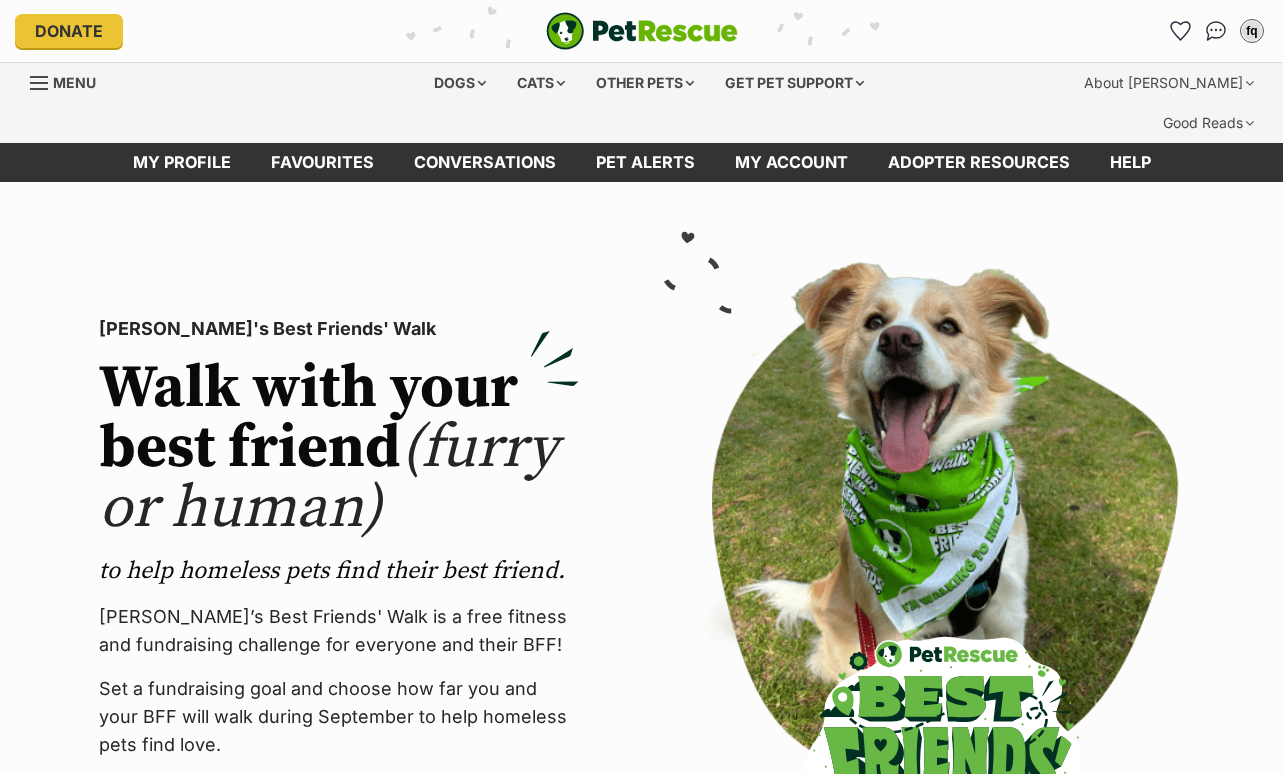 scroll, scrollTop: 0, scrollLeft: 0, axis: both 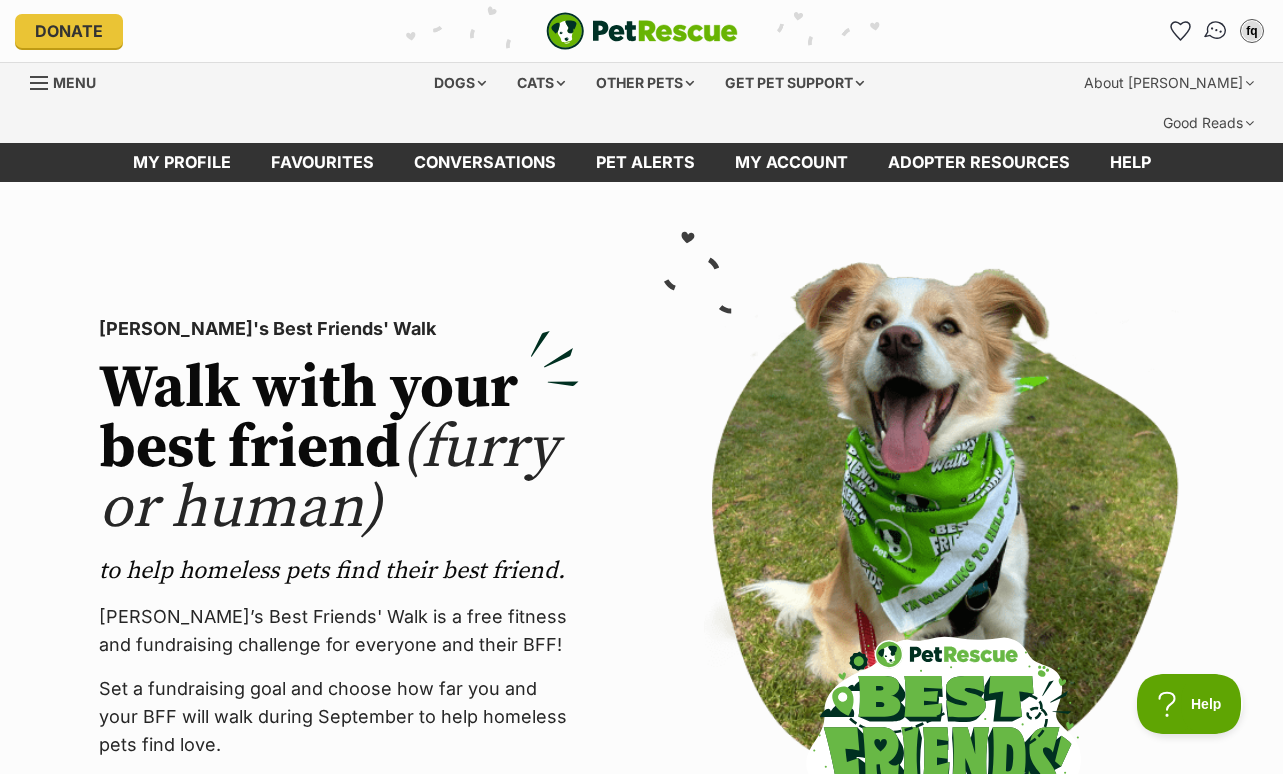 click at bounding box center (1216, 31) 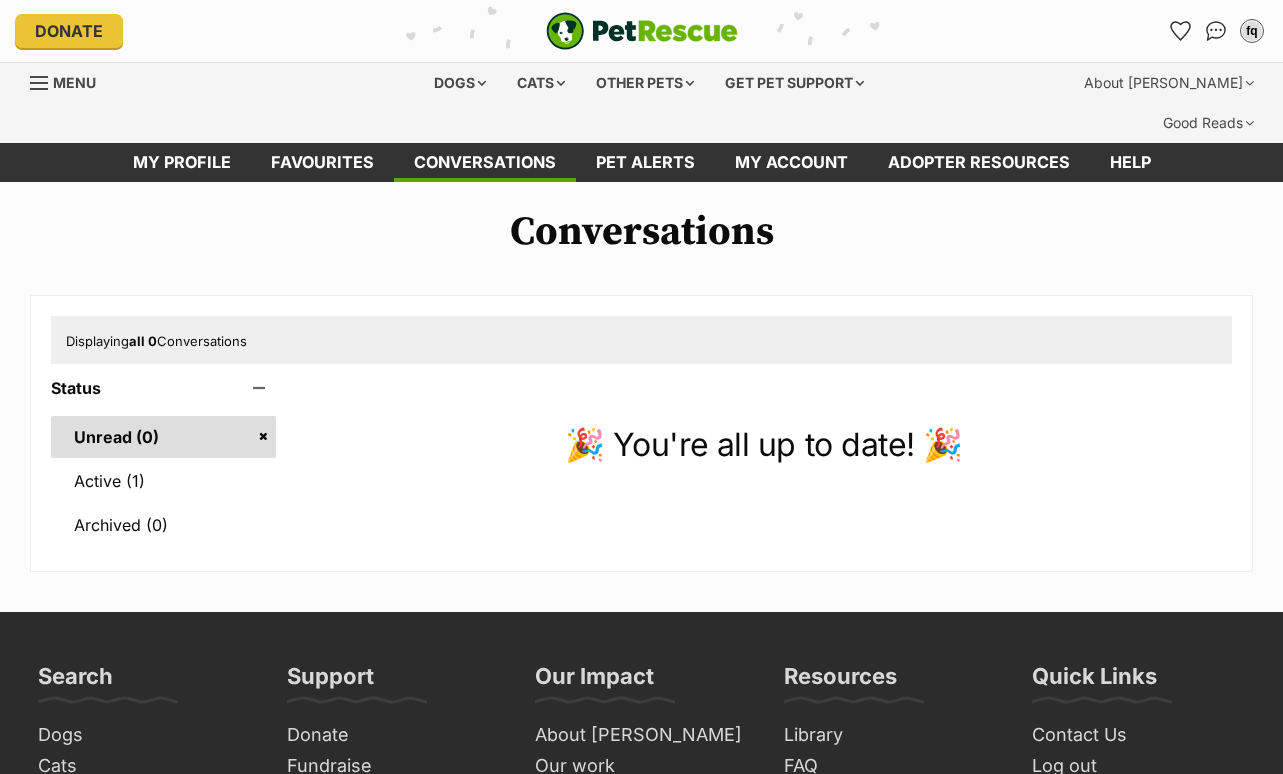 scroll, scrollTop: 0, scrollLeft: 0, axis: both 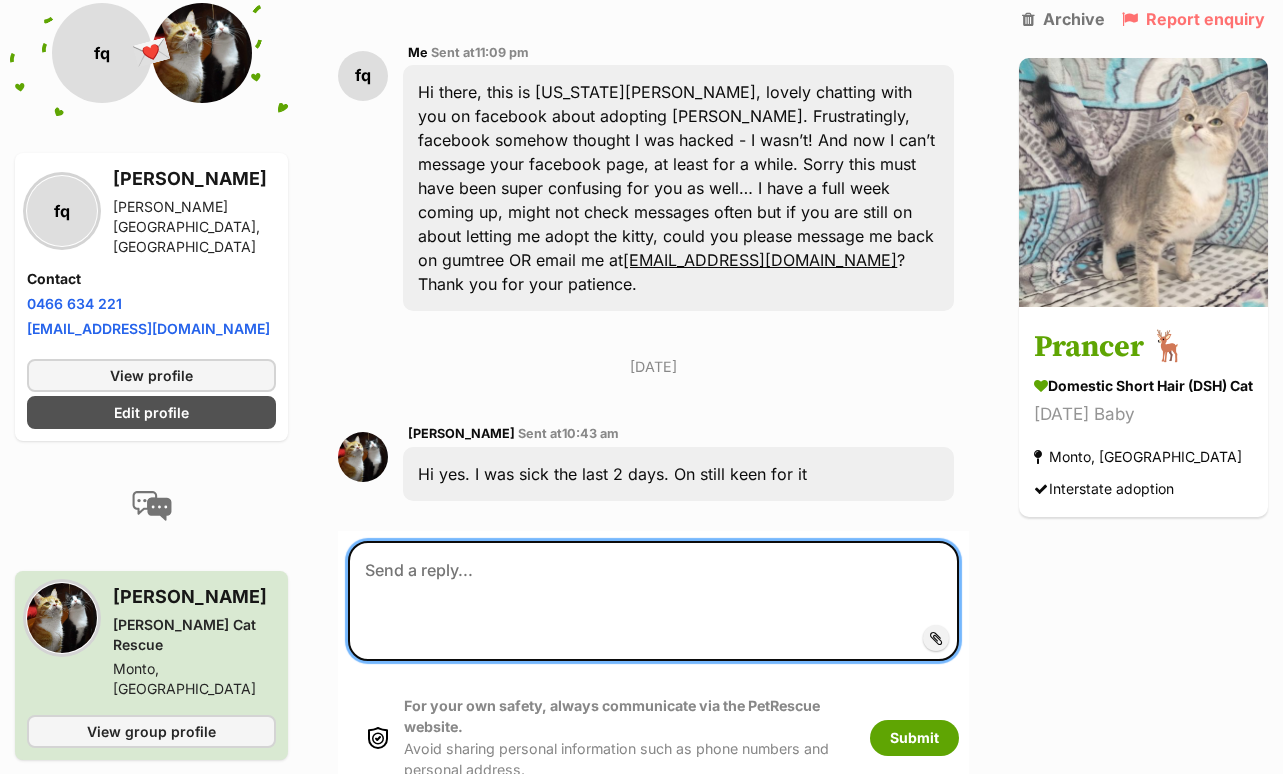 click at bounding box center [653, 601] 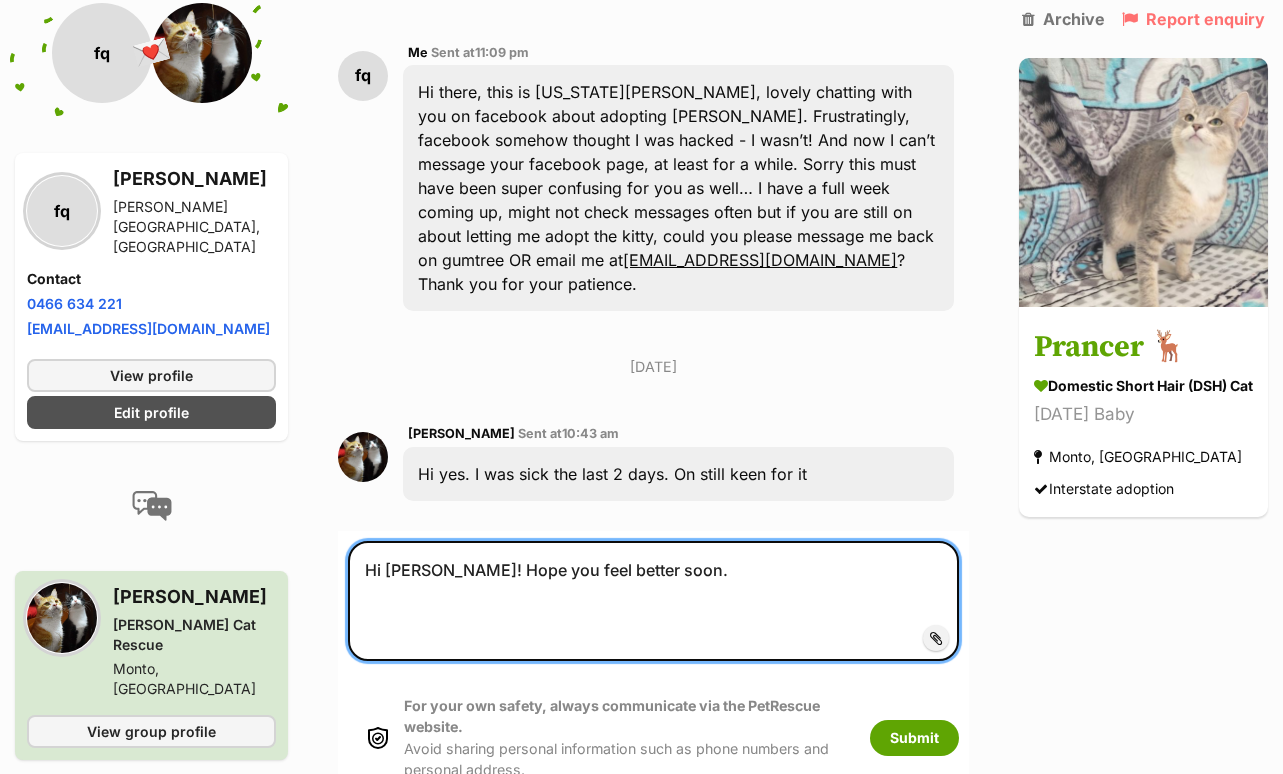 click on "Hi Felicity! Hope you feel better soon." at bounding box center [653, 601] 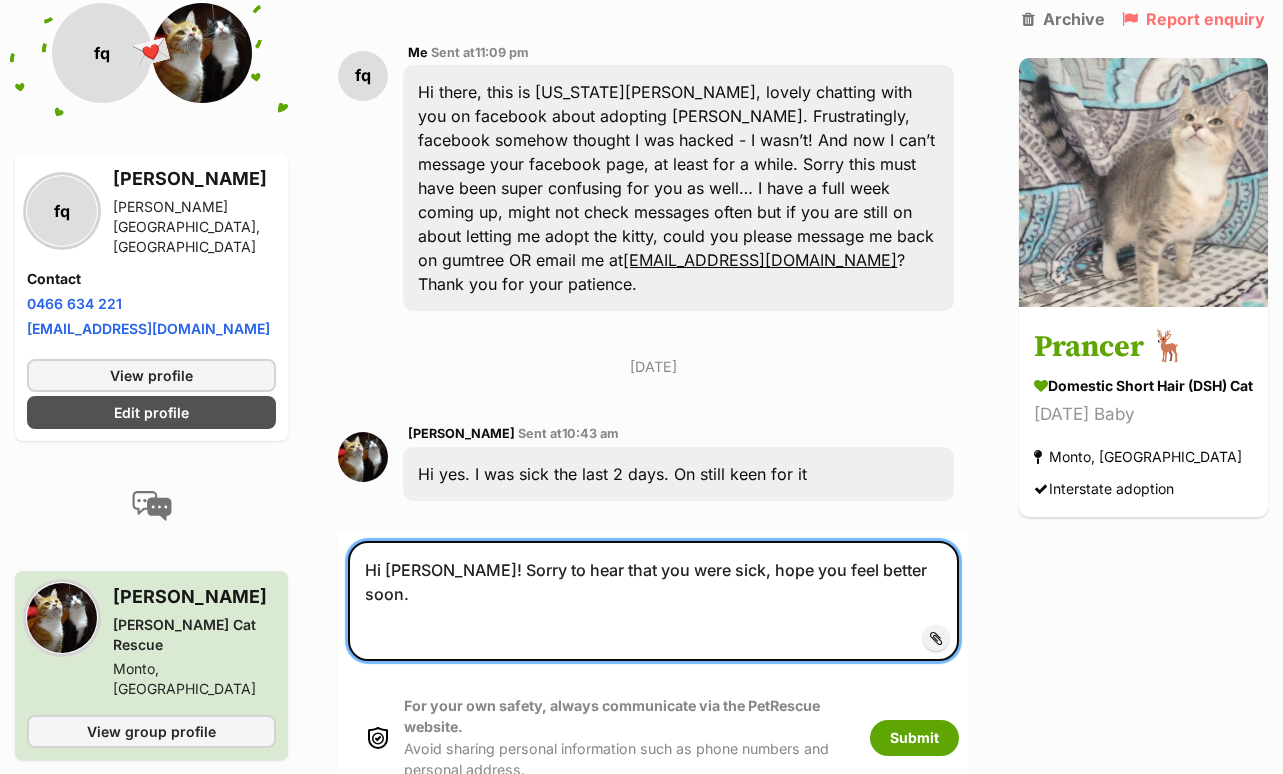 click on "Hi Felicity! Sorry to hear that you were sick, hope you feel better soon." at bounding box center (653, 601) 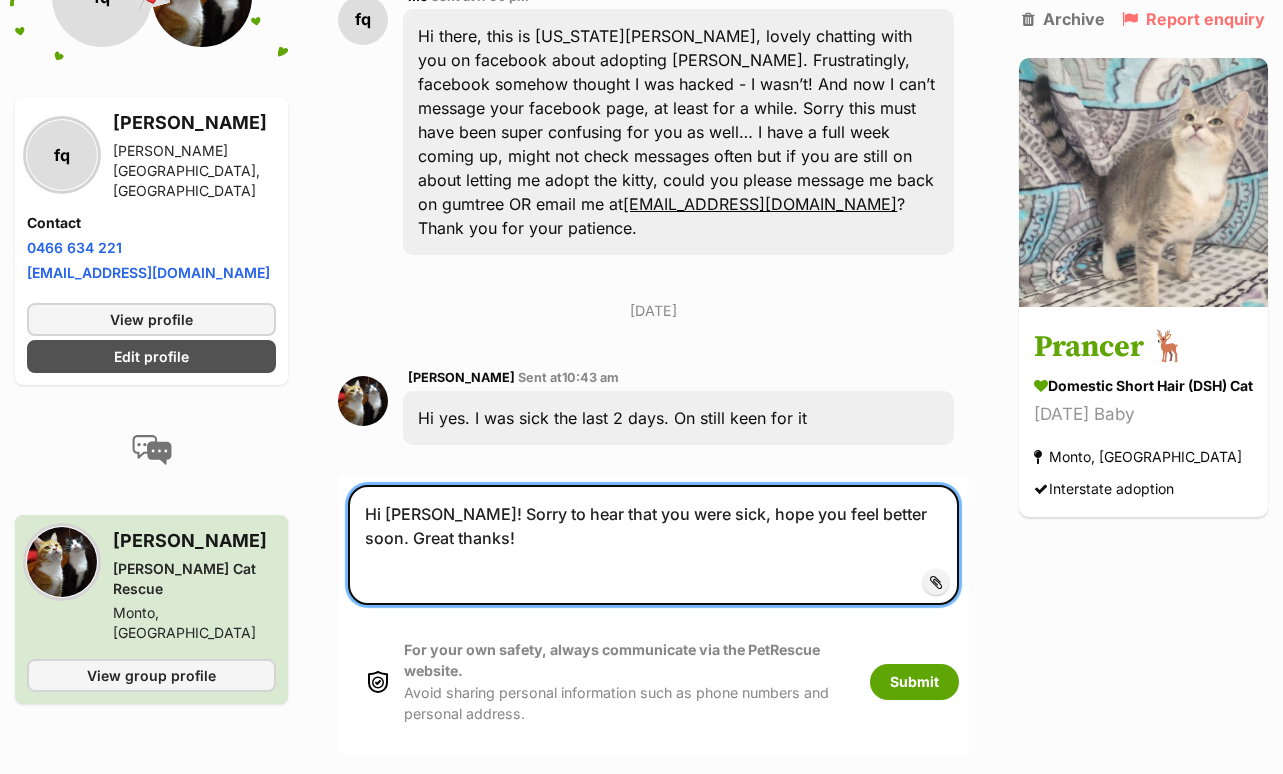 scroll, scrollTop: 636, scrollLeft: 0, axis: vertical 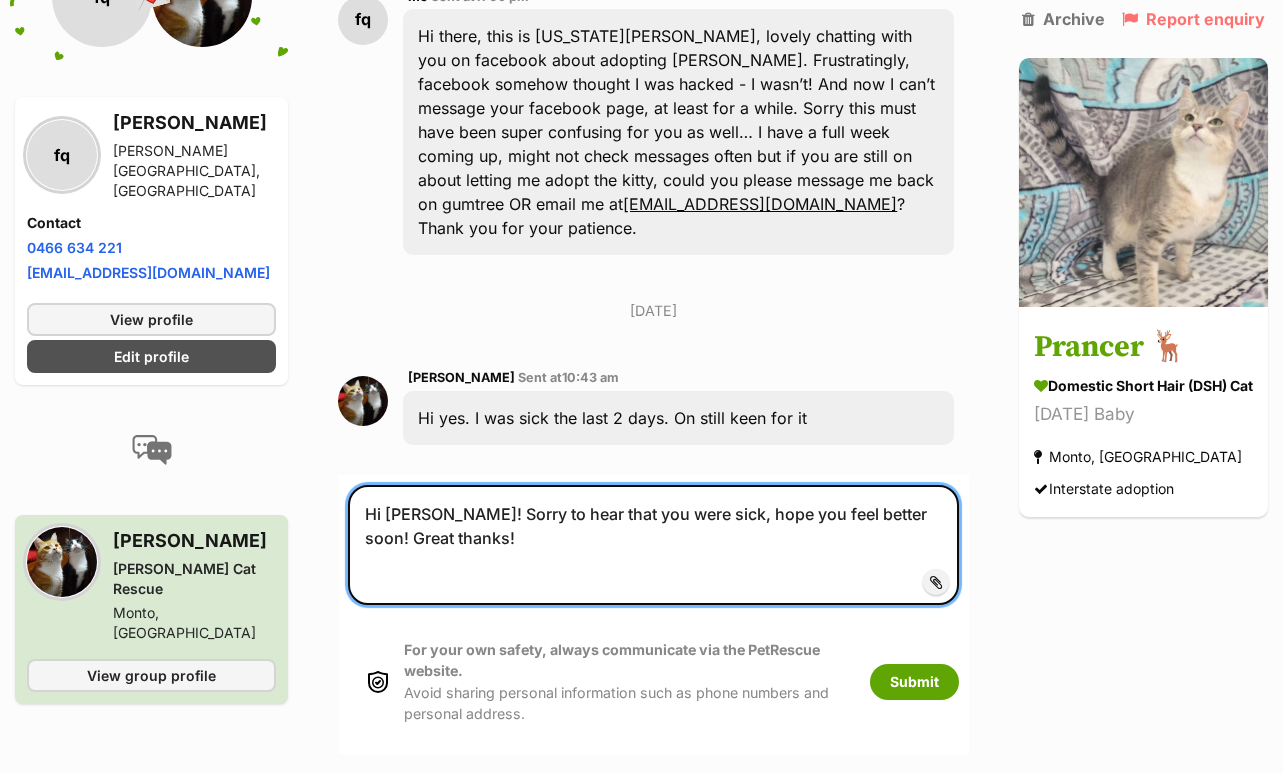 click on "Hi Felicity! Sorry to hear that you were sick, hope you feel better soon! Great thanks!" at bounding box center [653, 545] 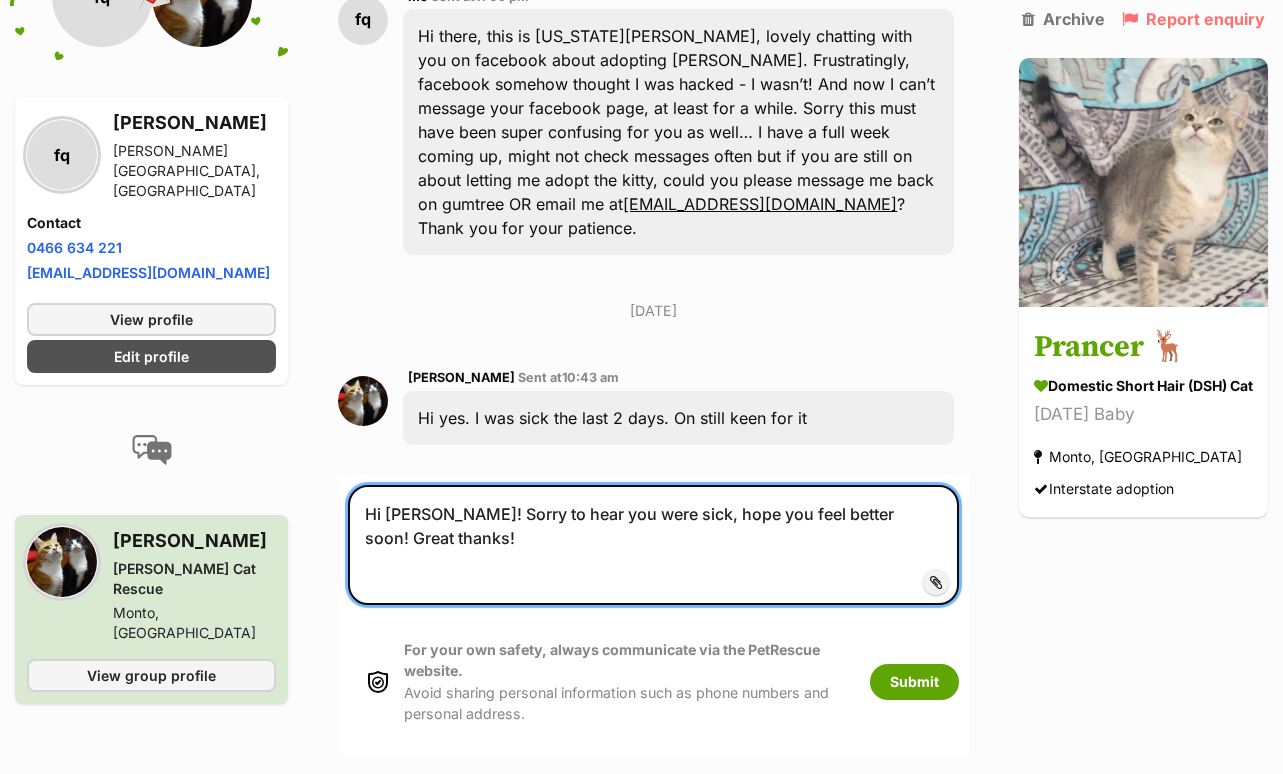 click on "Hi Felicity! Sorry to hear you were sick, hope you feel better soon! Great thanks!" at bounding box center [653, 545] 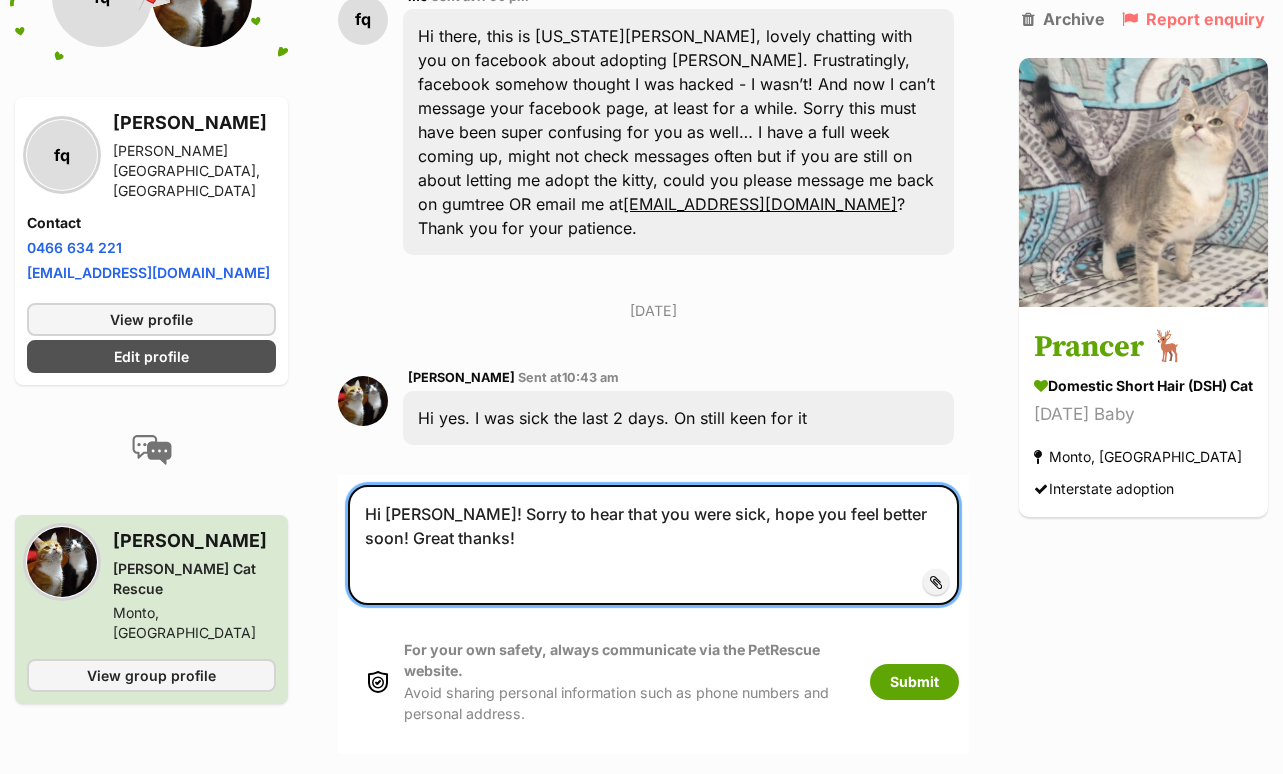 click on "Hi Felicity! Sorry to hear that you were sick, hope you feel better soon! Great thanks!" at bounding box center (653, 545) 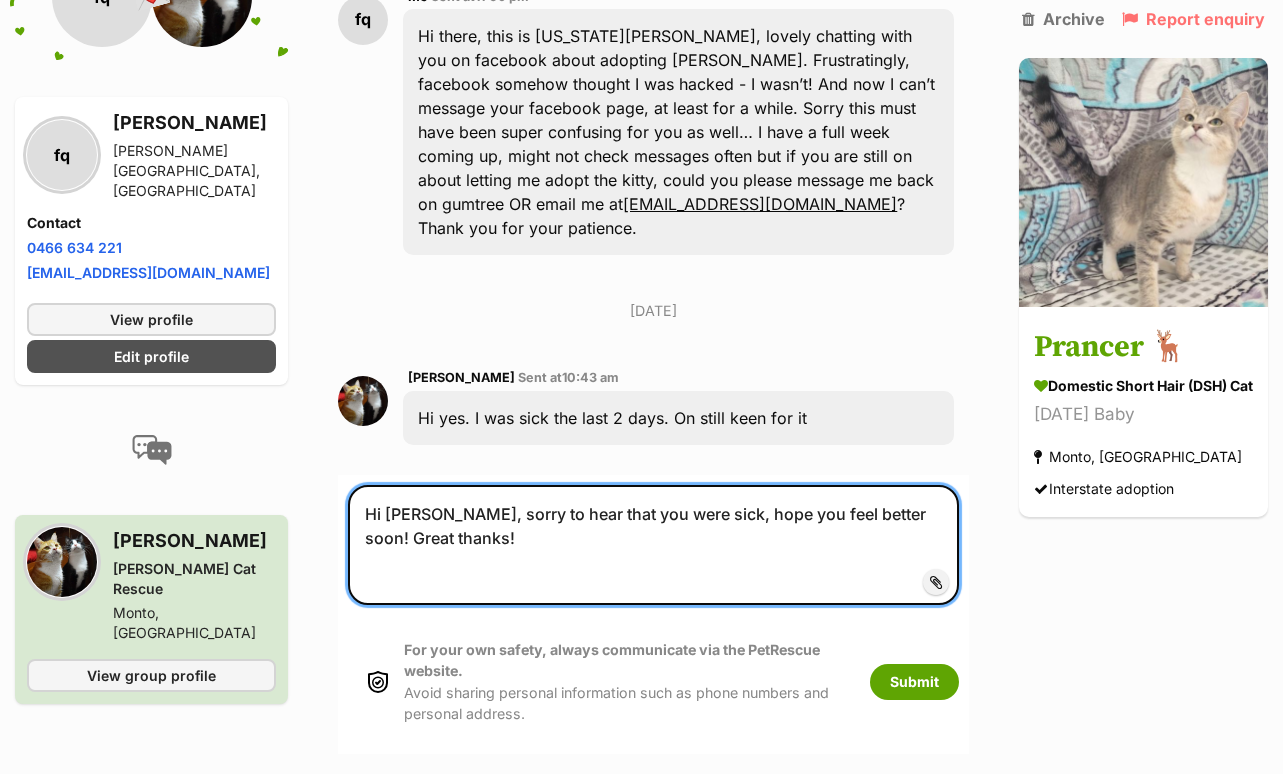 click on "Hi Felicity, sorry to hear that you were sick, hope you feel better soon! Great thanks!" at bounding box center [653, 545] 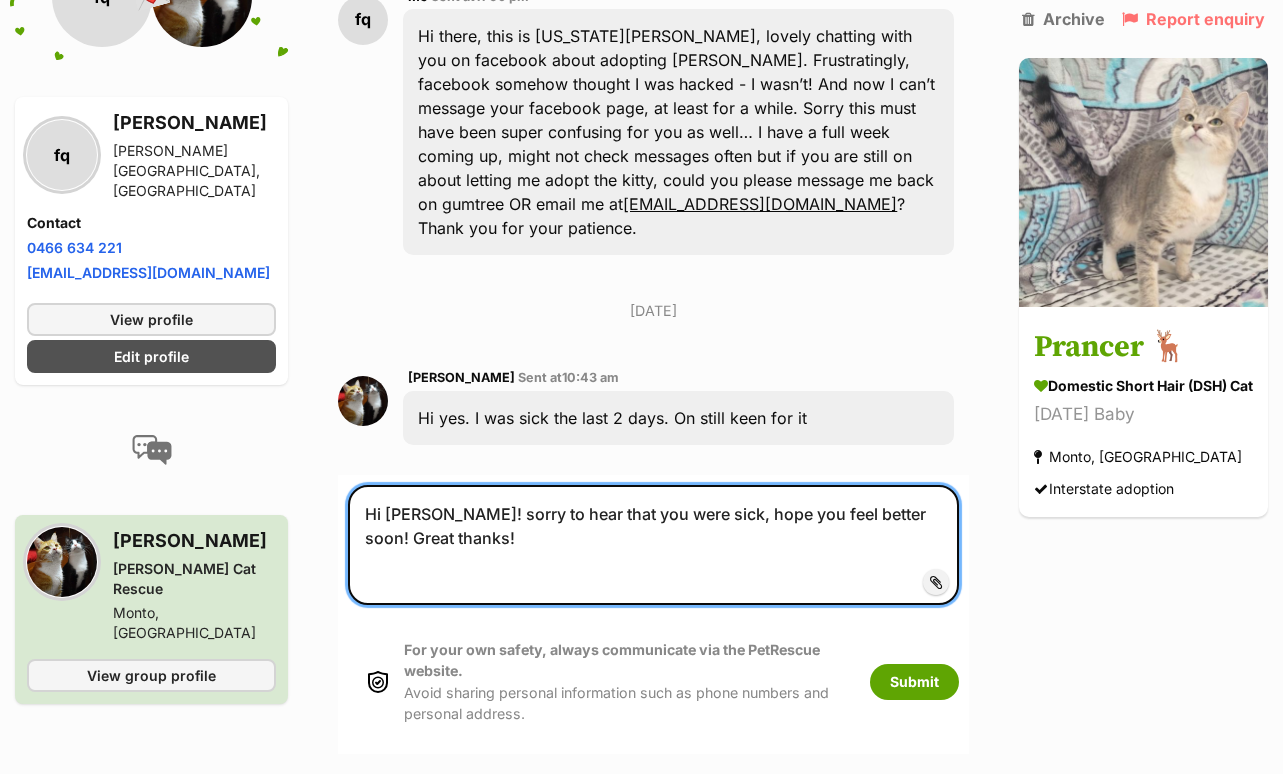 click on "Hi Felicity! sorry to hear that you were sick, hope you feel better soon! Great thanks!" at bounding box center [653, 545] 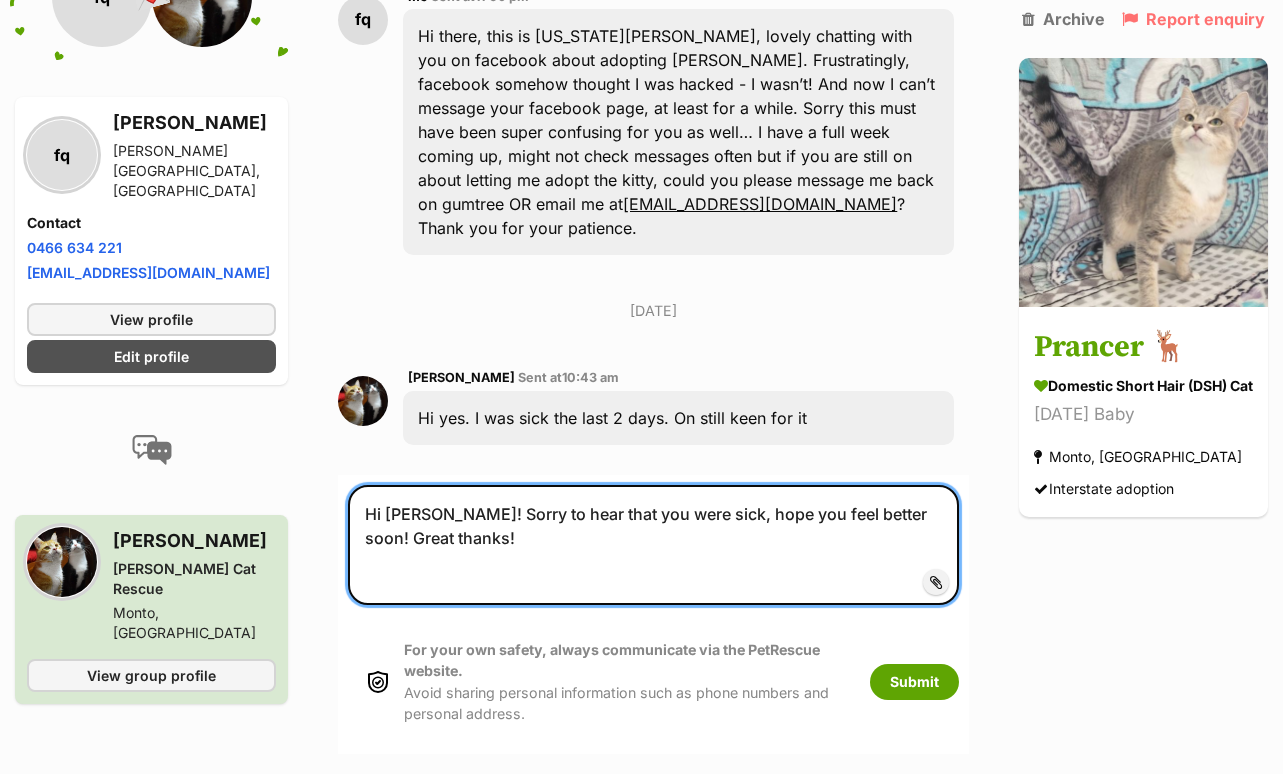 click on "Hi Felicity! Sorry to hear that you were sick, hope you feel better soon! Great thanks!" at bounding box center [653, 545] 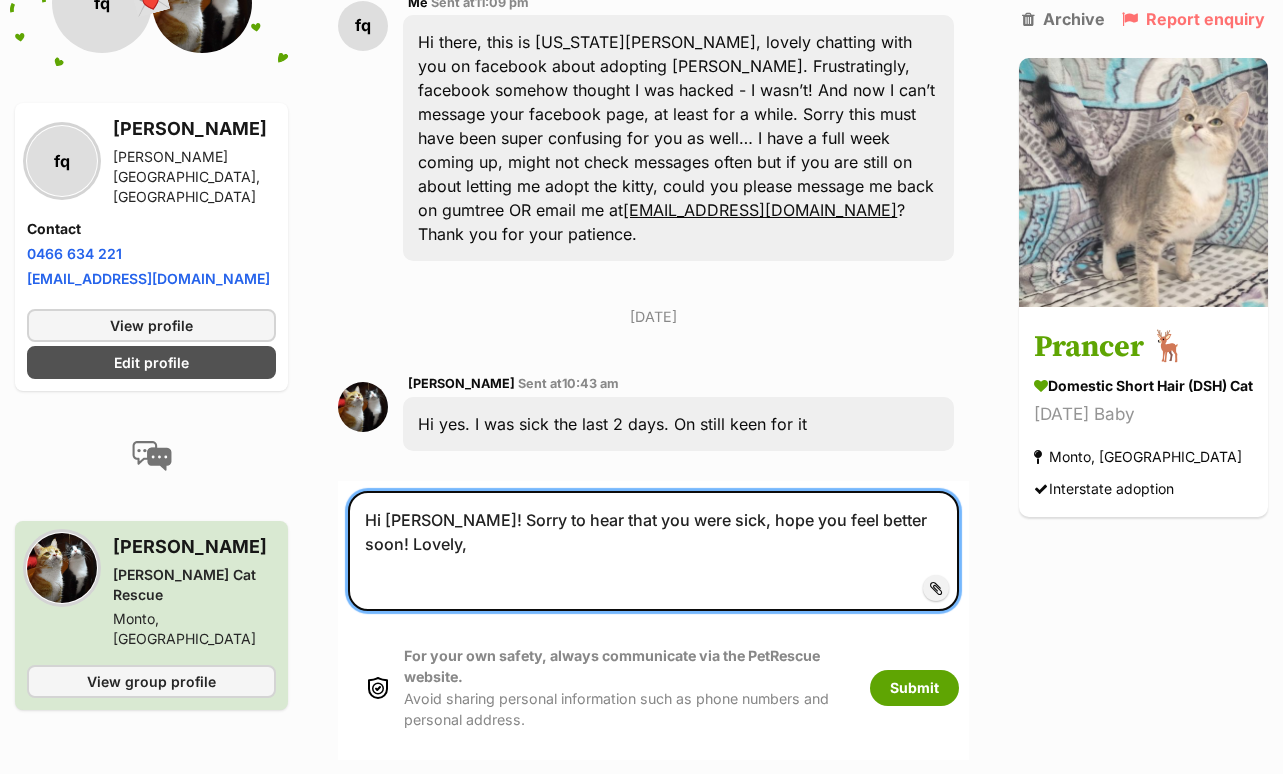 scroll, scrollTop: 637, scrollLeft: 0, axis: vertical 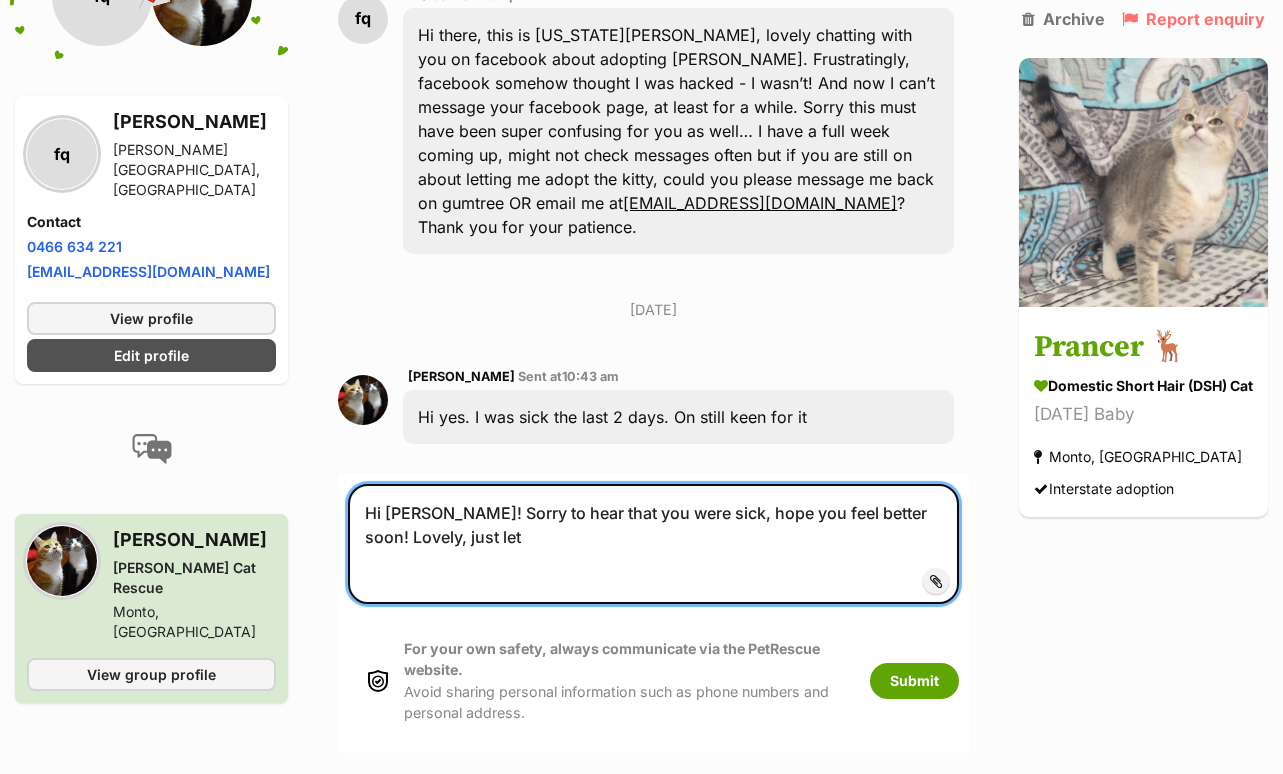 drag, startPoint x: 421, startPoint y: 441, endPoint x: 510, endPoint y: 441, distance: 89 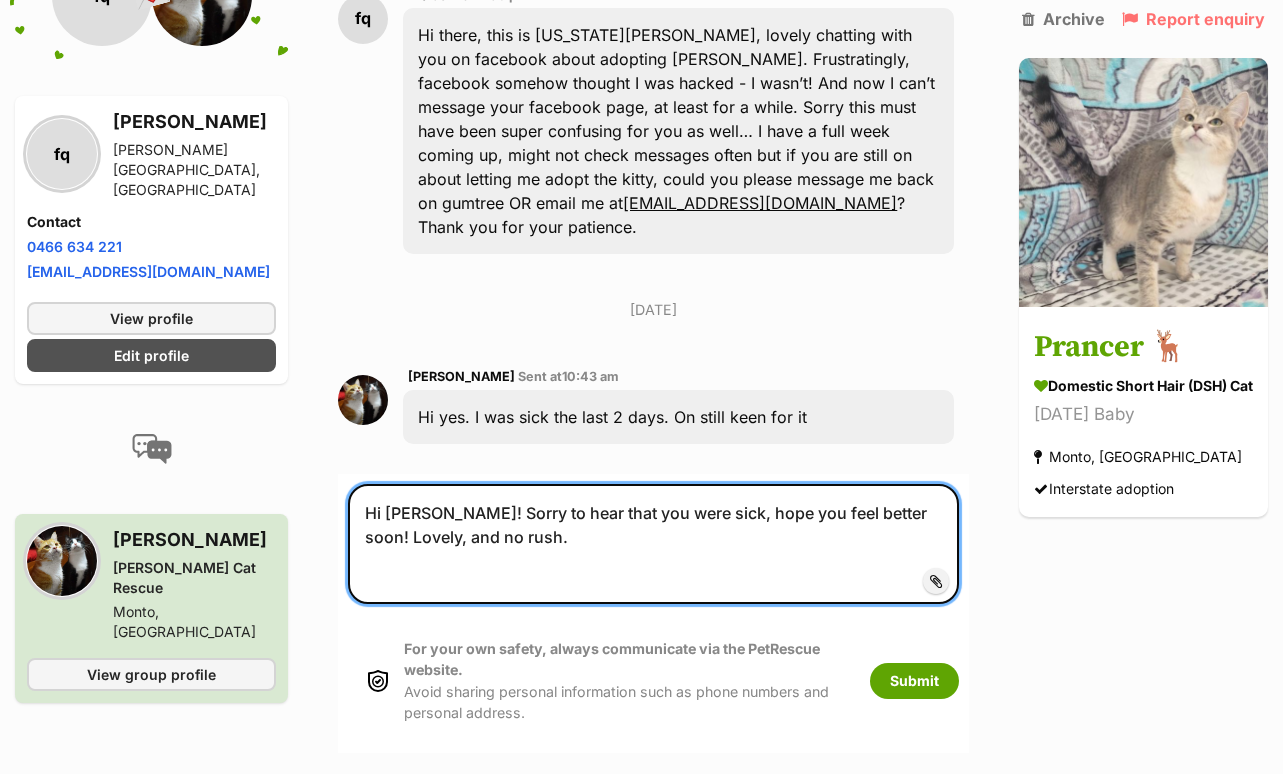 drag, startPoint x: 422, startPoint y: 440, endPoint x: 526, endPoint y: 440, distance: 104 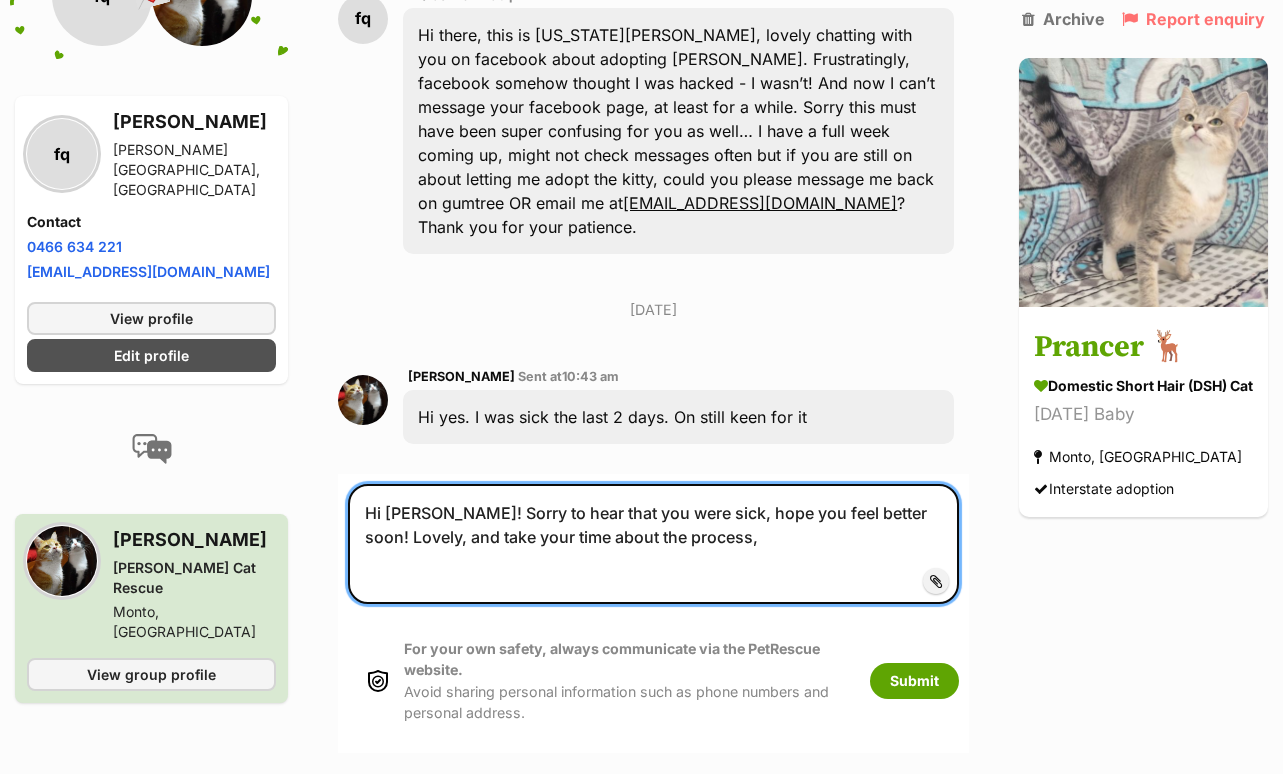 drag, startPoint x: 571, startPoint y: 439, endPoint x: 721, endPoint y: 438, distance: 150.00333 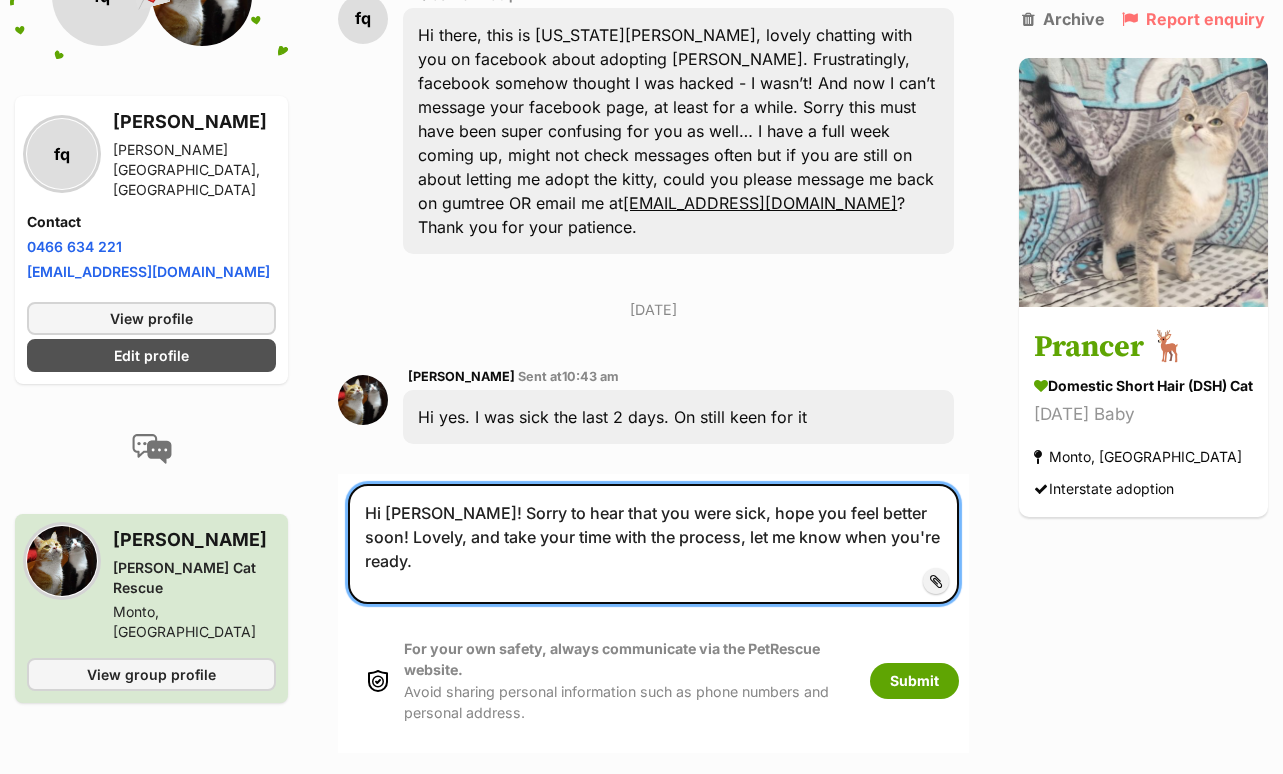 drag, startPoint x: 848, startPoint y: 434, endPoint x: 875, endPoint y: 462, distance: 38.8973 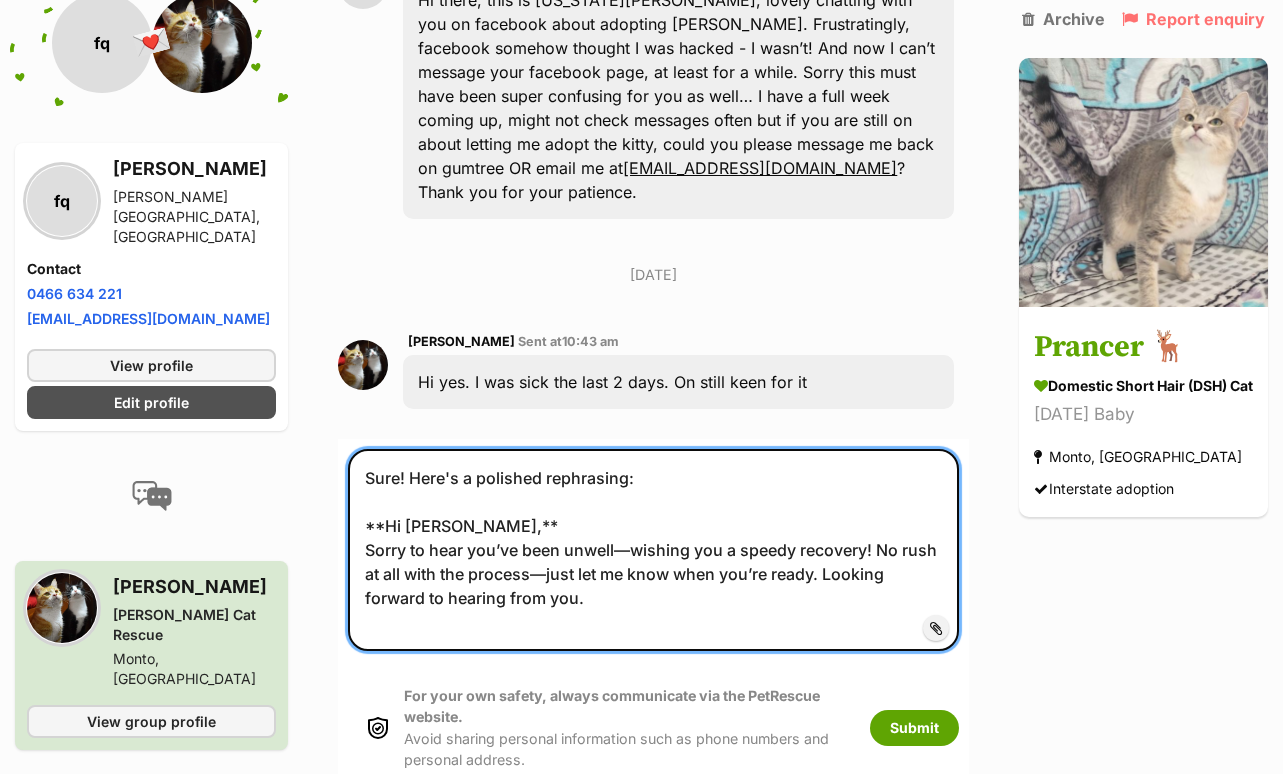scroll, scrollTop: 672, scrollLeft: 0, axis: vertical 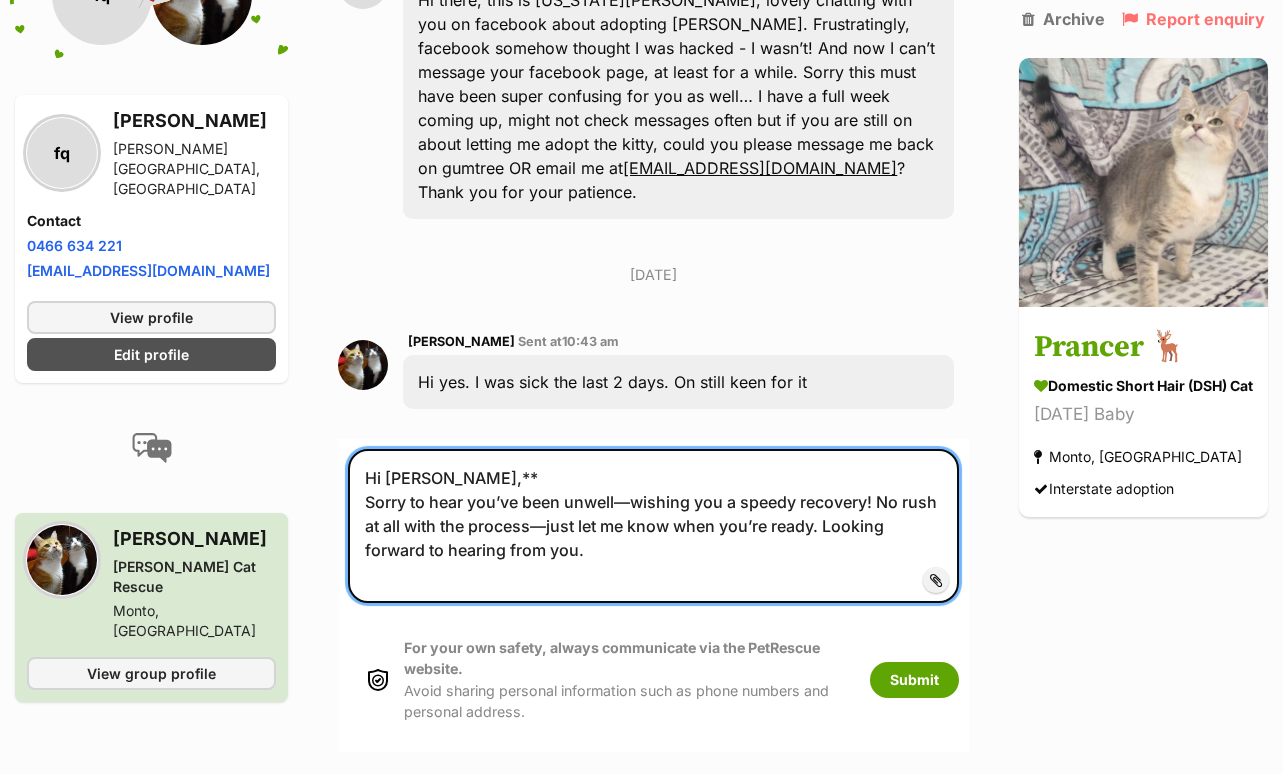 click on "Hi Felicity,**
Sorry to hear you’ve been unwell—wishing you a speedy recovery! No rush at all with the process—just let me know when you’re ready. Looking forward to hearing from you." at bounding box center (653, 526) 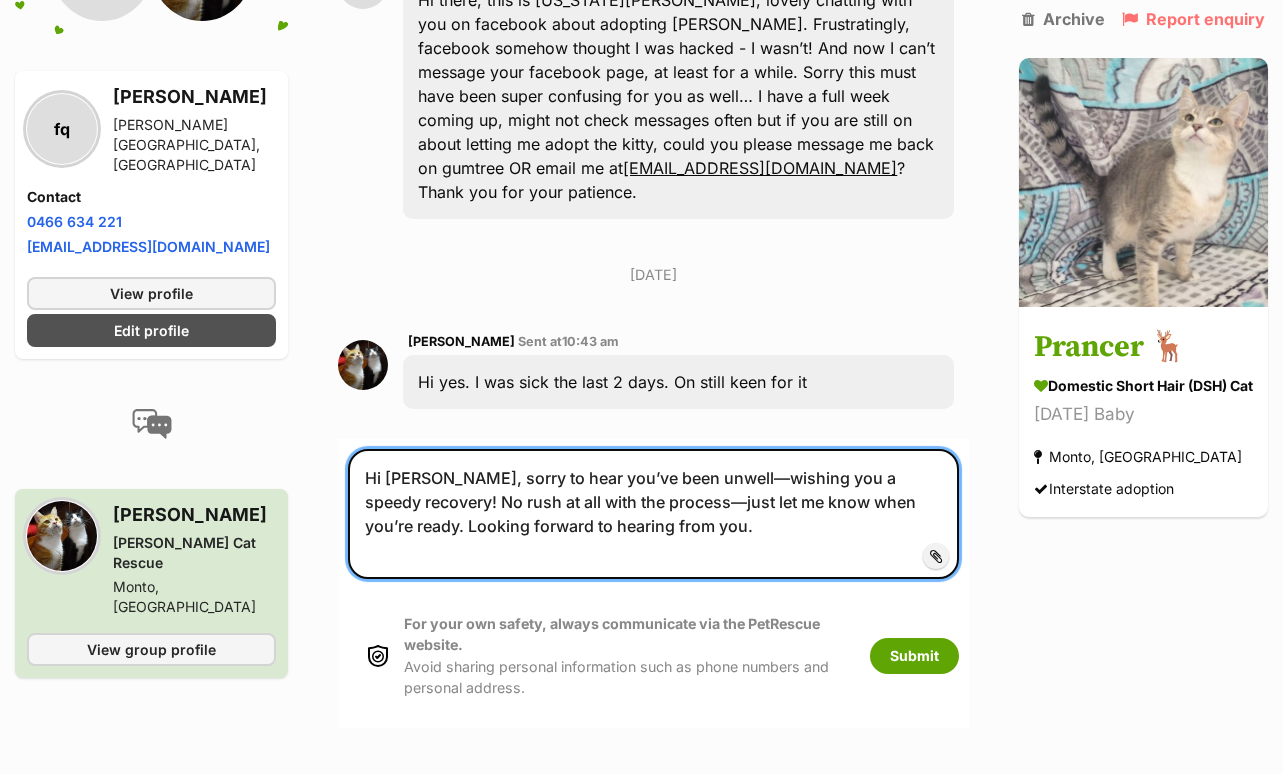 click on "Hi Felicity, sorry to hear you’ve been unwell—wishing you a speedy recovery! No rush at all with the process—just let me know when you’re ready. Looking forward to hearing from you." at bounding box center (653, 514) 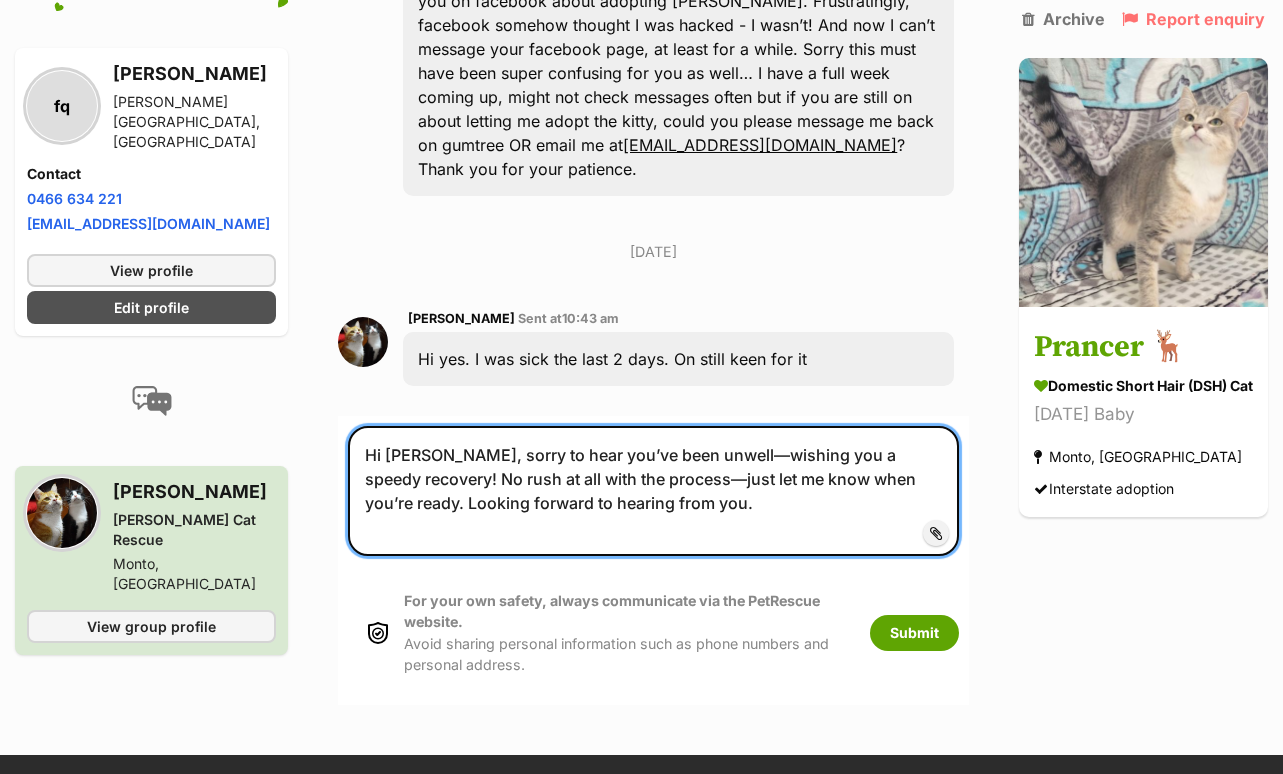 scroll, scrollTop: 695, scrollLeft: 0, axis: vertical 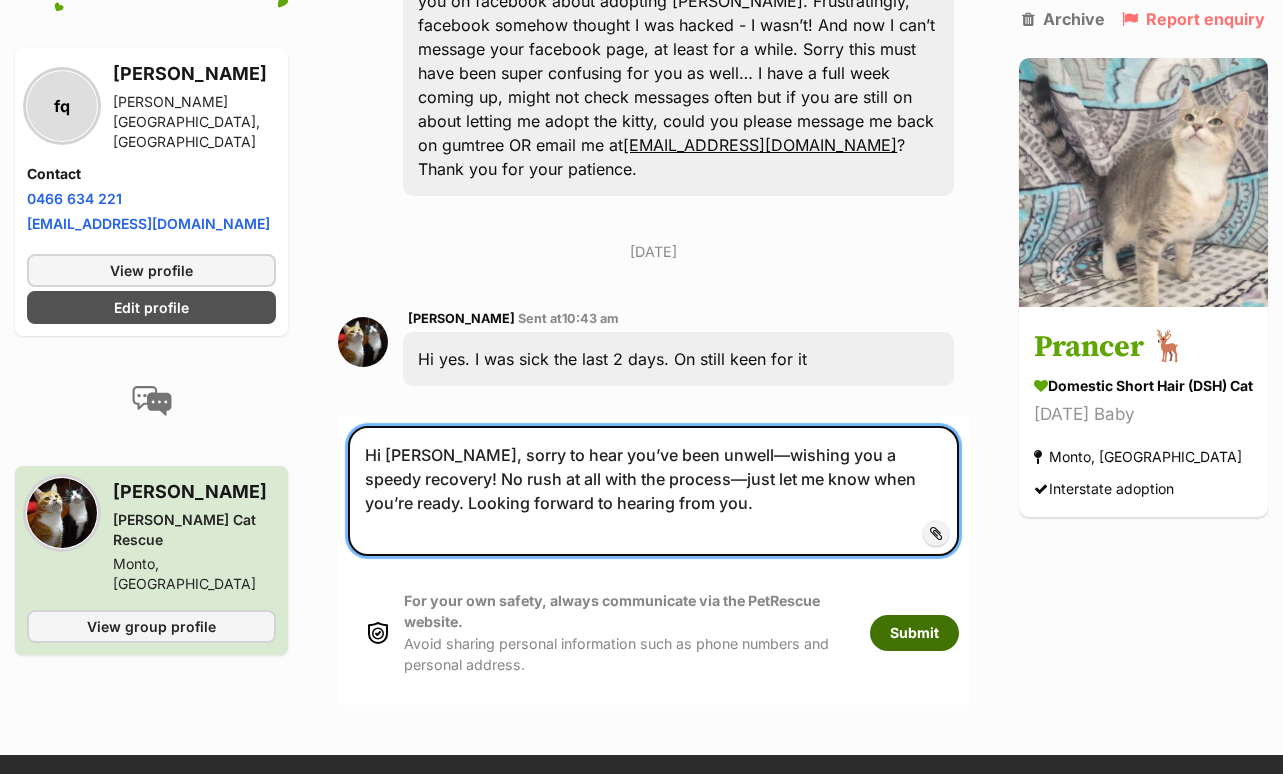 type on "Hi Felicity, sorry to hear you’ve been unwell—wishing you a speedy recovery! No rush at all with the process—just let me know when you’re ready. Looking forward to hearing from you." 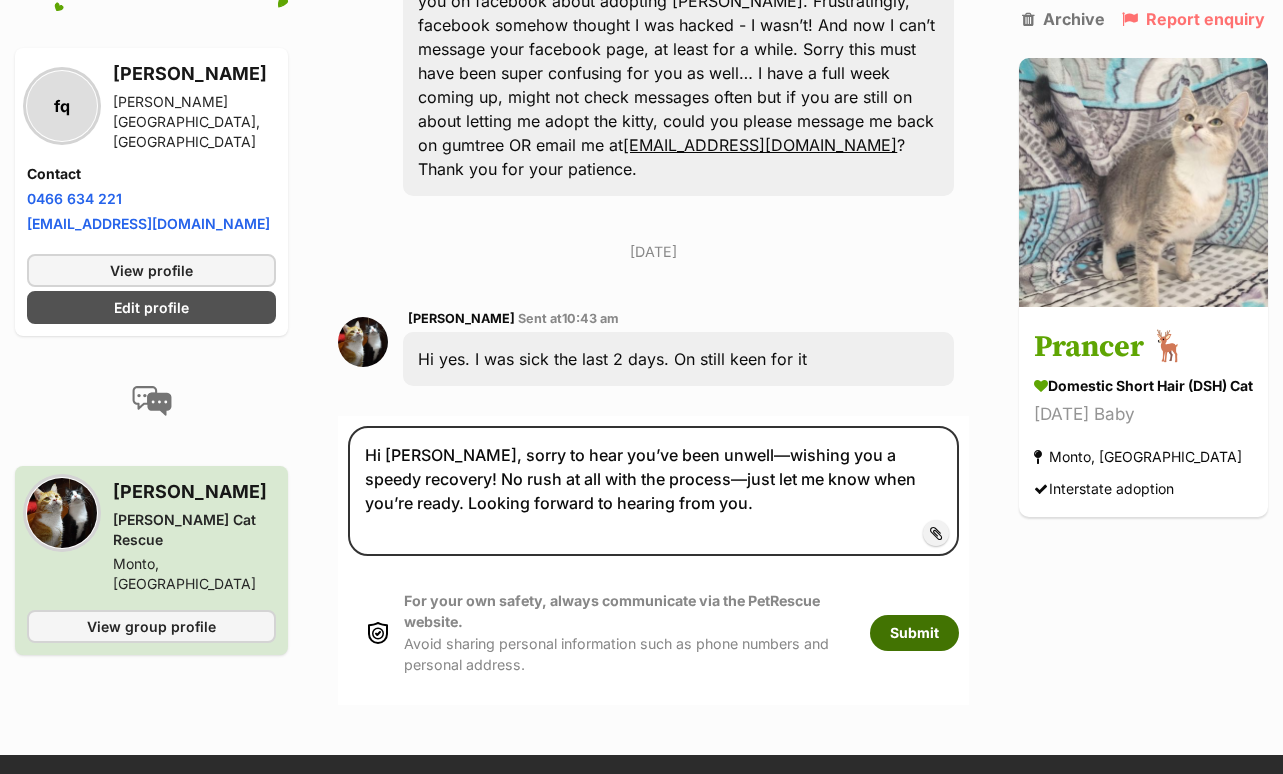 click on "Submit" at bounding box center (914, 633) 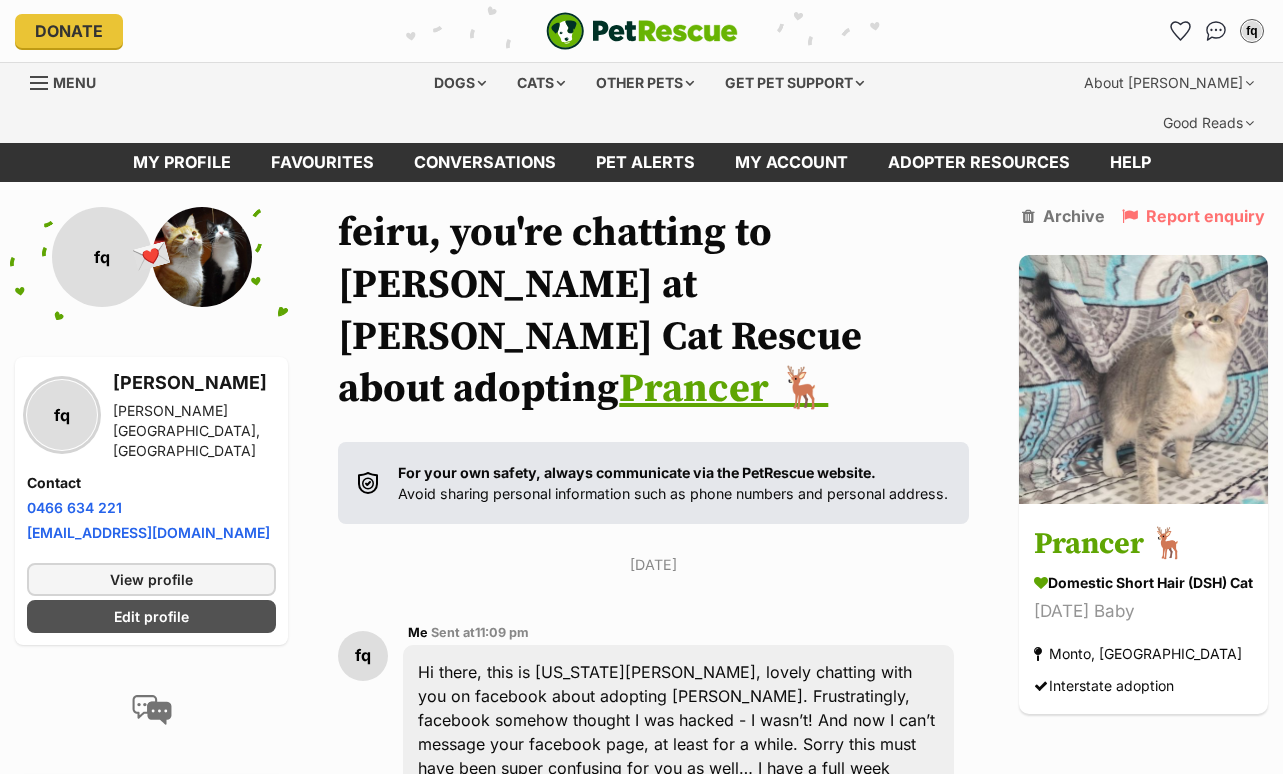 scroll, scrollTop: 80, scrollLeft: 0, axis: vertical 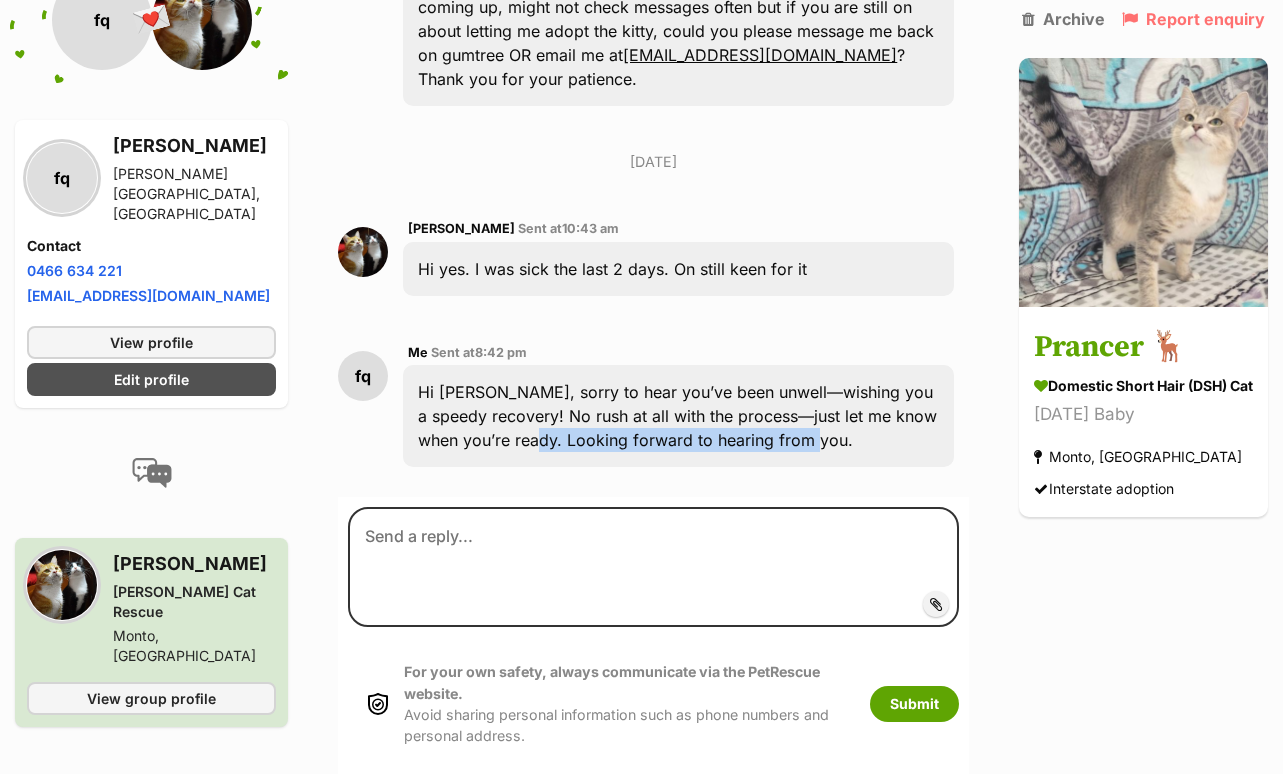drag, startPoint x: 521, startPoint y: 339, endPoint x: 817, endPoint y: 344, distance: 296.04224 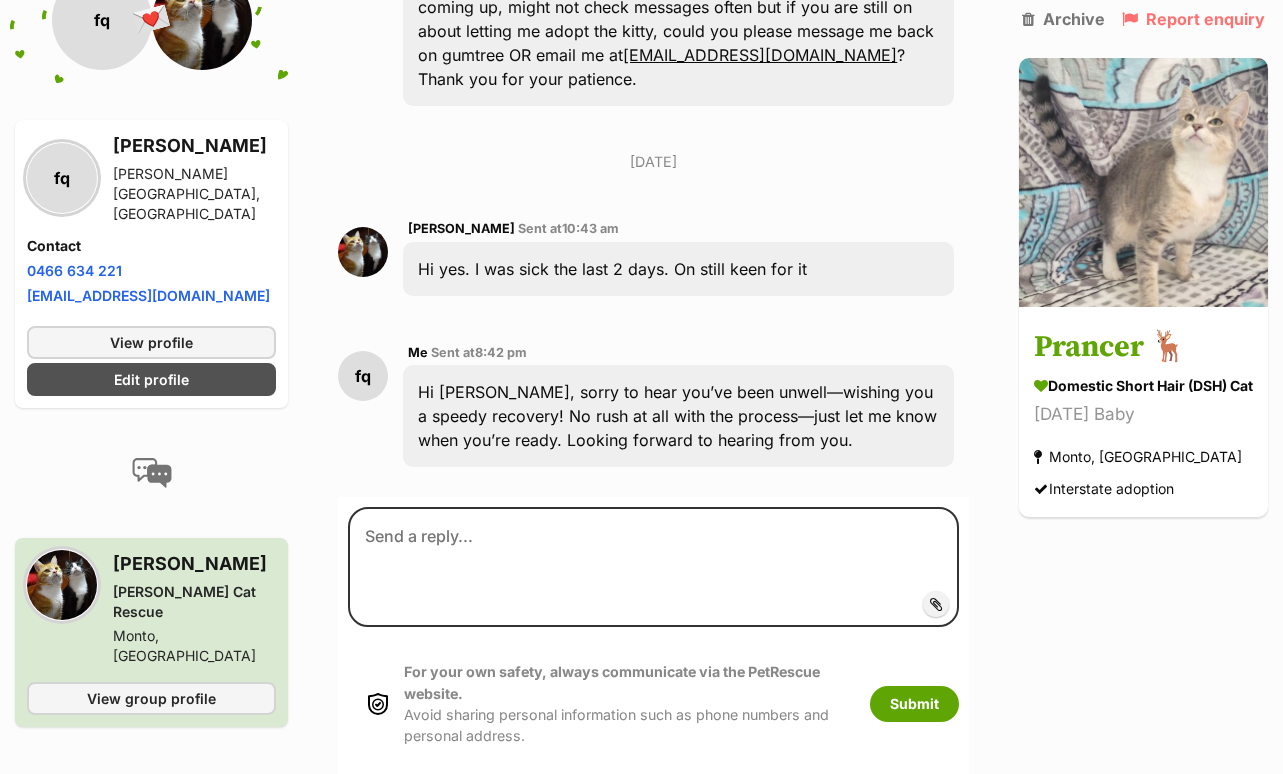click on "Thursday, 10 July 2025
fq
Me
Sent at
11:09 pm
Hi there, this is Georgia Qin, lovely chatting with you on facebook about adopting Prancer. Frustratingly, facebook somehow thought I was hacked - I wasn’t! And now I can’t message your facebook page, at least for a while. Sorry this must have been super confusing for you as well… I have a full week coming up, might not check messages often but if you are still on about letting me adopt the kitty, could you please message me back on gumtree OR email me at  feiruq@icloud.com ? Thank you for your patience.
Friday, 11 July 2025
Felicity
Sent at
10:43 am
Hi yes. I was sick the last 2 days. On still keen for it
fq
Me
Sent at
8:42 pm
Hi Felicity, sorry to hear you’ve been unwell—wishing you a speedy recovery! No rush at all with the process—just let me know when you’re ready. Looking forward to hearing from you." at bounding box center (653, 125) 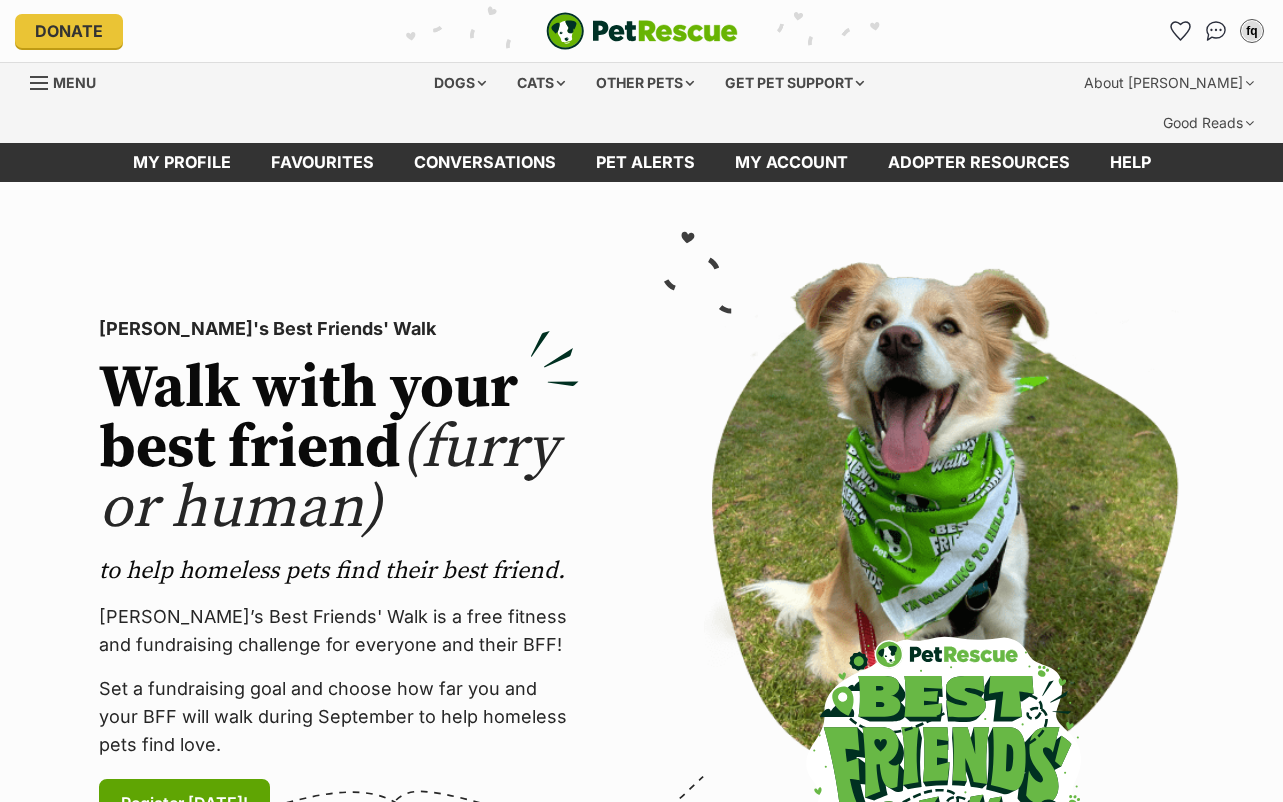 scroll, scrollTop: 0, scrollLeft: 0, axis: both 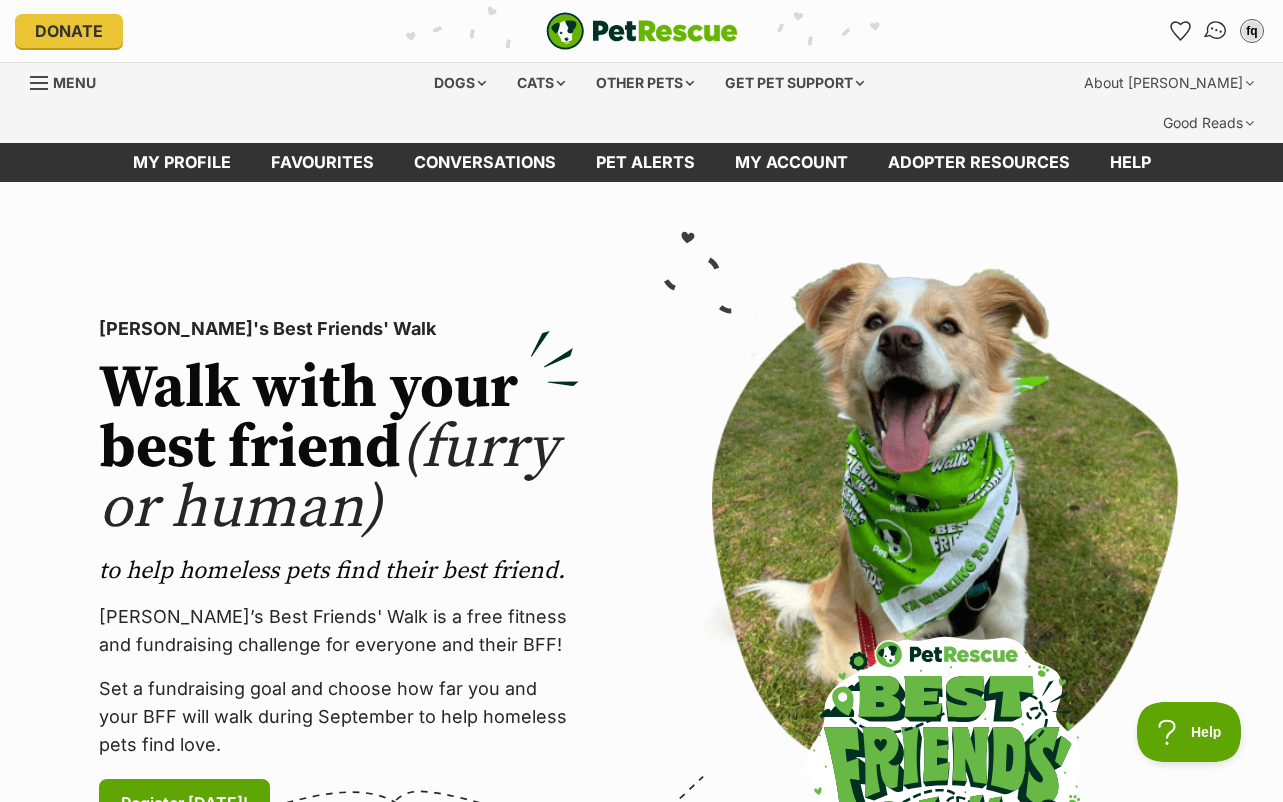 click at bounding box center [1216, 31] 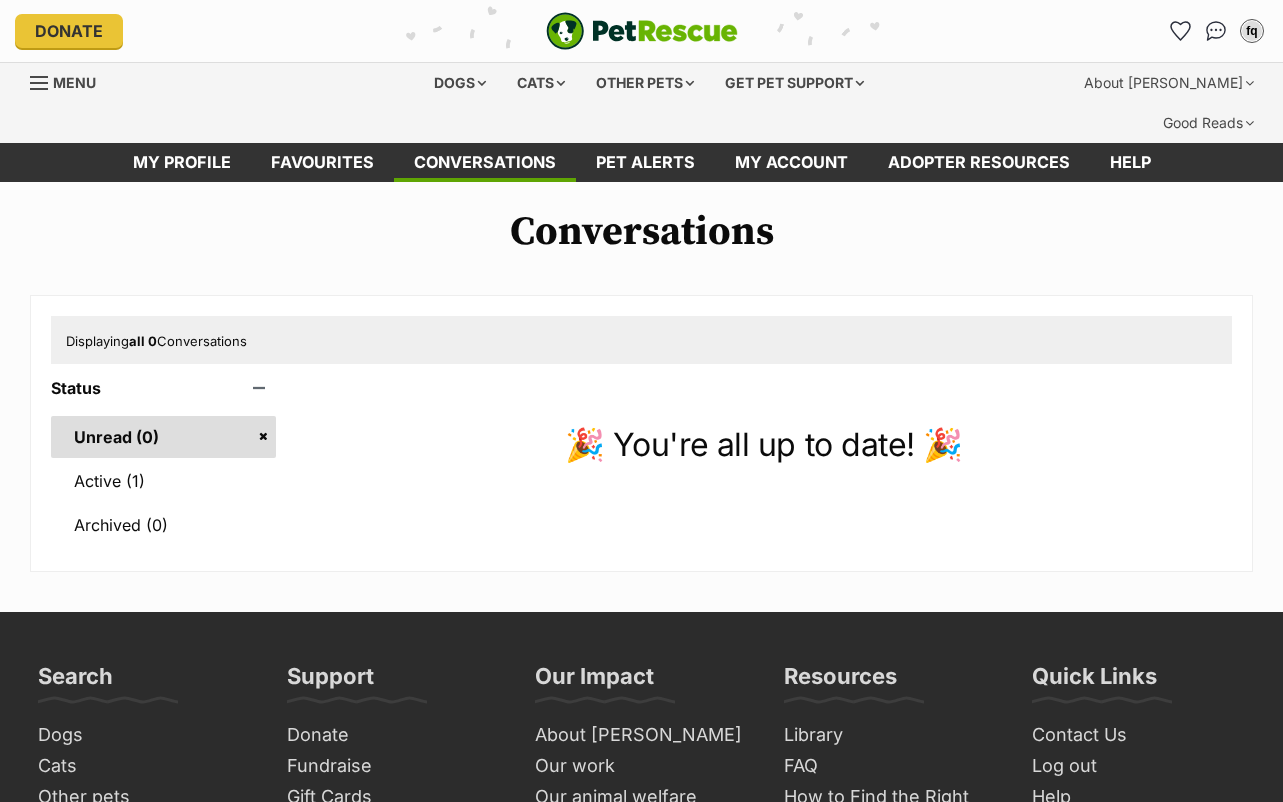 scroll, scrollTop: 0, scrollLeft: 0, axis: both 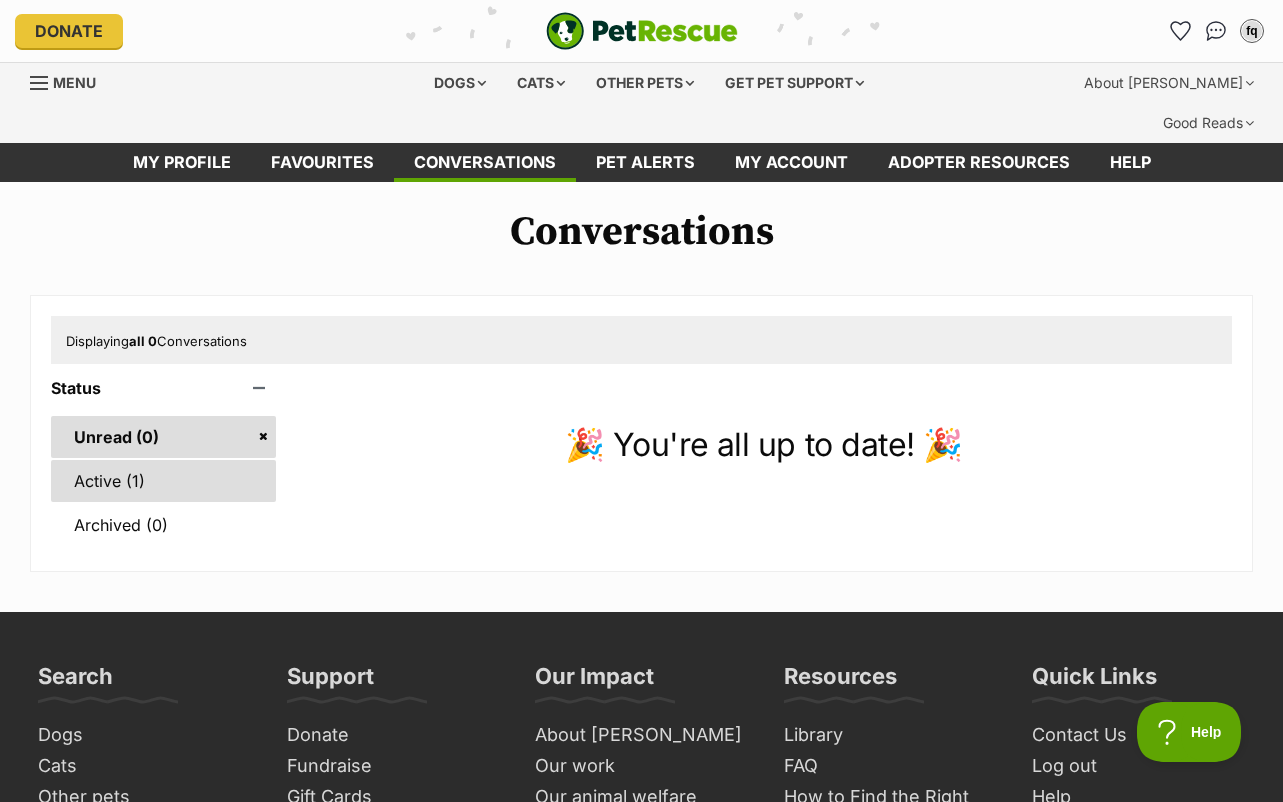 click on "Active (1)" at bounding box center [163, 481] 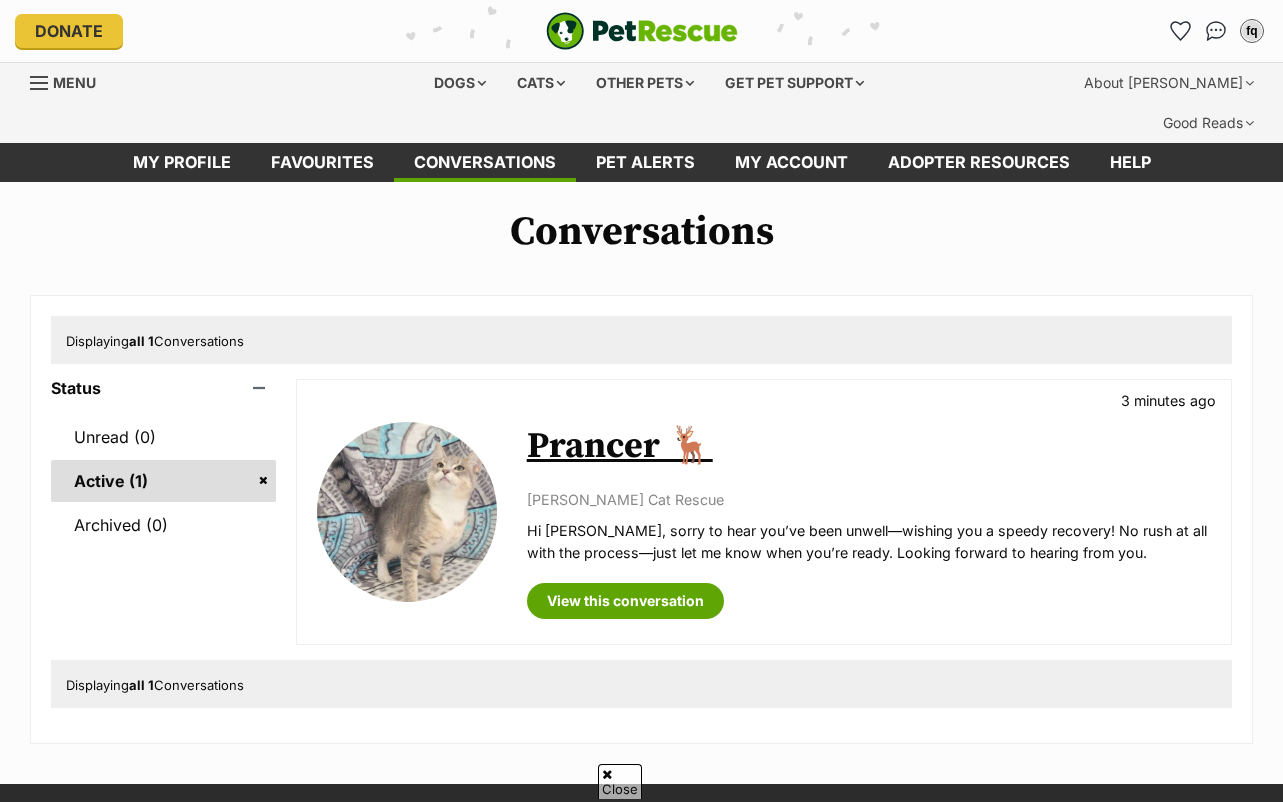 scroll, scrollTop: 150, scrollLeft: 0, axis: vertical 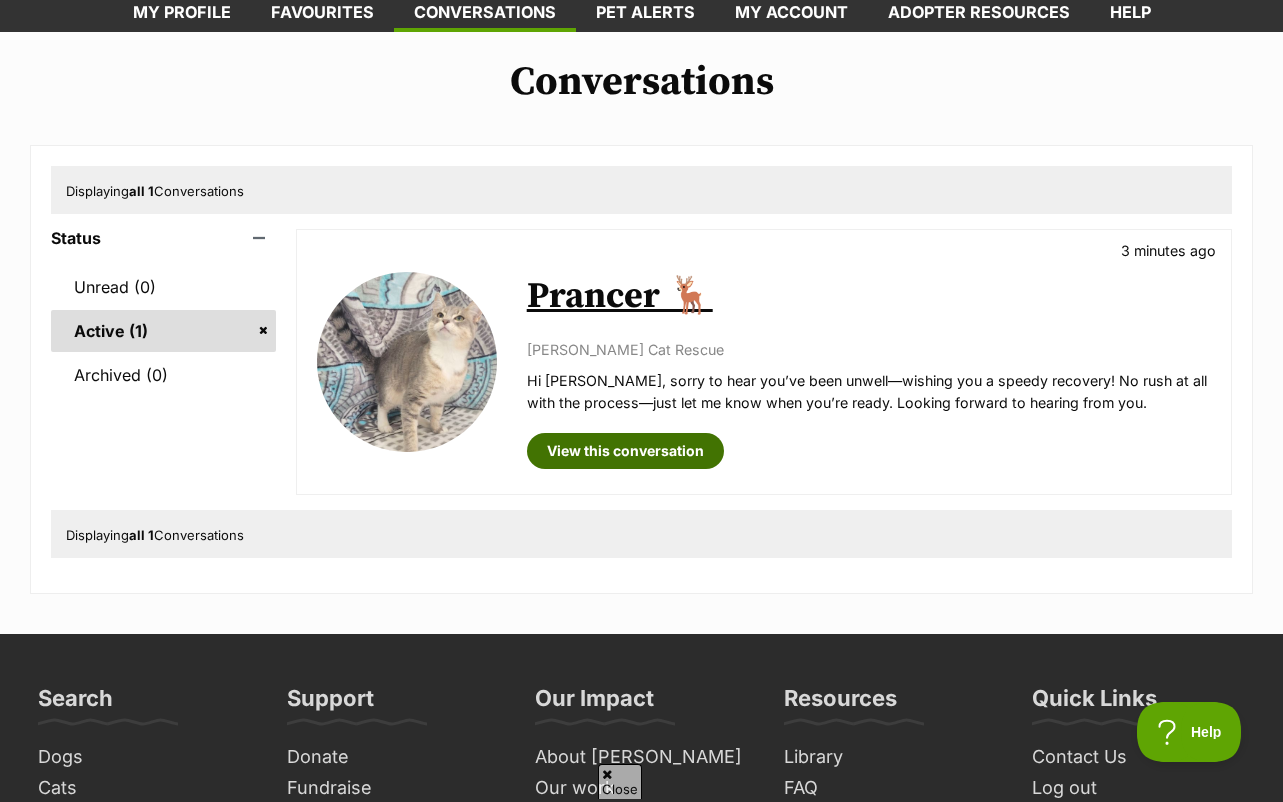 click on "View this conversation" at bounding box center (625, 451) 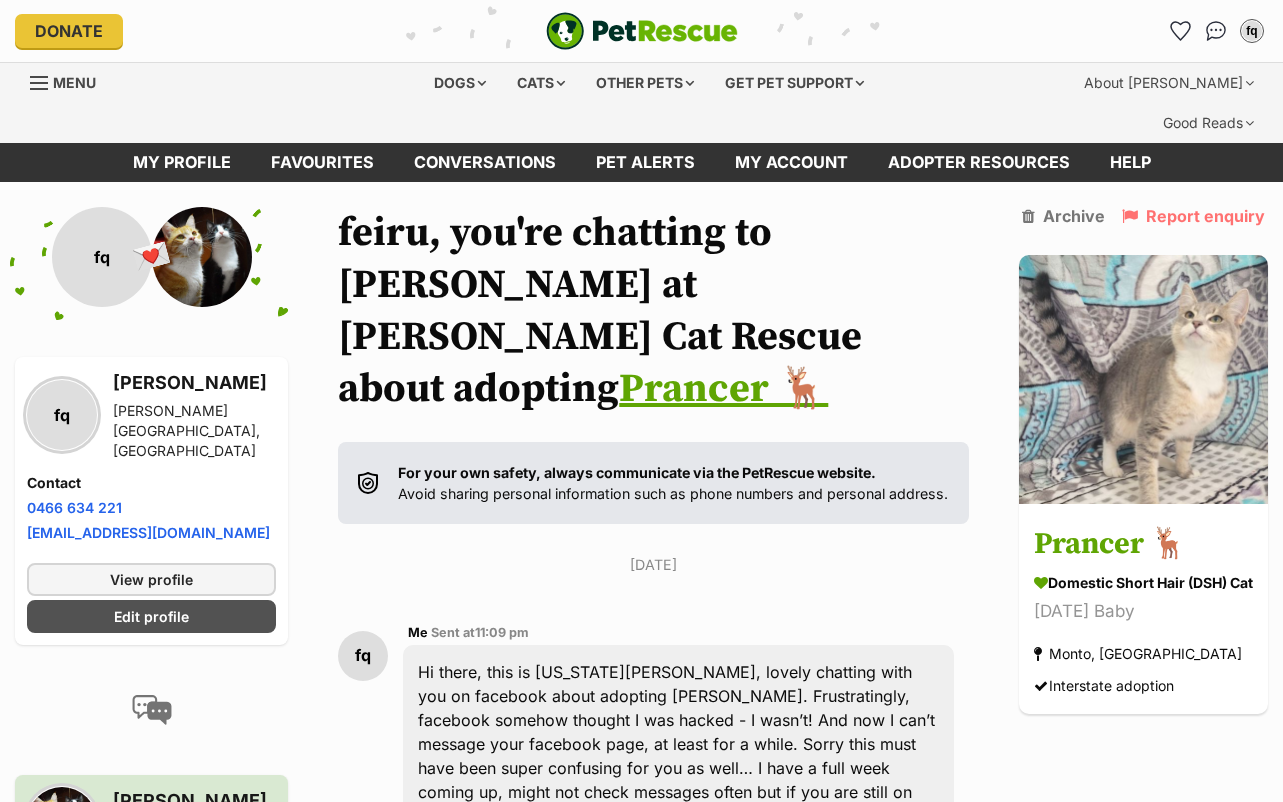 scroll, scrollTop: 822, scrollLeft: 0, axis: vertical 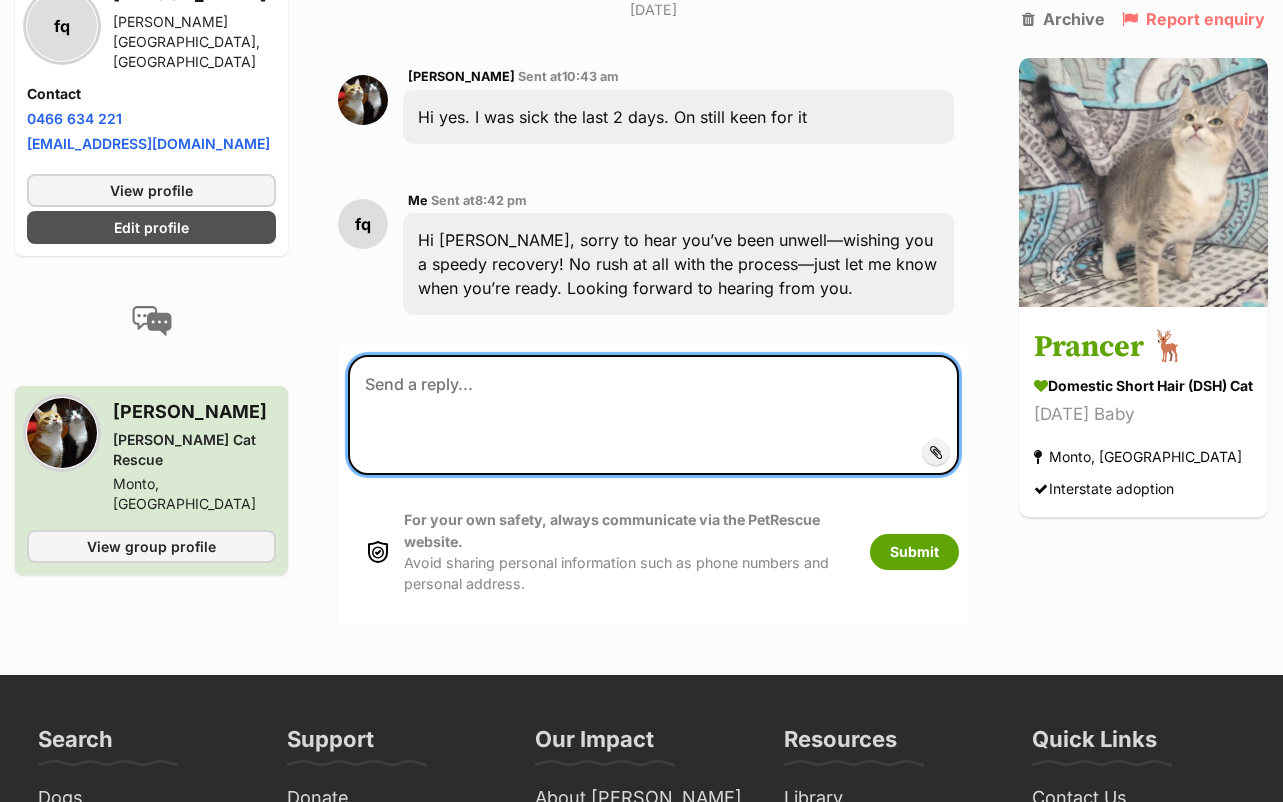 click at bounding box center (653, 415) 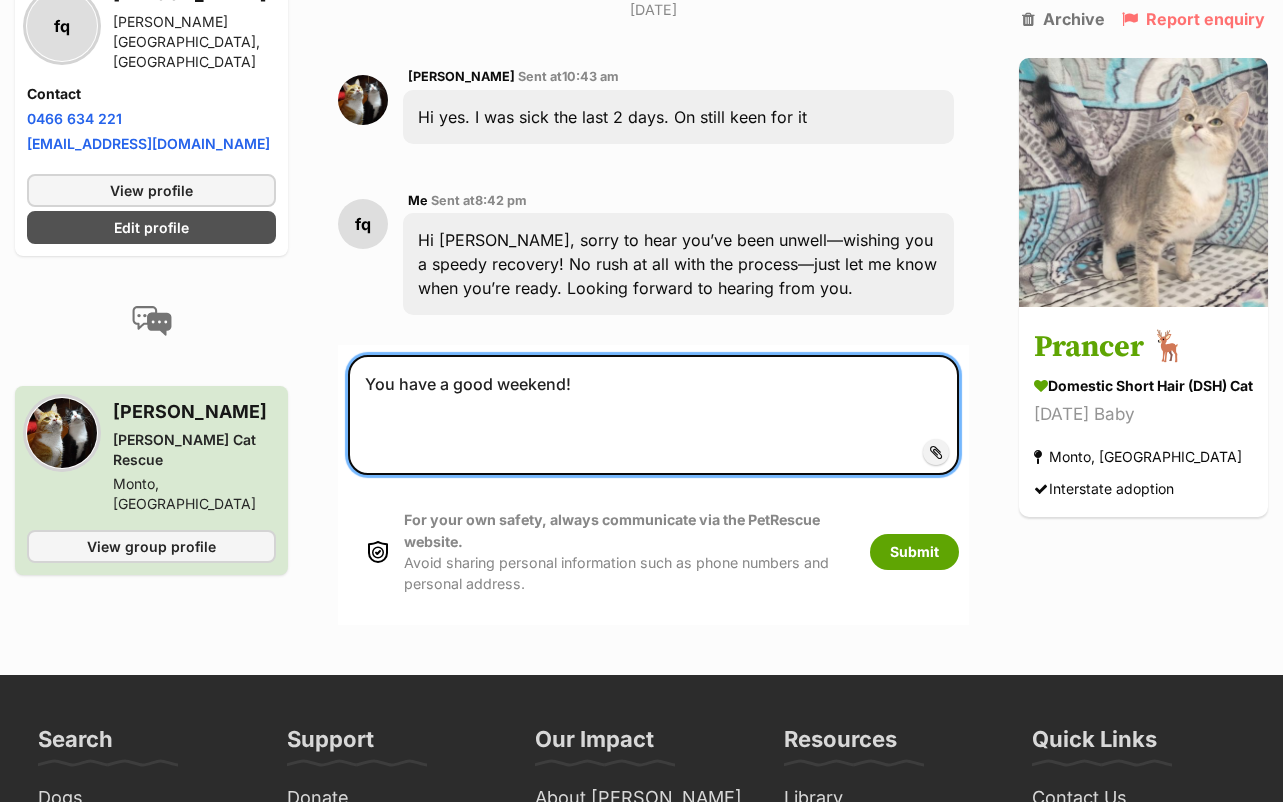 drag, startPoint x: 400, startPoint y: 288, endPoint x: 344, endPoint y: 288, distance: 56 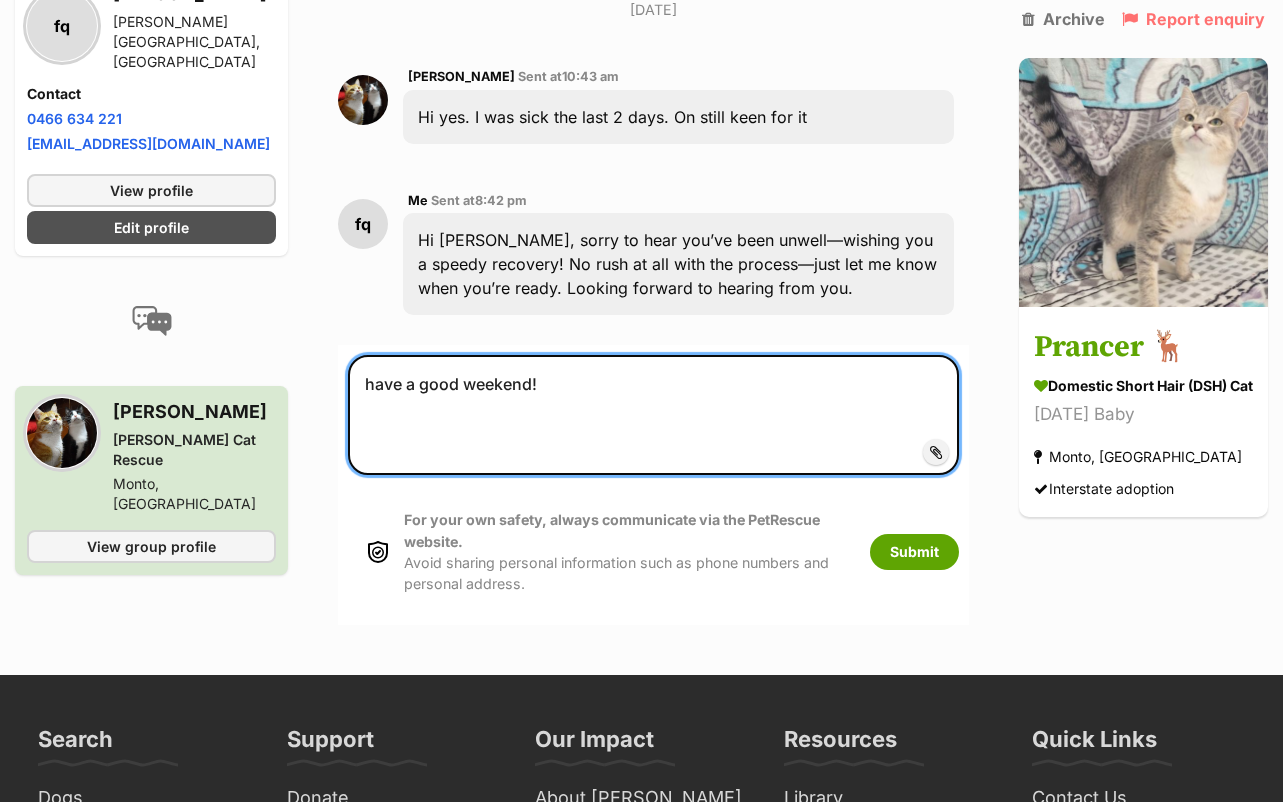 click on "have a good weekend!" at bounding box center [653, 415] 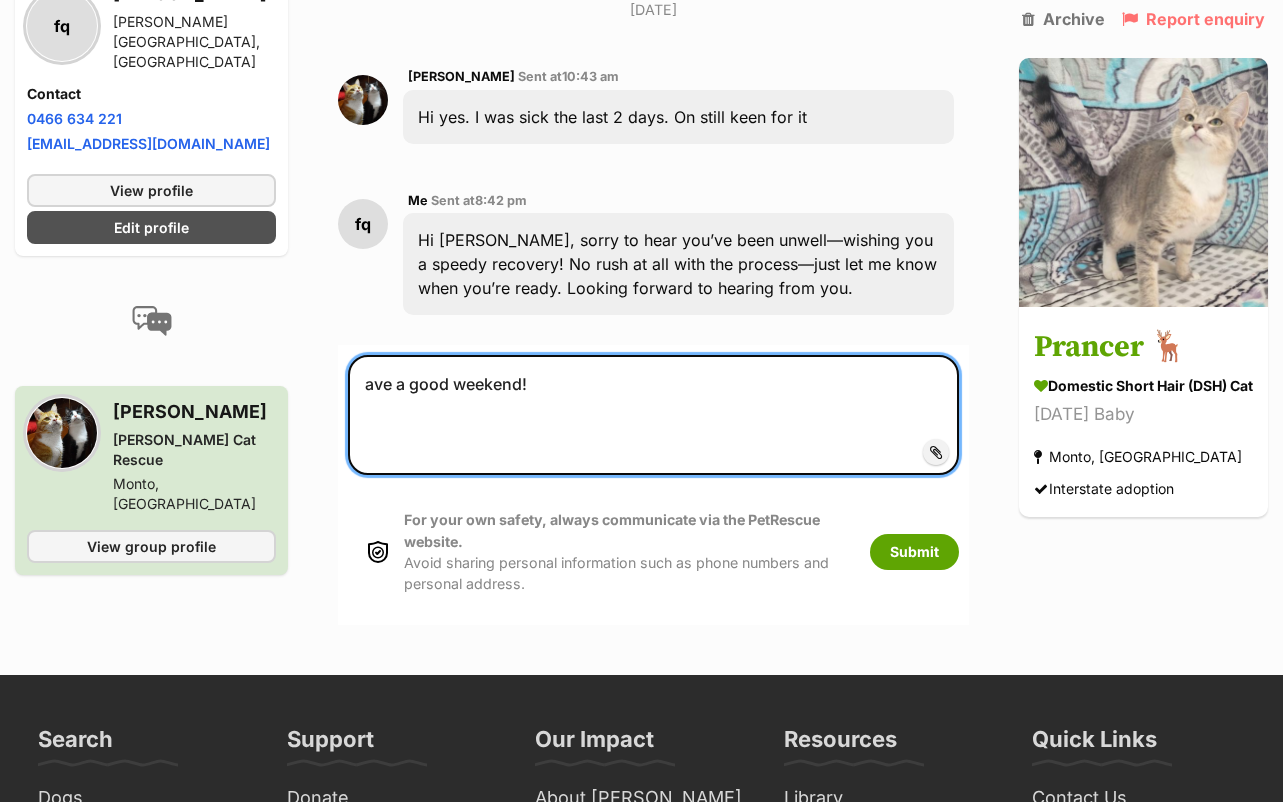 type on "Have a good weekend!" 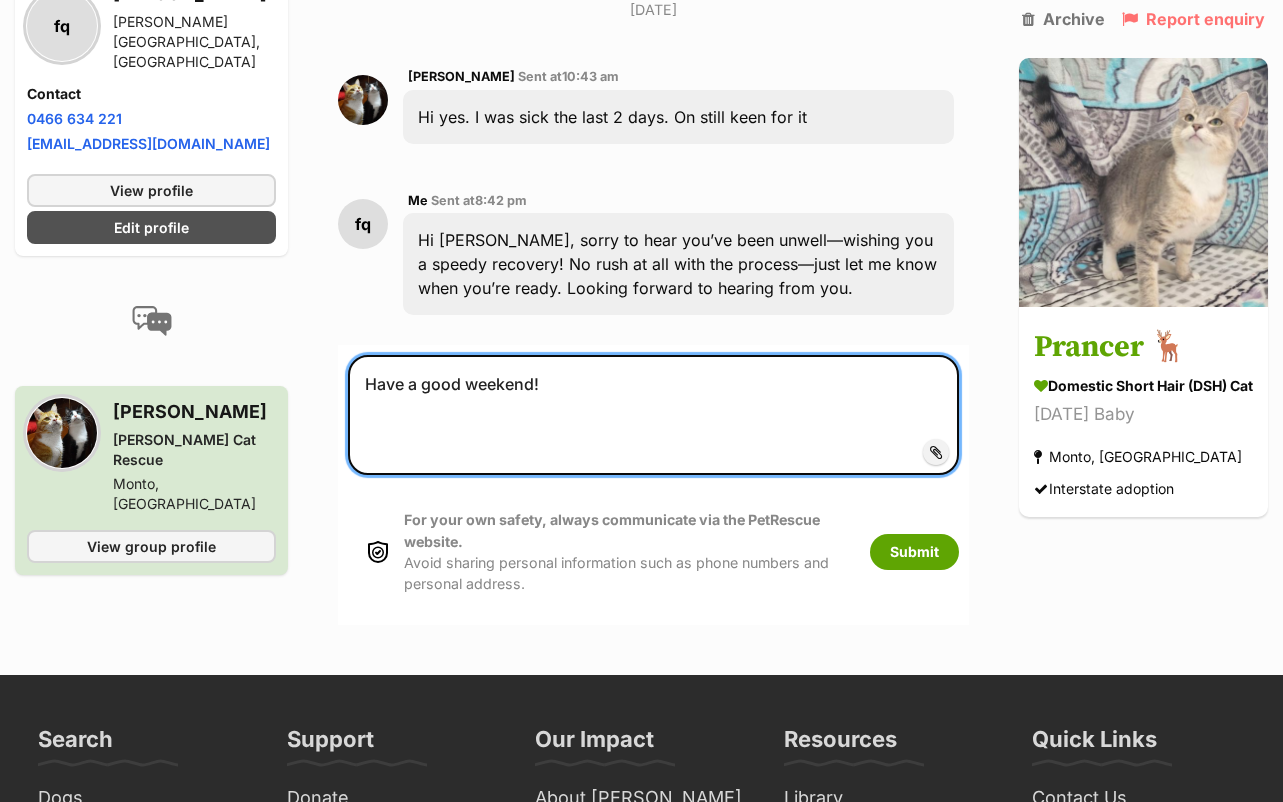 click on "Have a good weekend!" at bounding box center (653, 415) 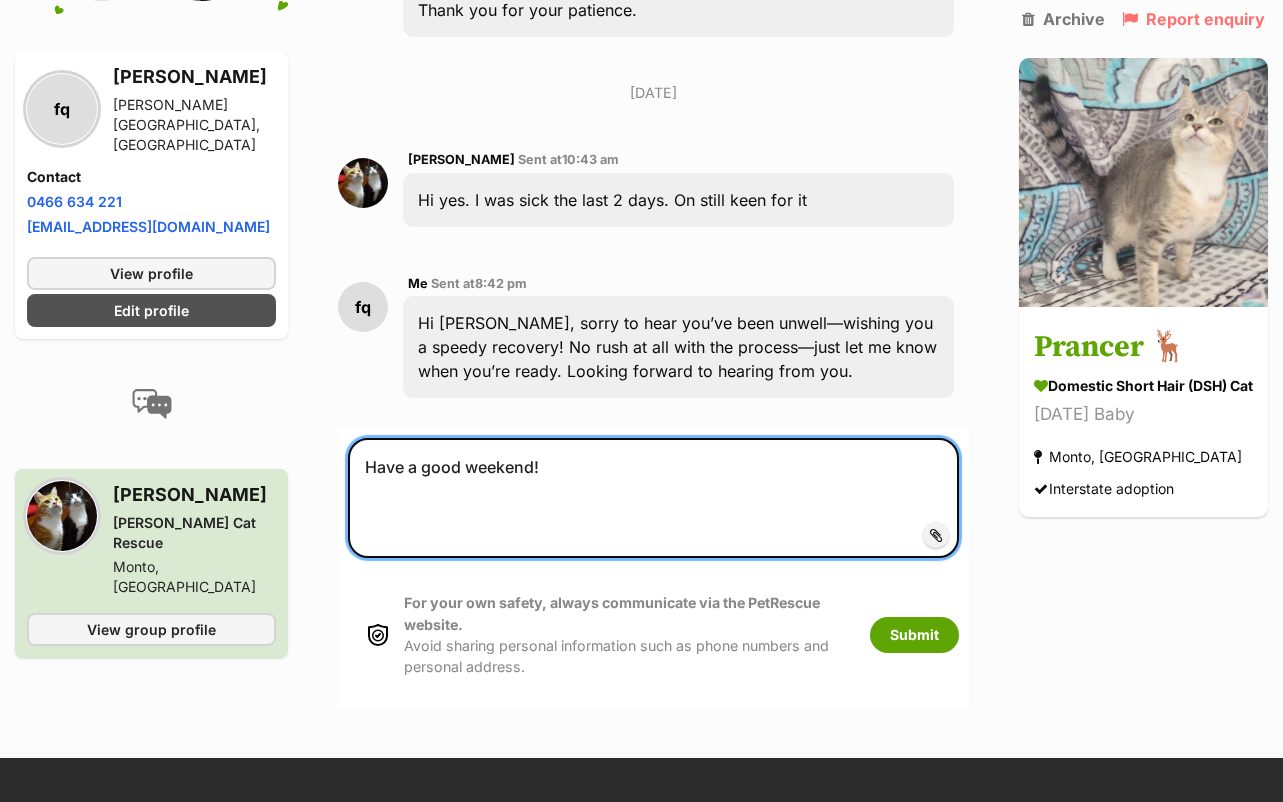 scroll, scrollTop: 802, scrollLeft: 0, axis: vertical 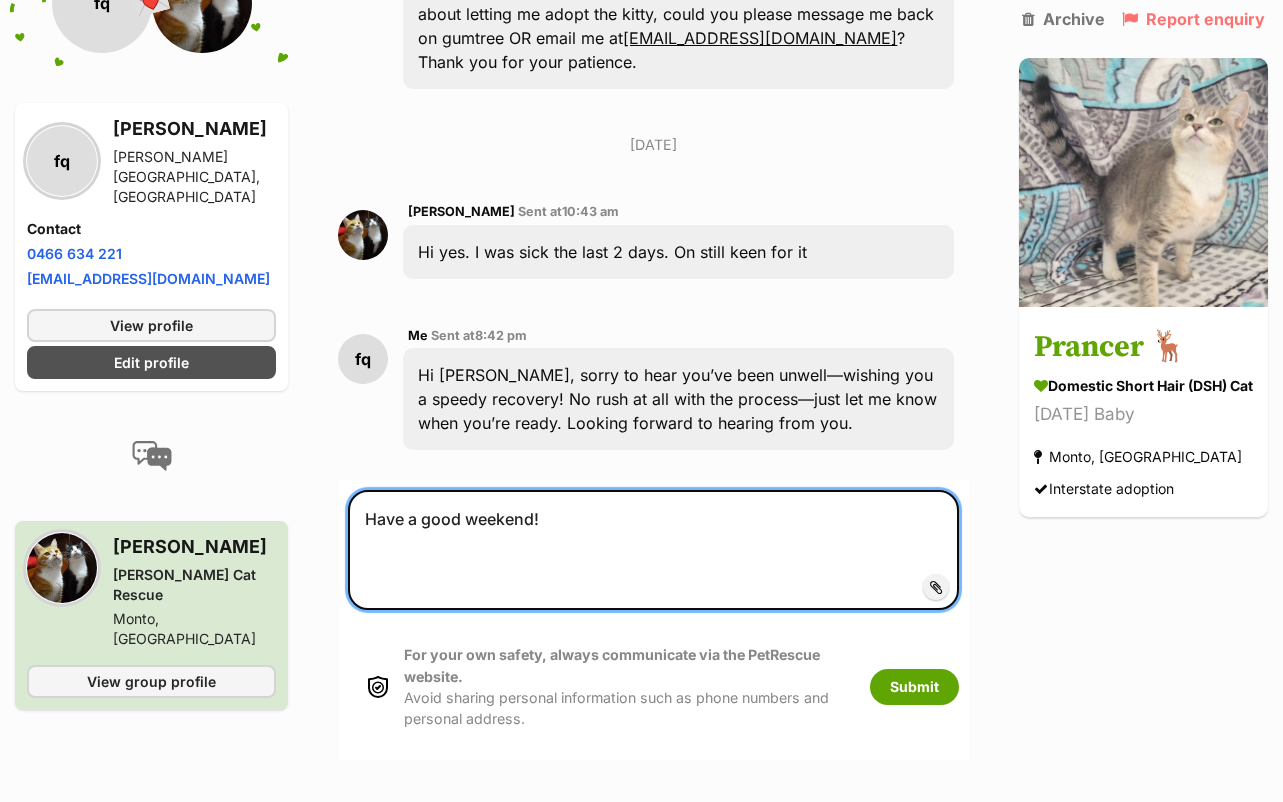 drag, startPoint x: 586, startPoint y: 420, endPoint x: 318, endPoint y: 418, distance: 268.00748 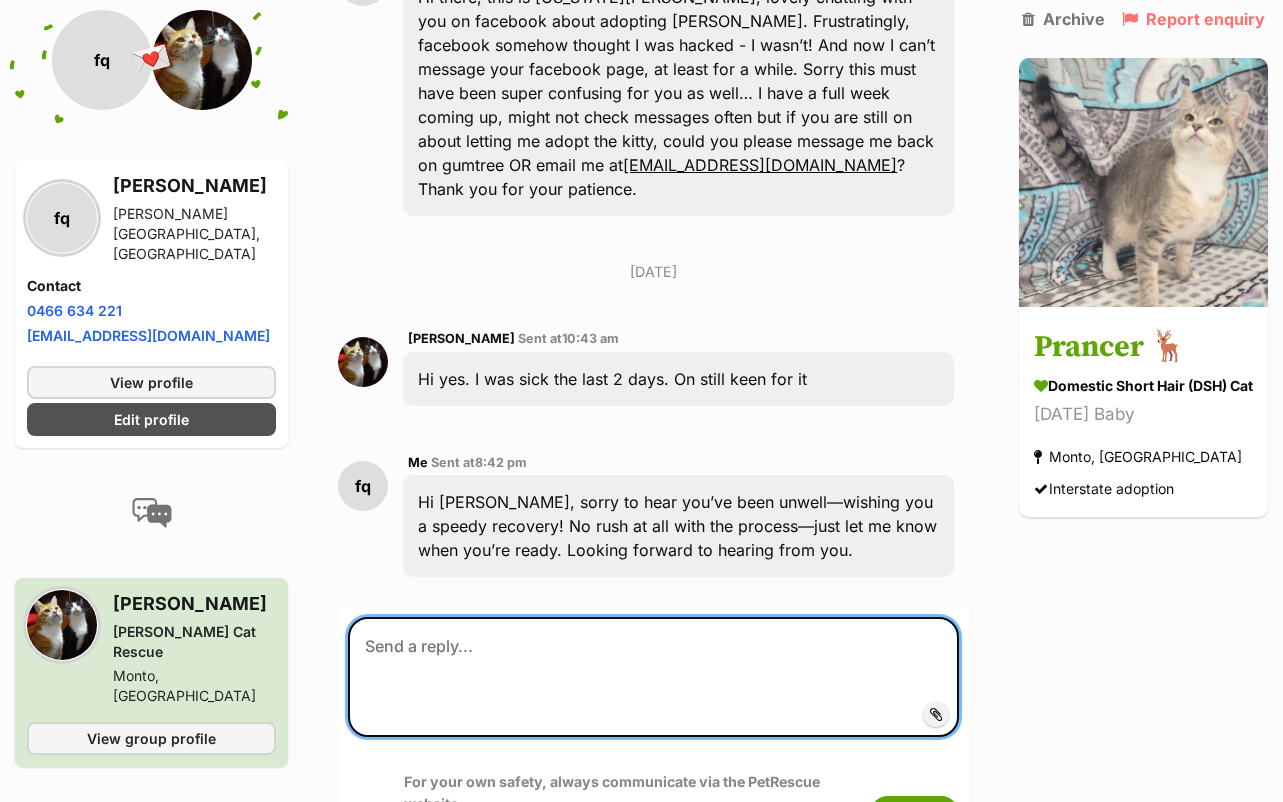 scroll, scrollTop: 645, scrollLeft: 0, axis: vertical 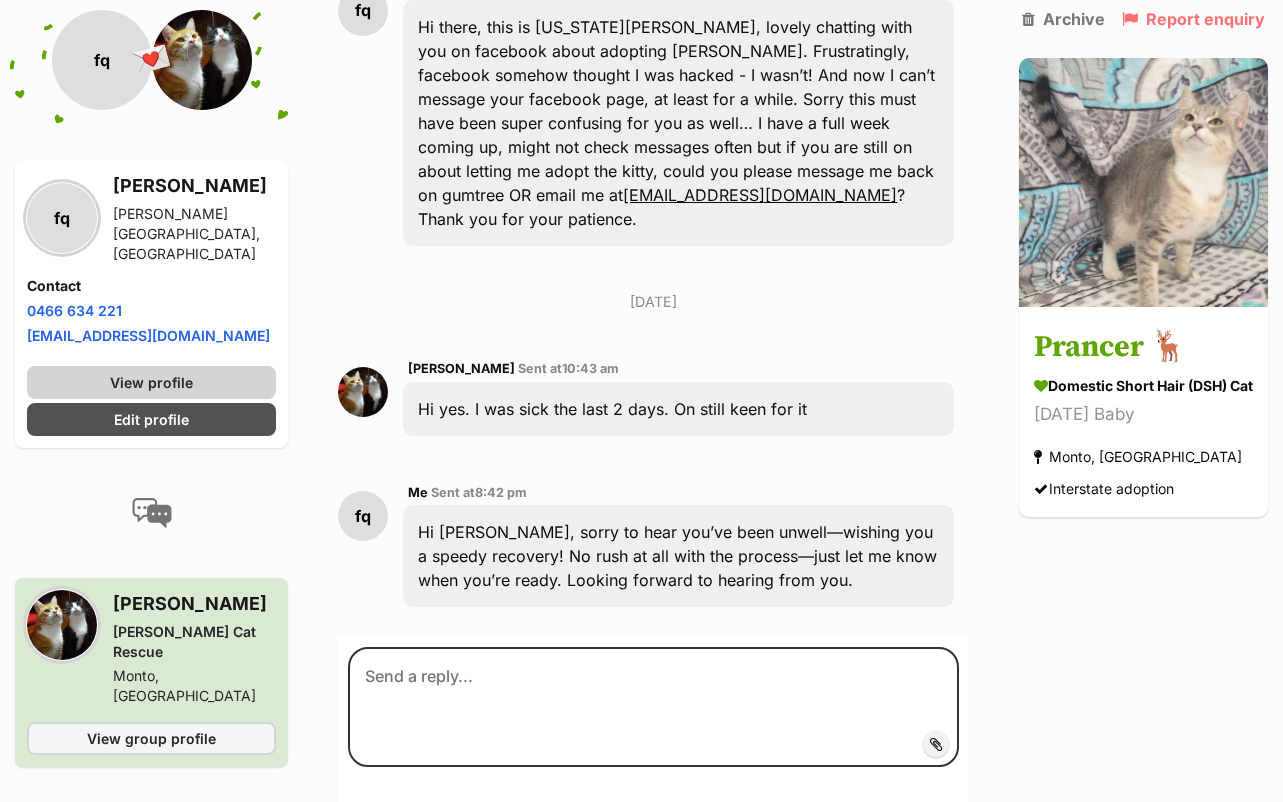 click on "View profile" at bounding box center (151, 382) 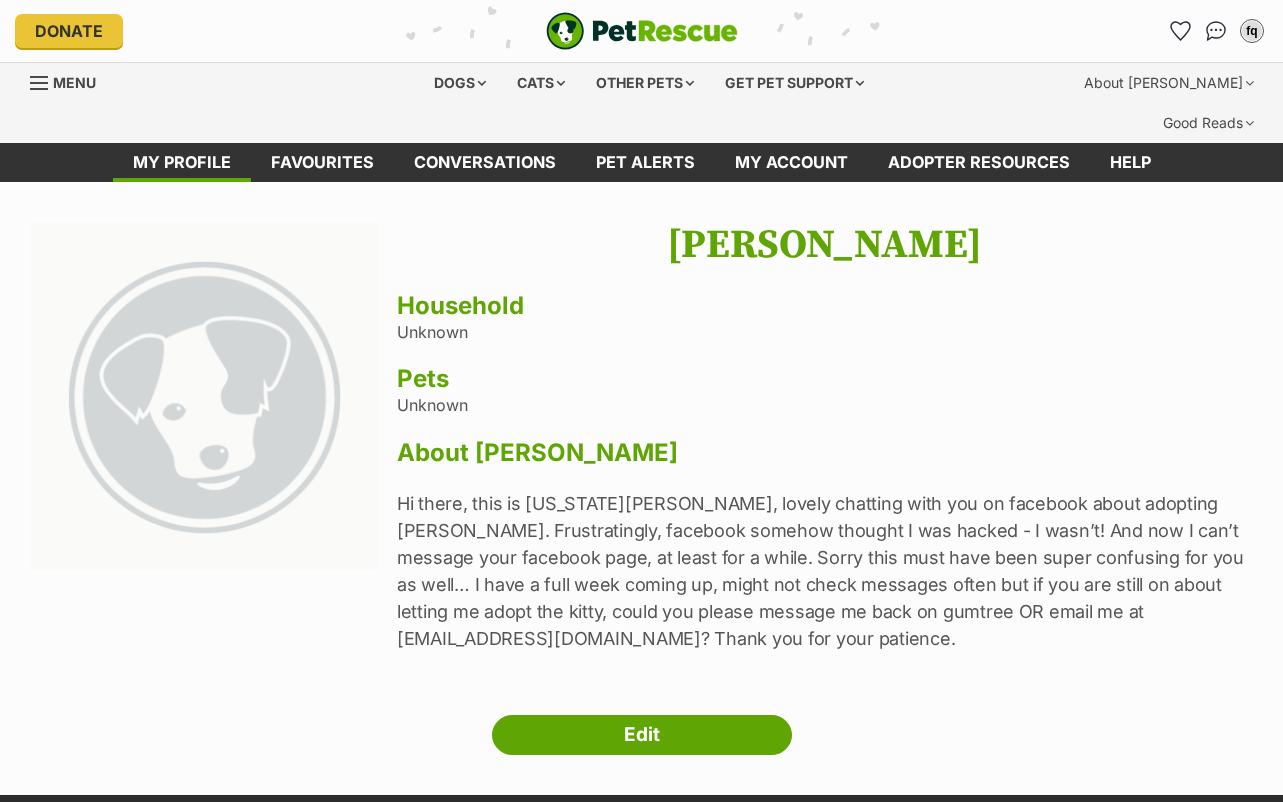 scroll, scrollTop: 0, scrollLeft: 0, axis: both 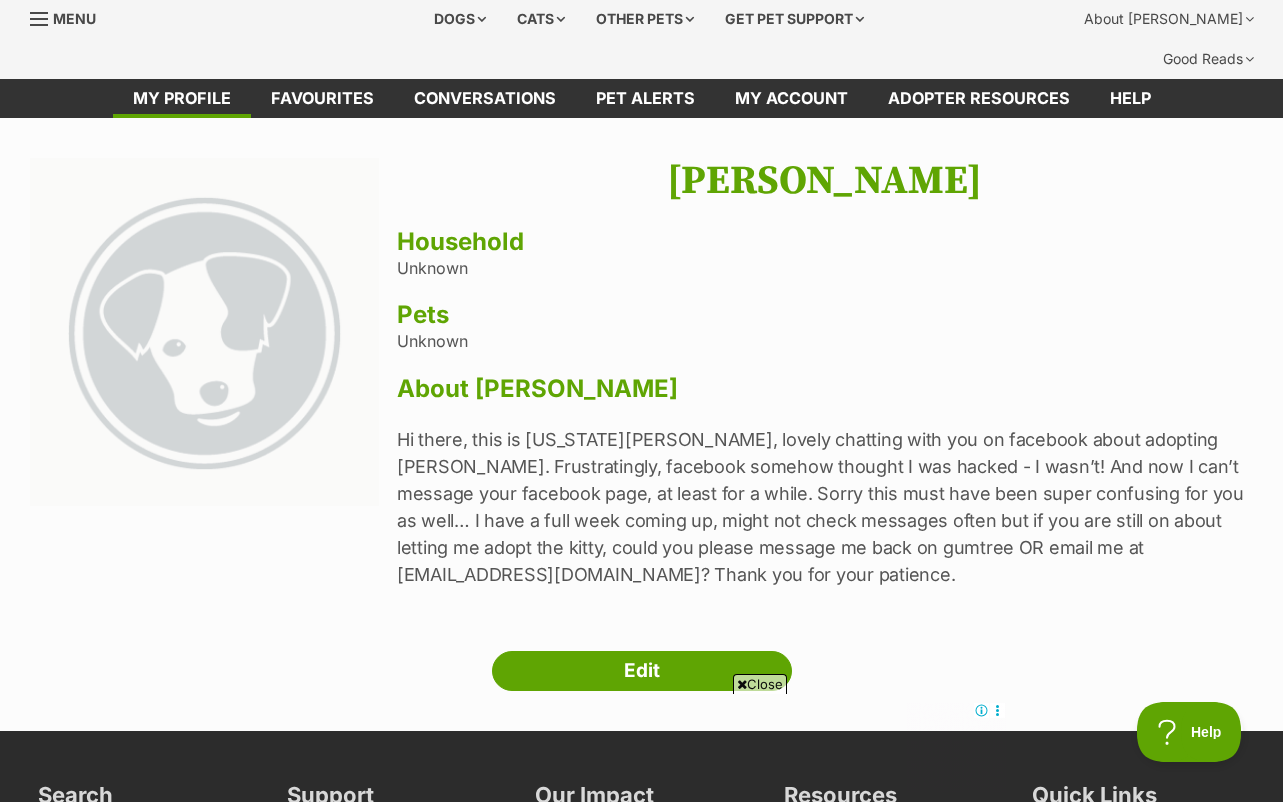 click on "Next Prev 1
feiru qin
Household
Unknown
Pets
Unknown
About [PERSON_NAME]
Hi there, this is [US_STATE][PERSON_NAME], lovely chatting with you on facebook about adopting [PERSON_NAME]. Frustratingly, facebook somehow thought I was hacked - I wasn’t! And now I can’t message your facebook page, at least for a while. Sorry this must have been super confusing for you as well… I have a full week coming up, might not check messages often but if you are still on about letting me adopt the kitty, could you please message me back on gumtree OR email me at [EMAIL_ADDRESS][DOMAIN_NAME]? Thank you for your patience.
Edit" at bounding box center [641, 424] 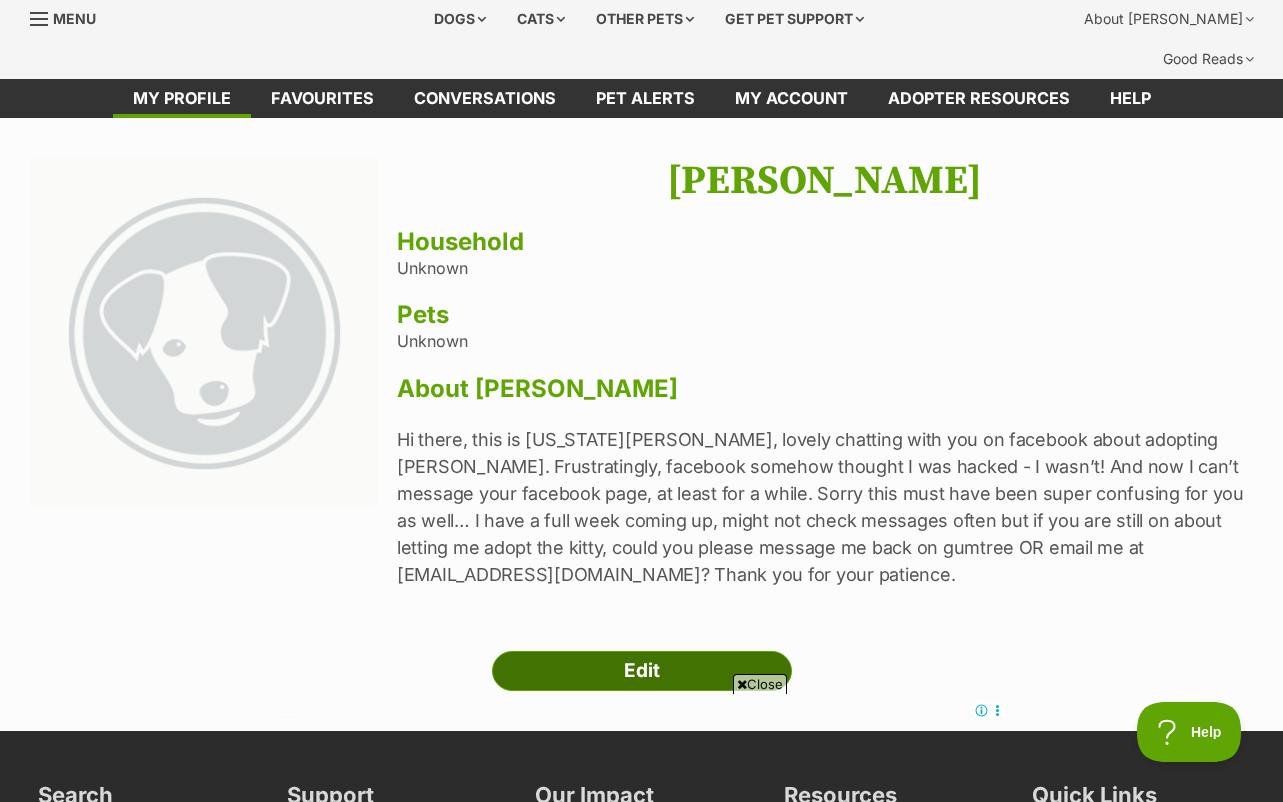 click on "Edit" at bounding box center [642, 671] 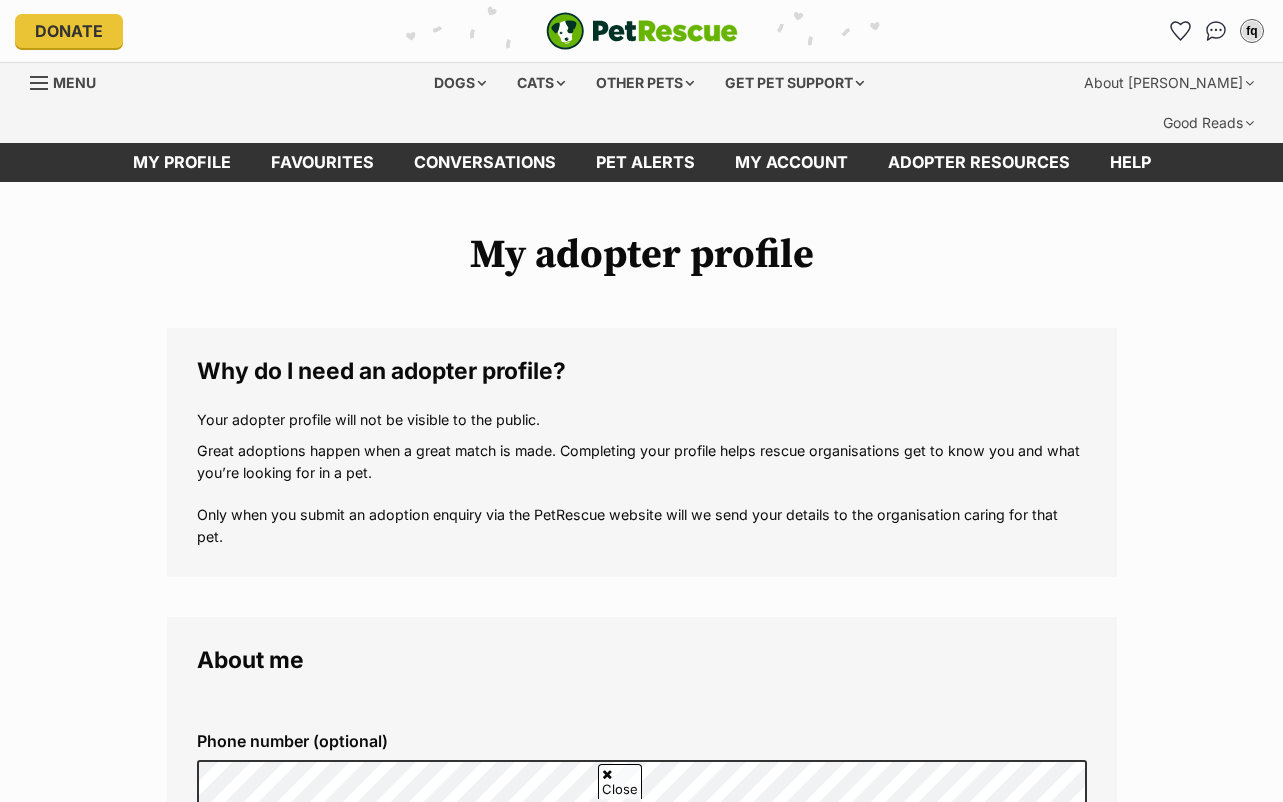 scroll, scrollTop: 320, scrollLeft: 0, axis: vertical 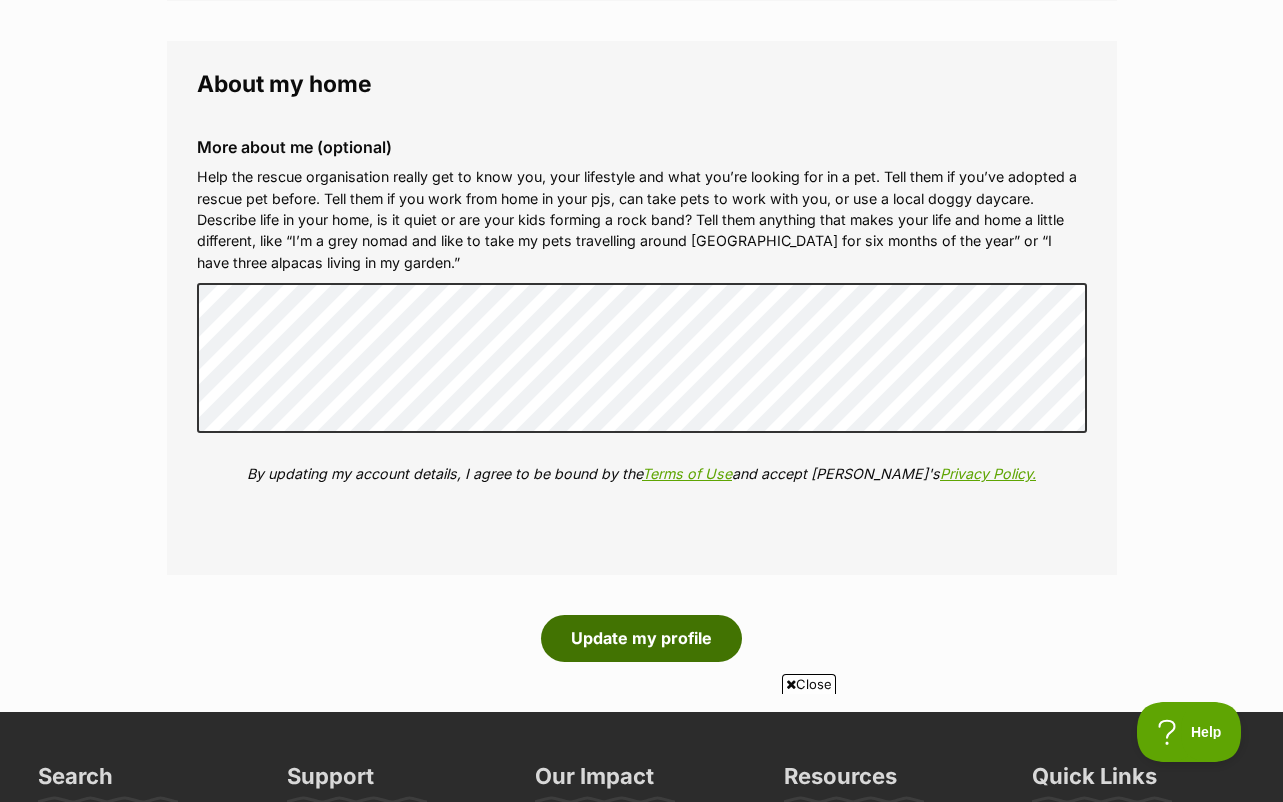 click on "Update my profile" at bounding box center (641, 638) 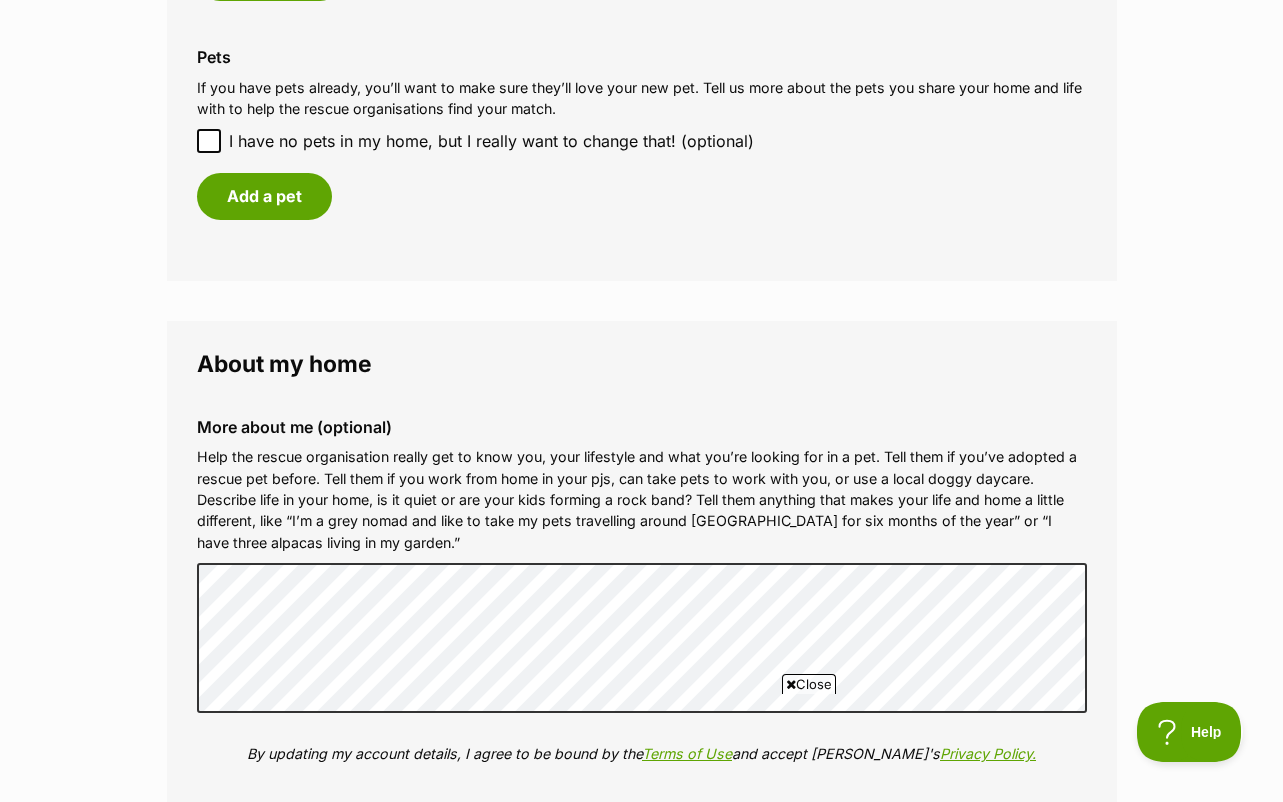 scroll, scrollTop: 1982, scrollLeft: 0, axis: vertical 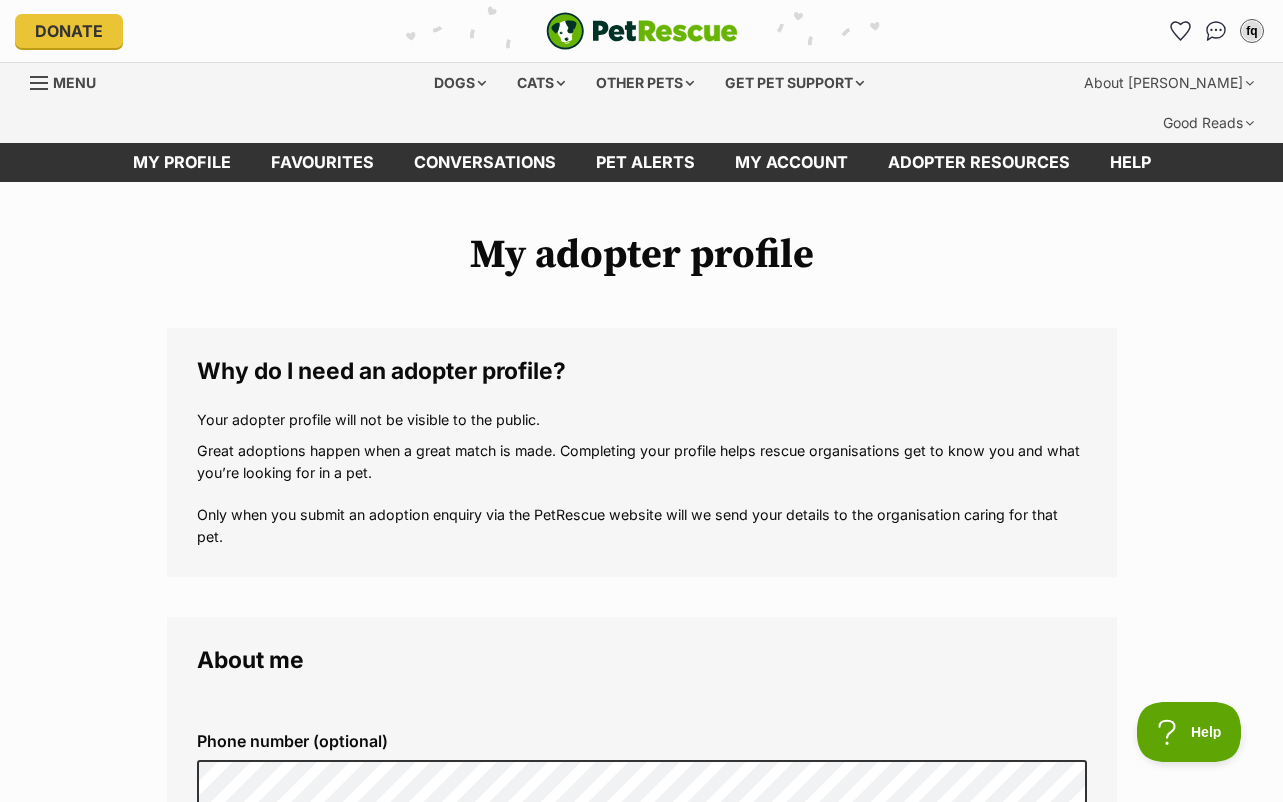 click on "My adopter profile" at bounding box center (642, 255) 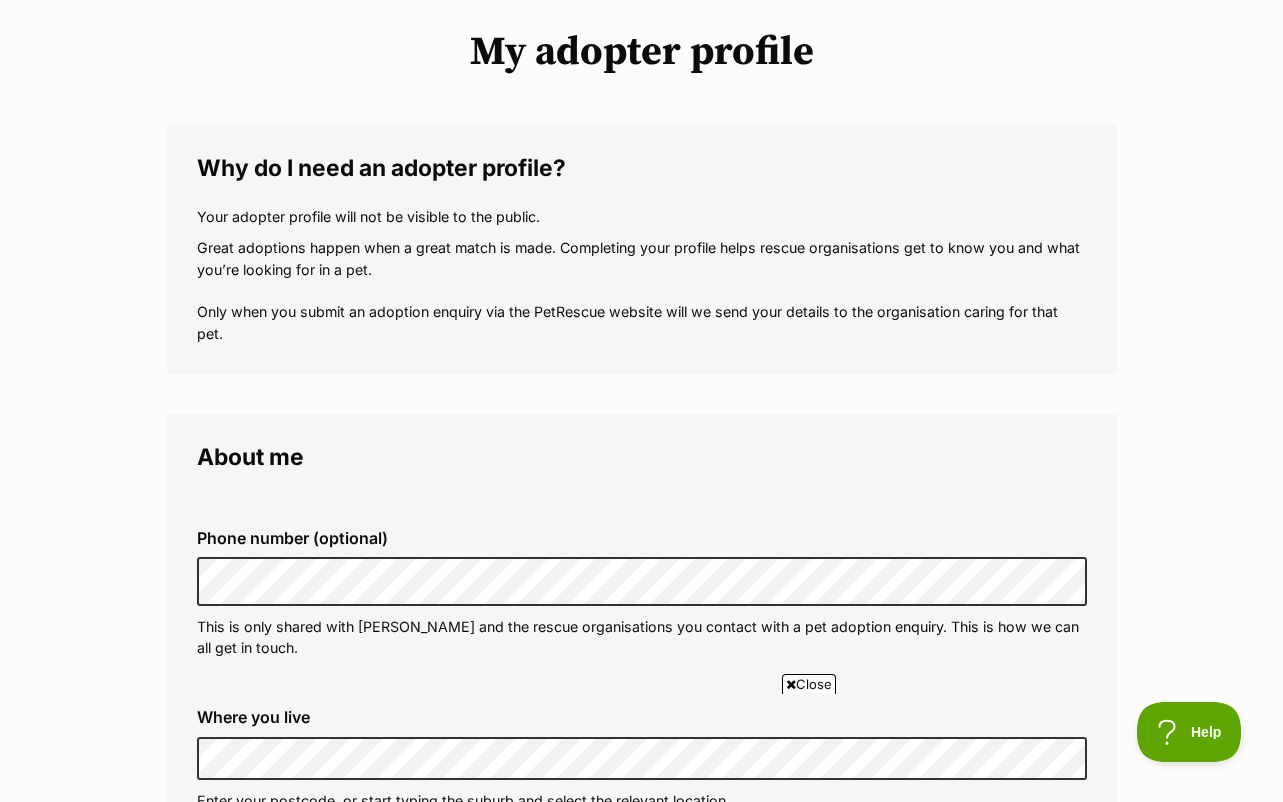 scroll, scrollTop: 216, scrollLeft: 0, axis: vertical 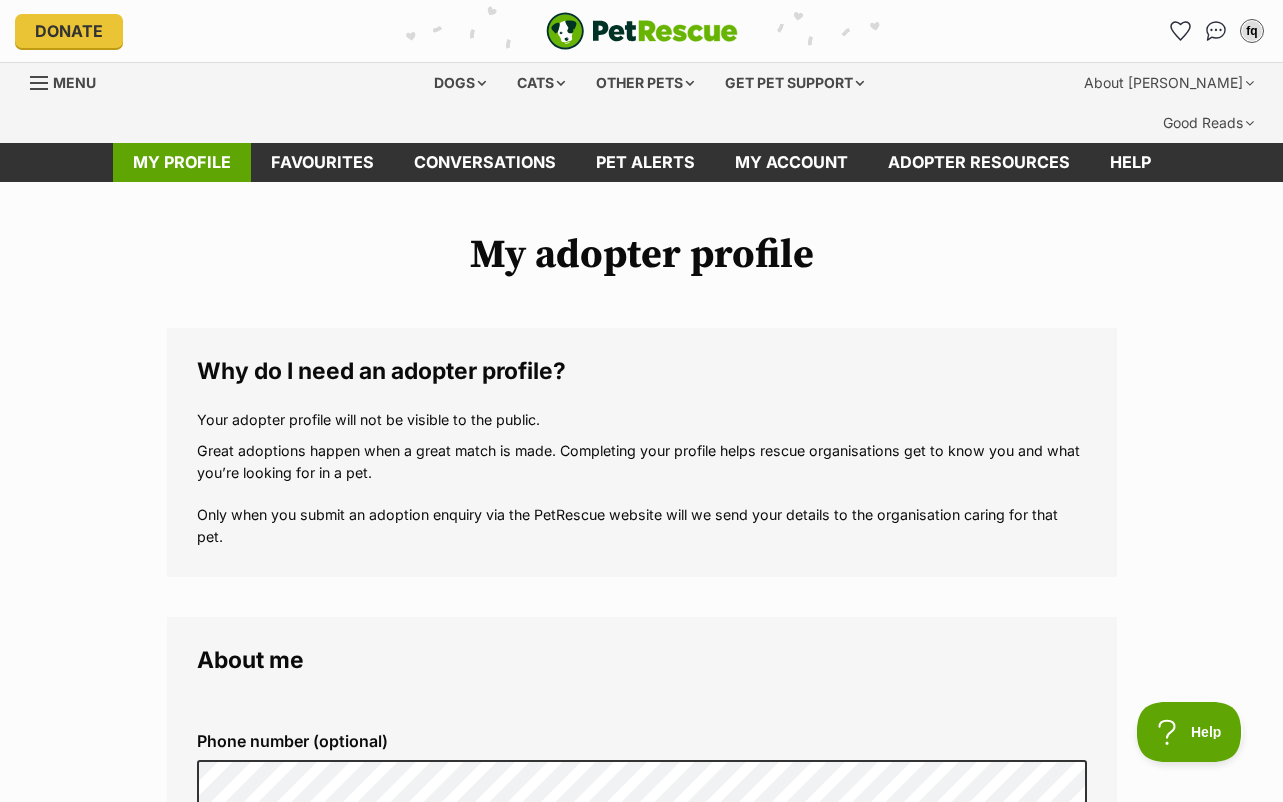 click on "My profile" at bounding box center [182, 162] 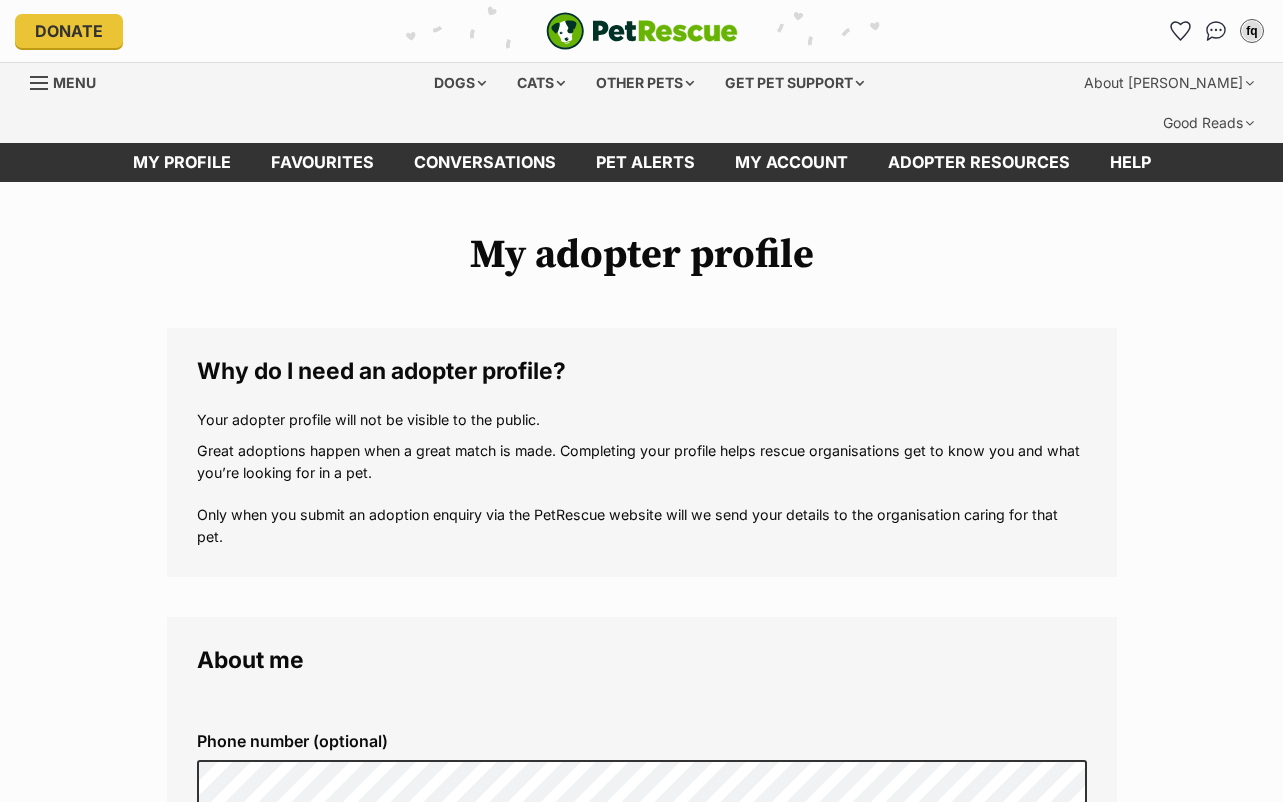 scroll, scrollTop: 252, scrollLeft: 0, axis: vertical 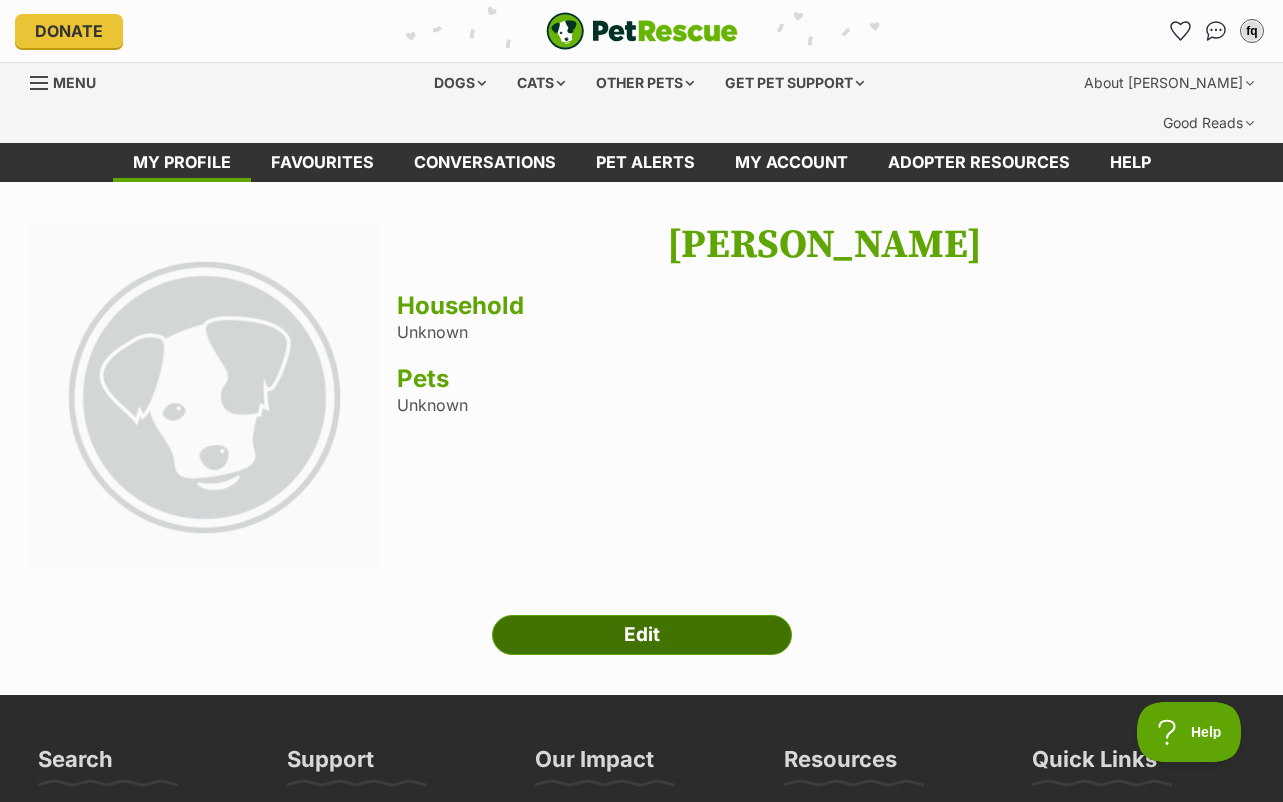 click on "Edit" at bounding box center (642, 635) 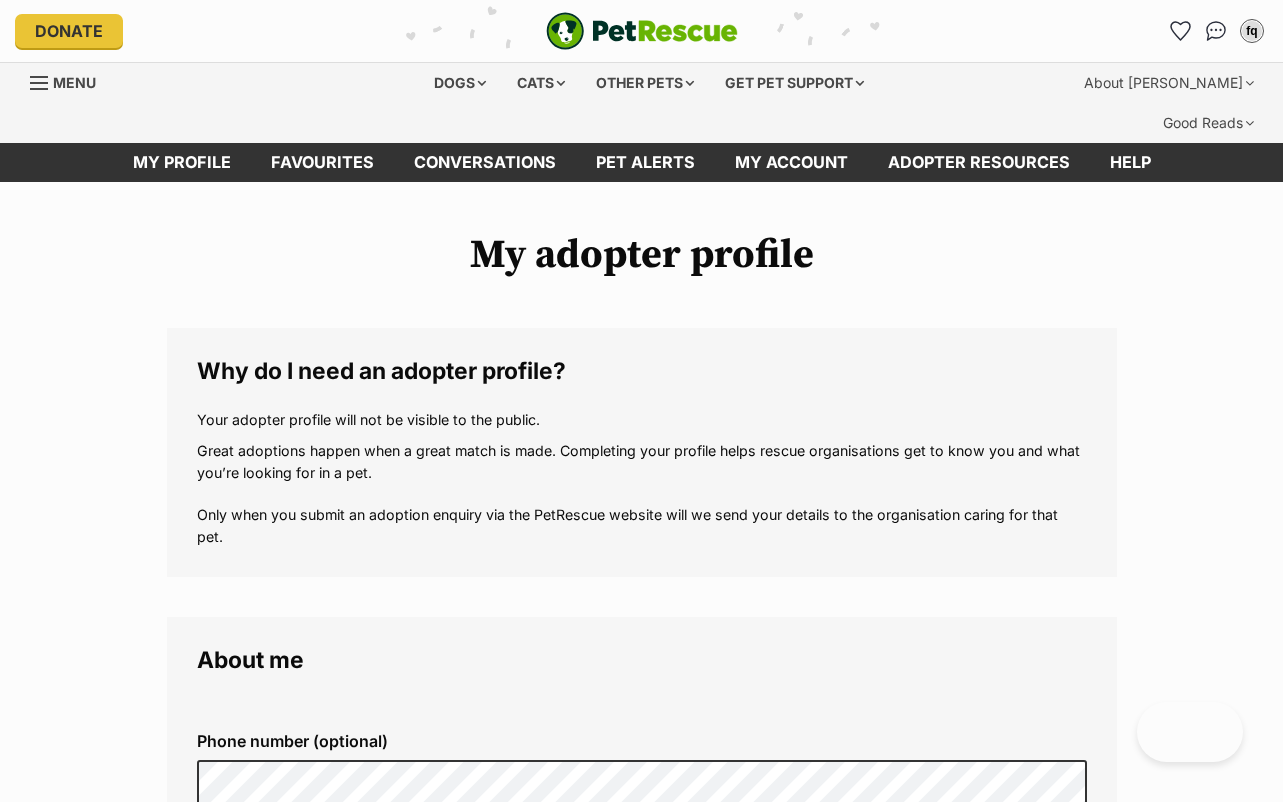 scroll, scrollTop: 0, scrollLeft: 0, axis: both 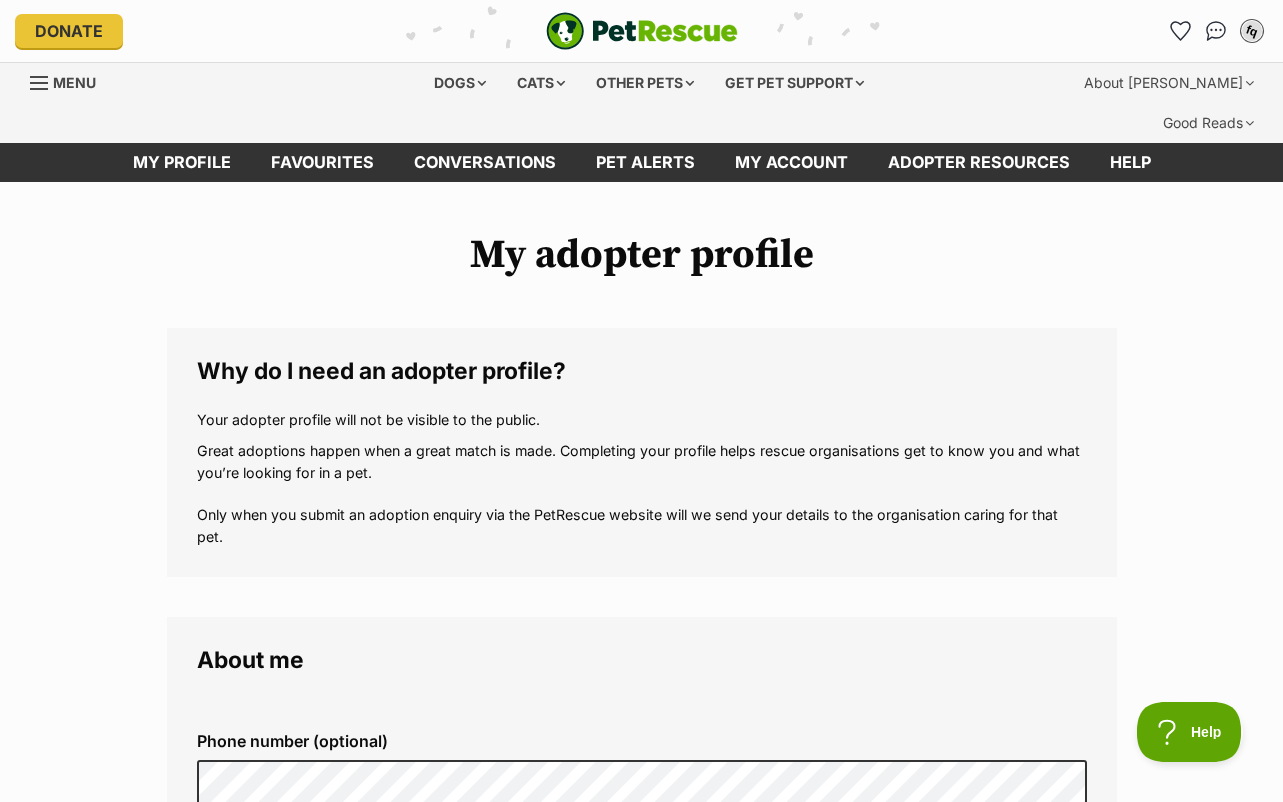 click on "fq" at bounding box center (1252, 31) 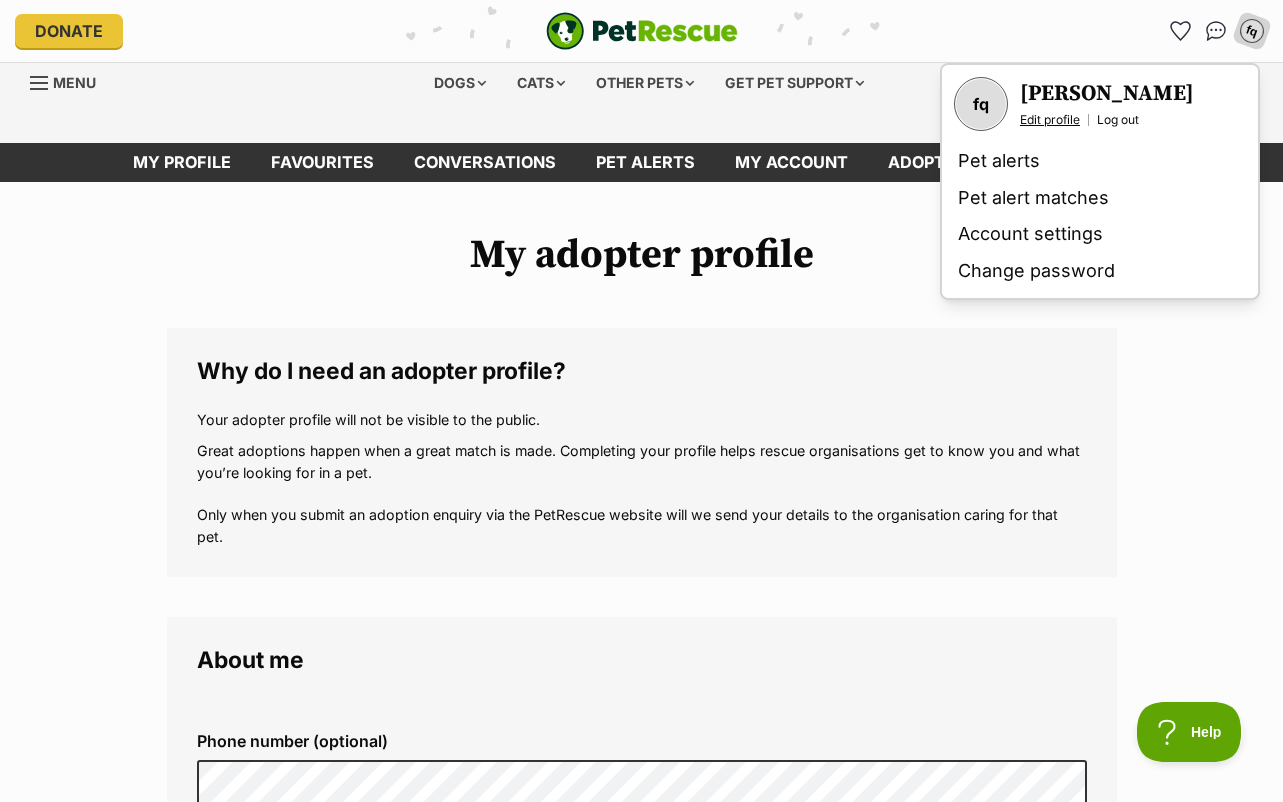 click on "Edit profile" at bounding box center (1050, 120) 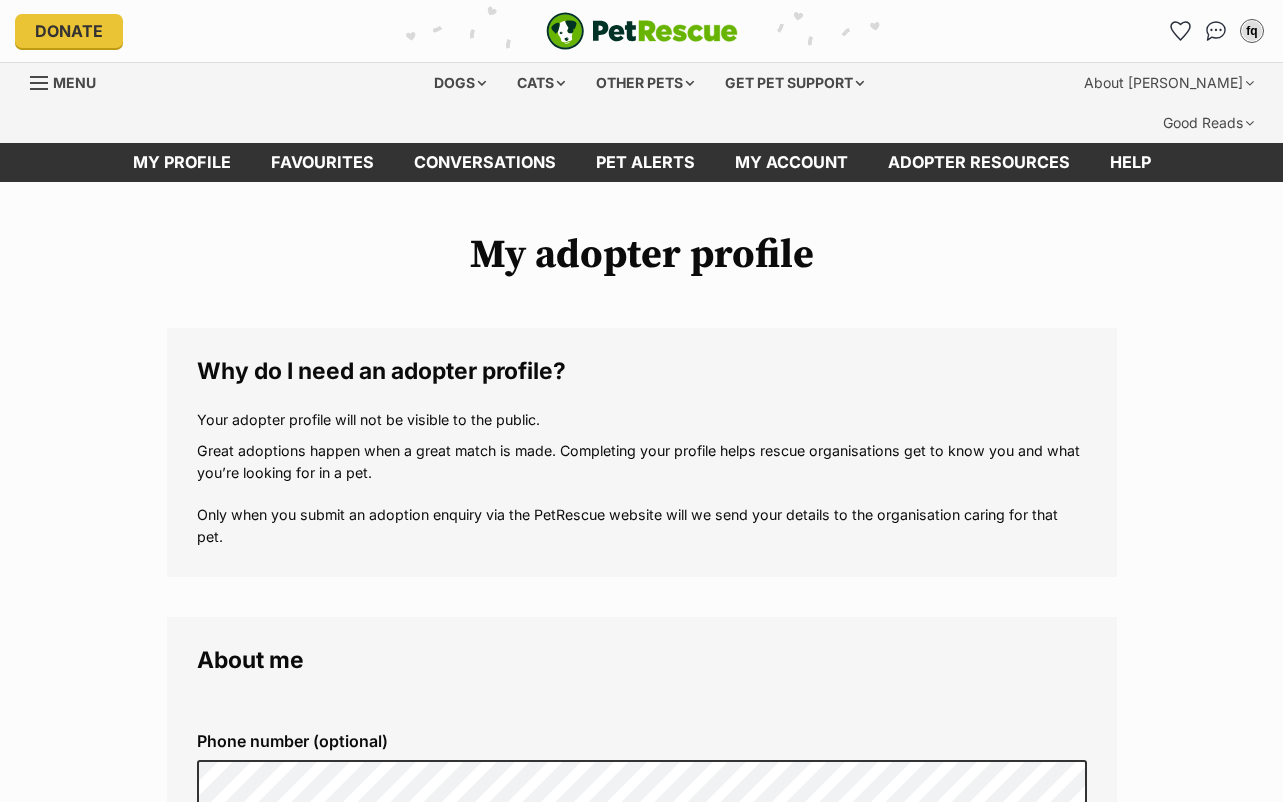 scroll, scrollTop: 0, scrollLeft: 0, axis: both 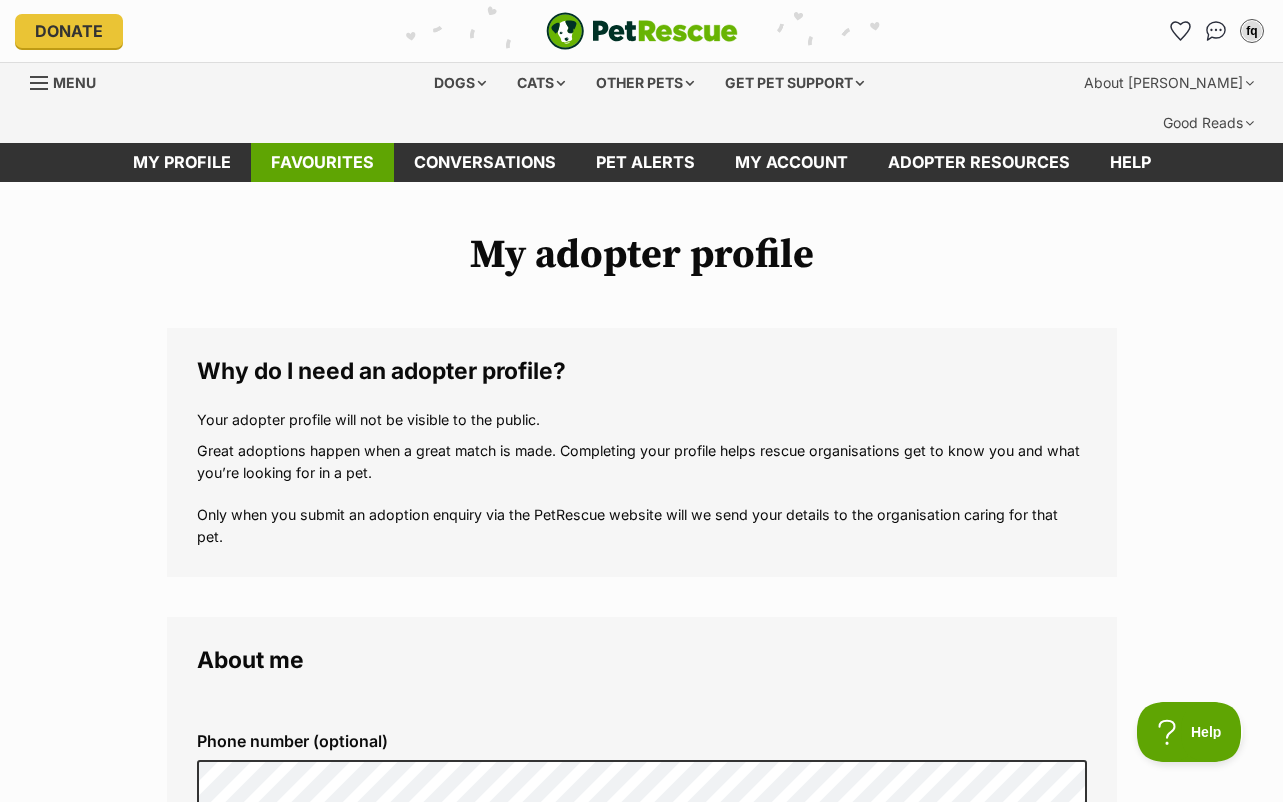 click on "Favourites" at bounding box center (322, 162) 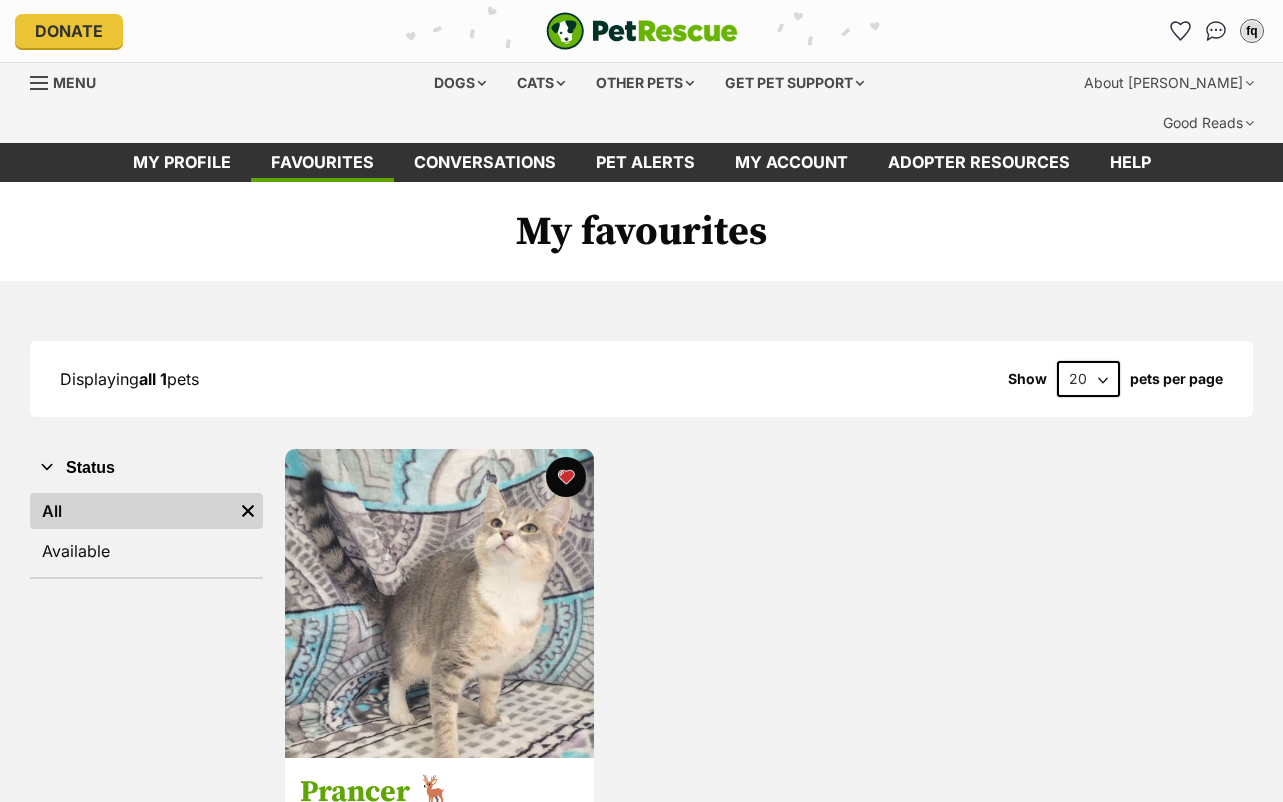 scroll, scrollTop: 0, scrollLeft: 0, axis: both 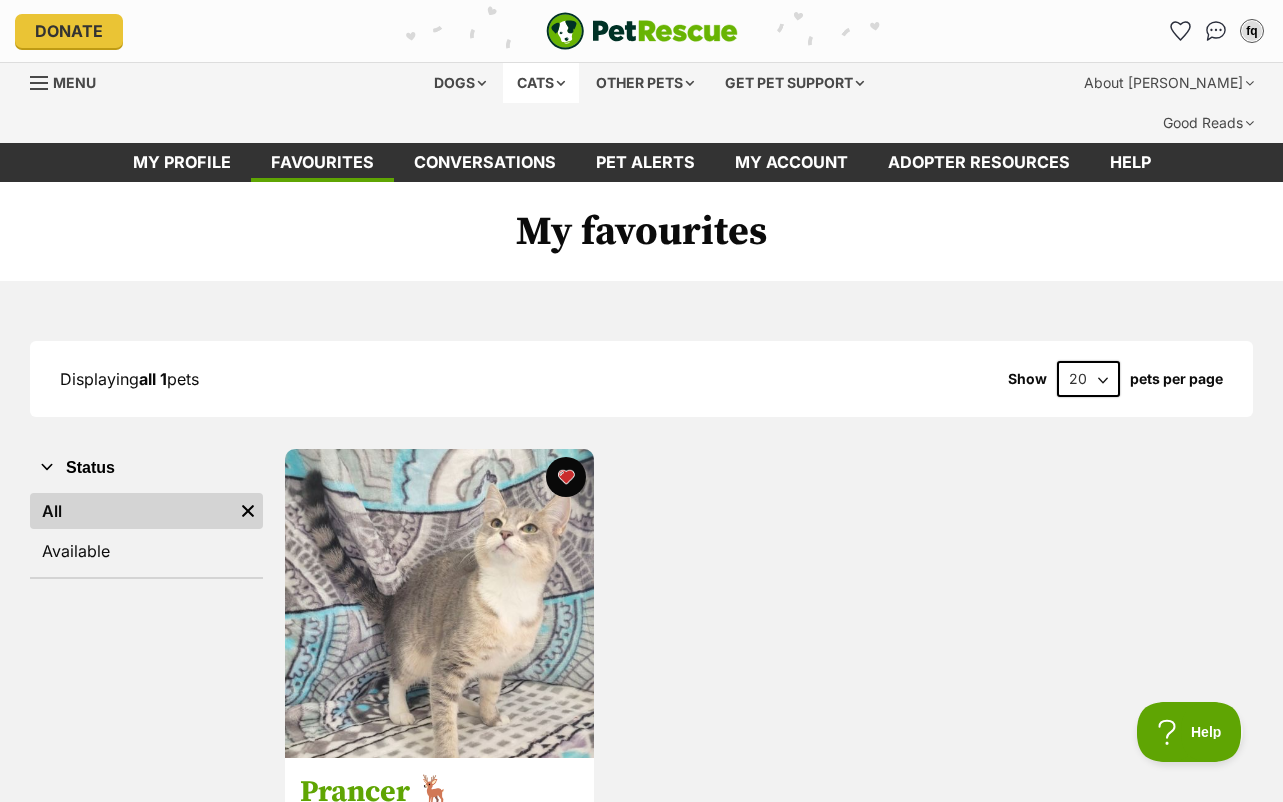 click on "Cats" at bounding box center [541, 83] 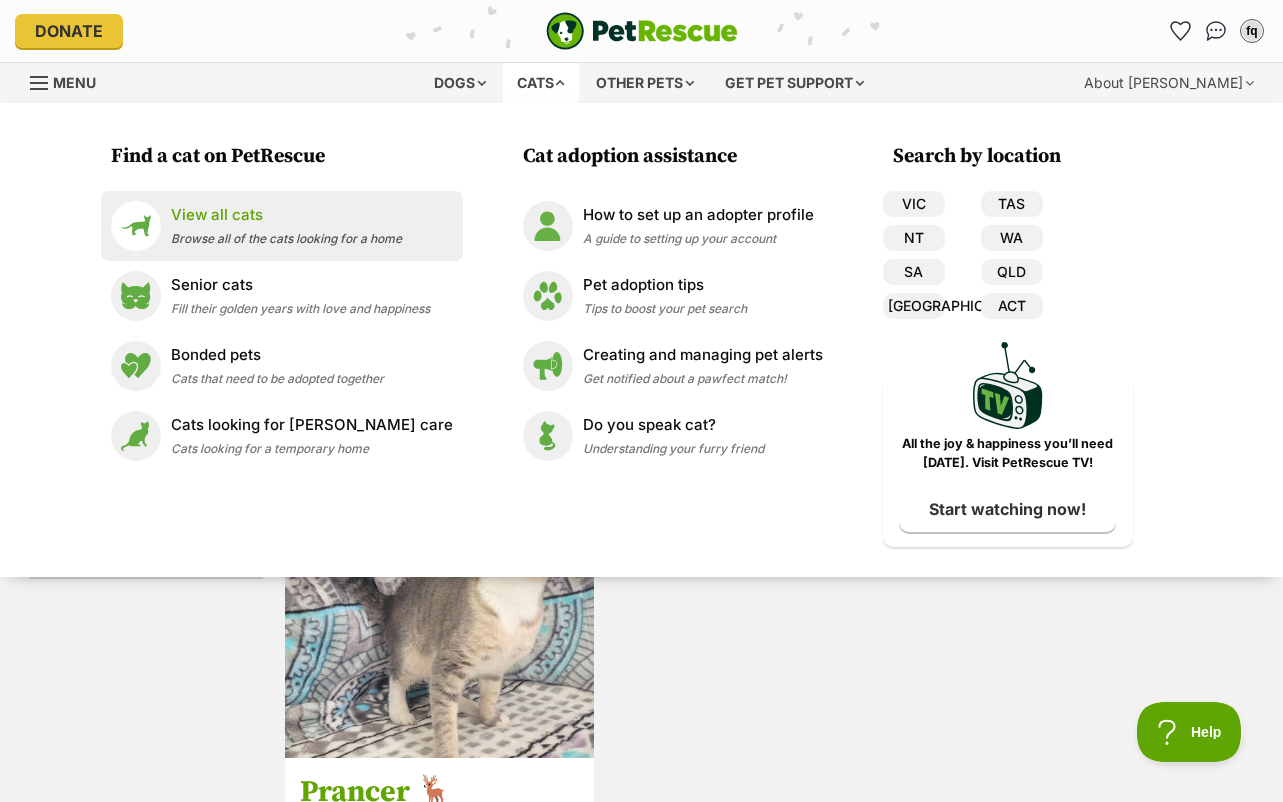 click on "Browse all of the cats looking for a home" at bounding box center [286, 238] 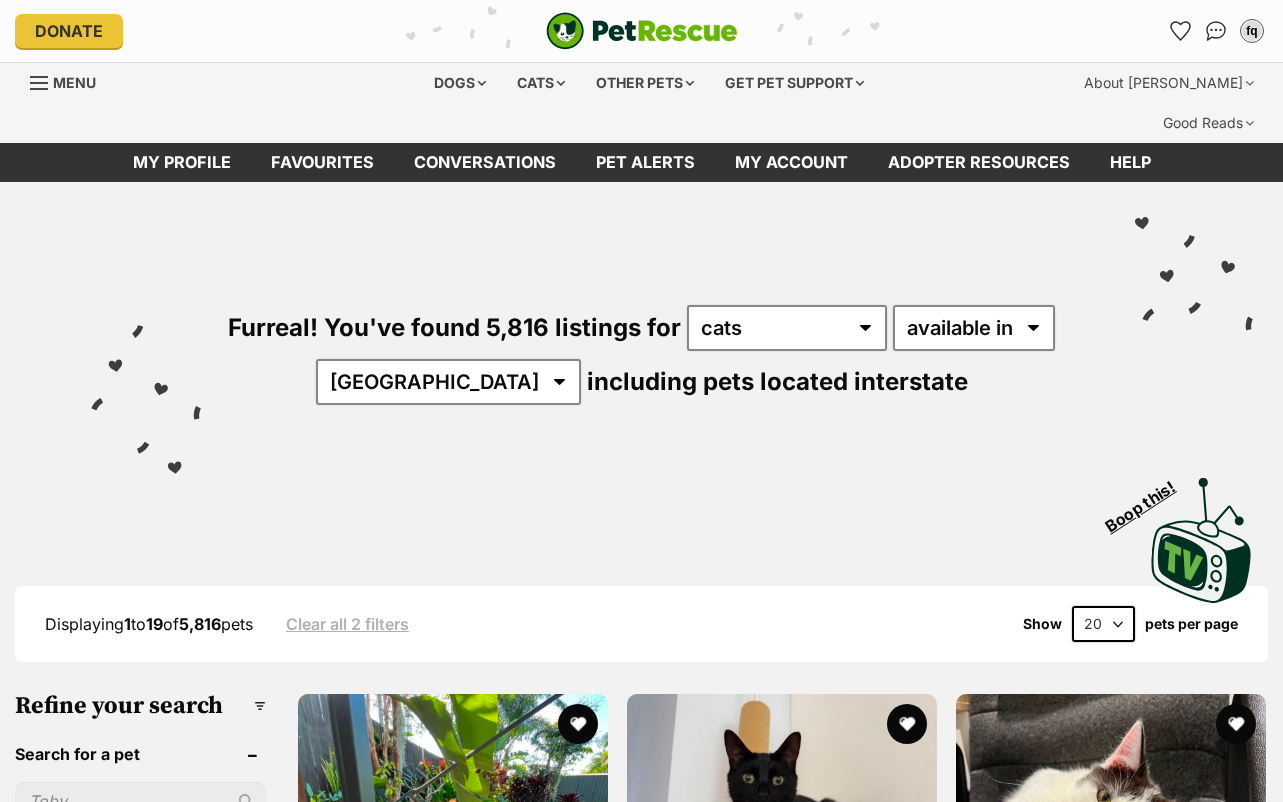 scroll, scrollTop: 0, scrollLeft: 0, axis: both 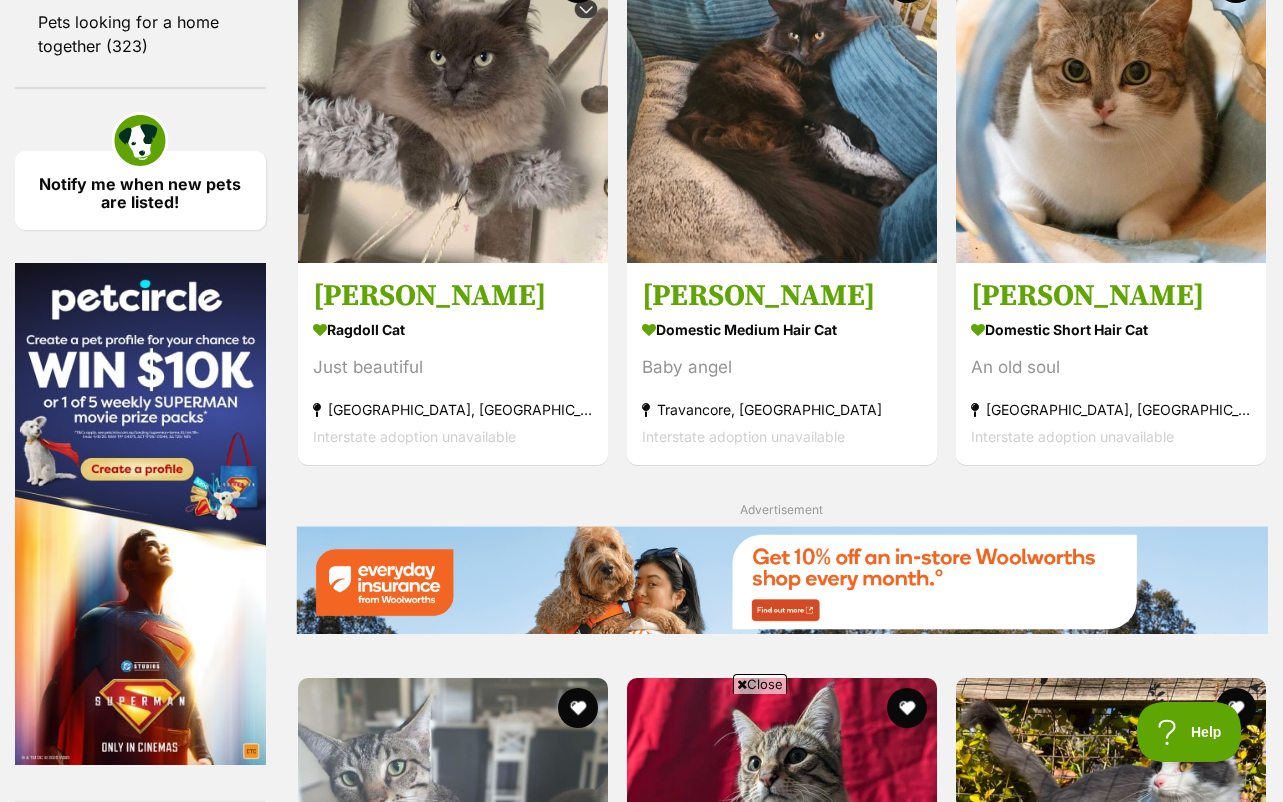 click on "Next" at bounding box center [782, 1958] 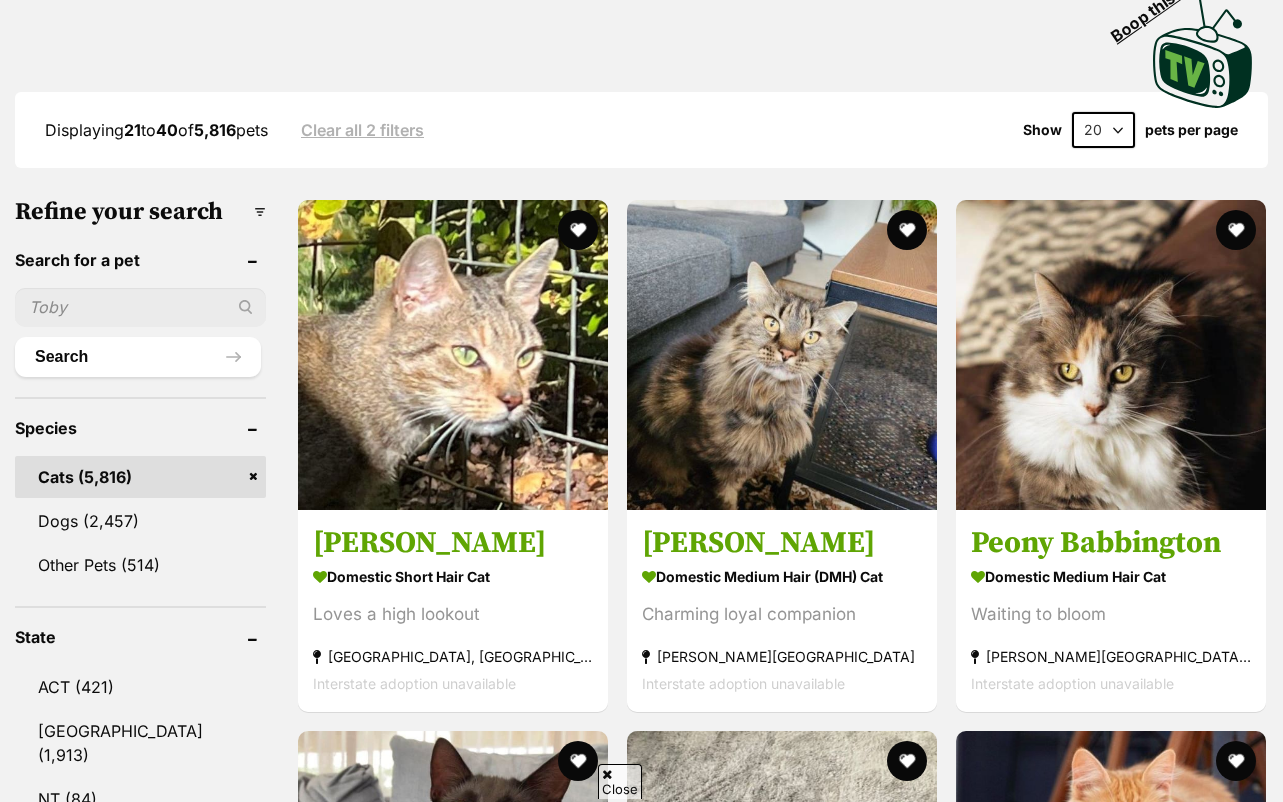 scroll, scrollTop: 0, scrollLeft: 0, axis: both 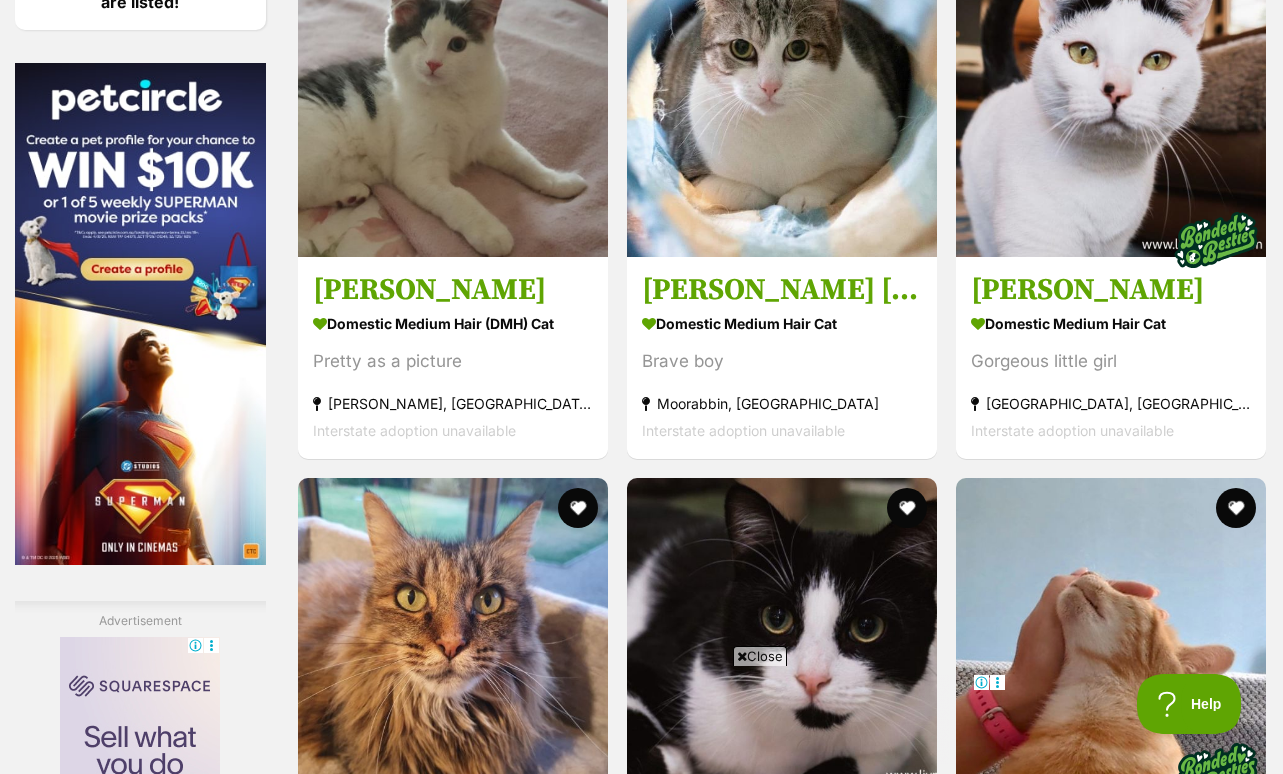 click on "Next" at bounding box center [863, 1758] 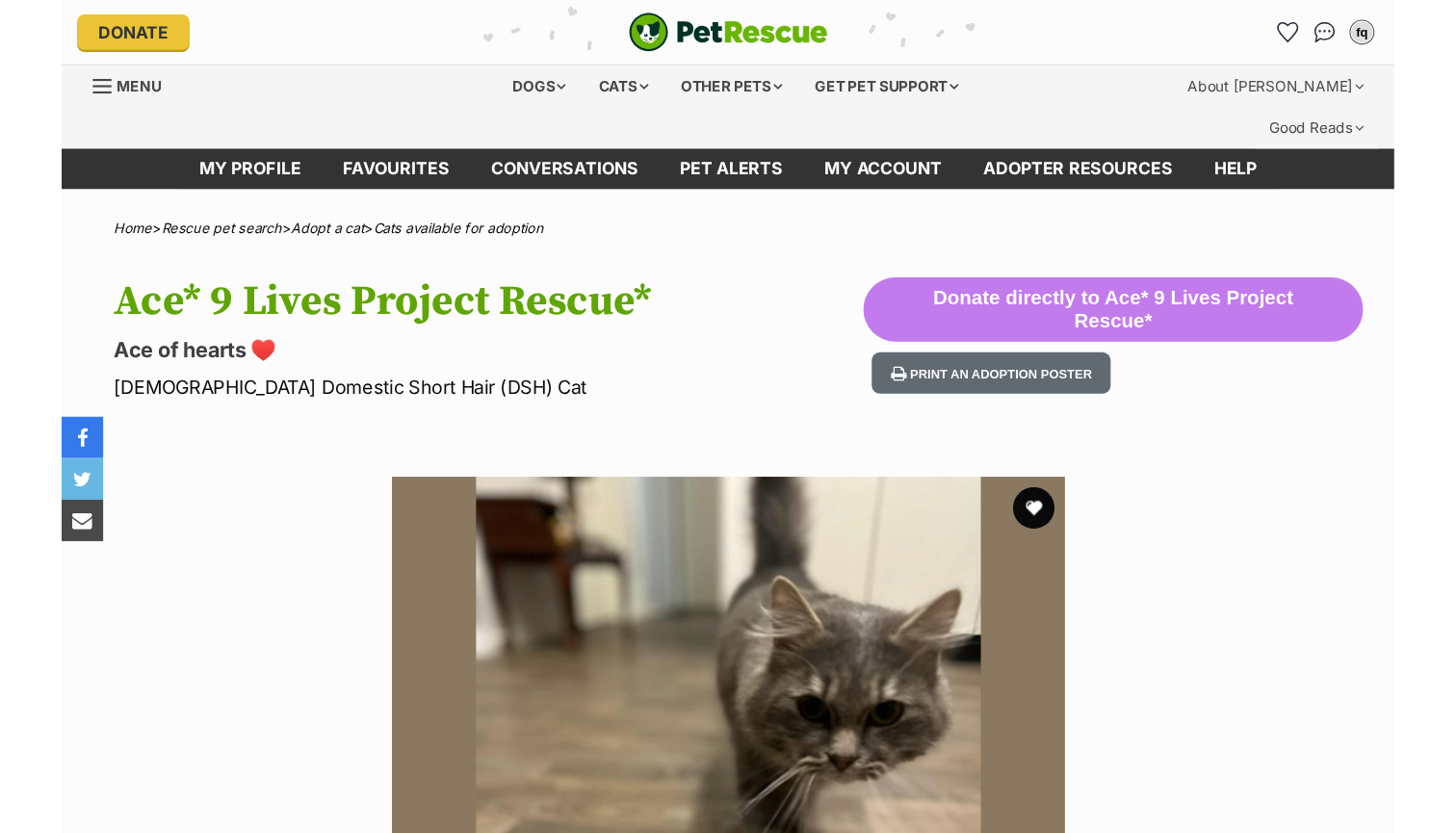scroll, scrollTop: 0, scrollLeft: 0, axis: both 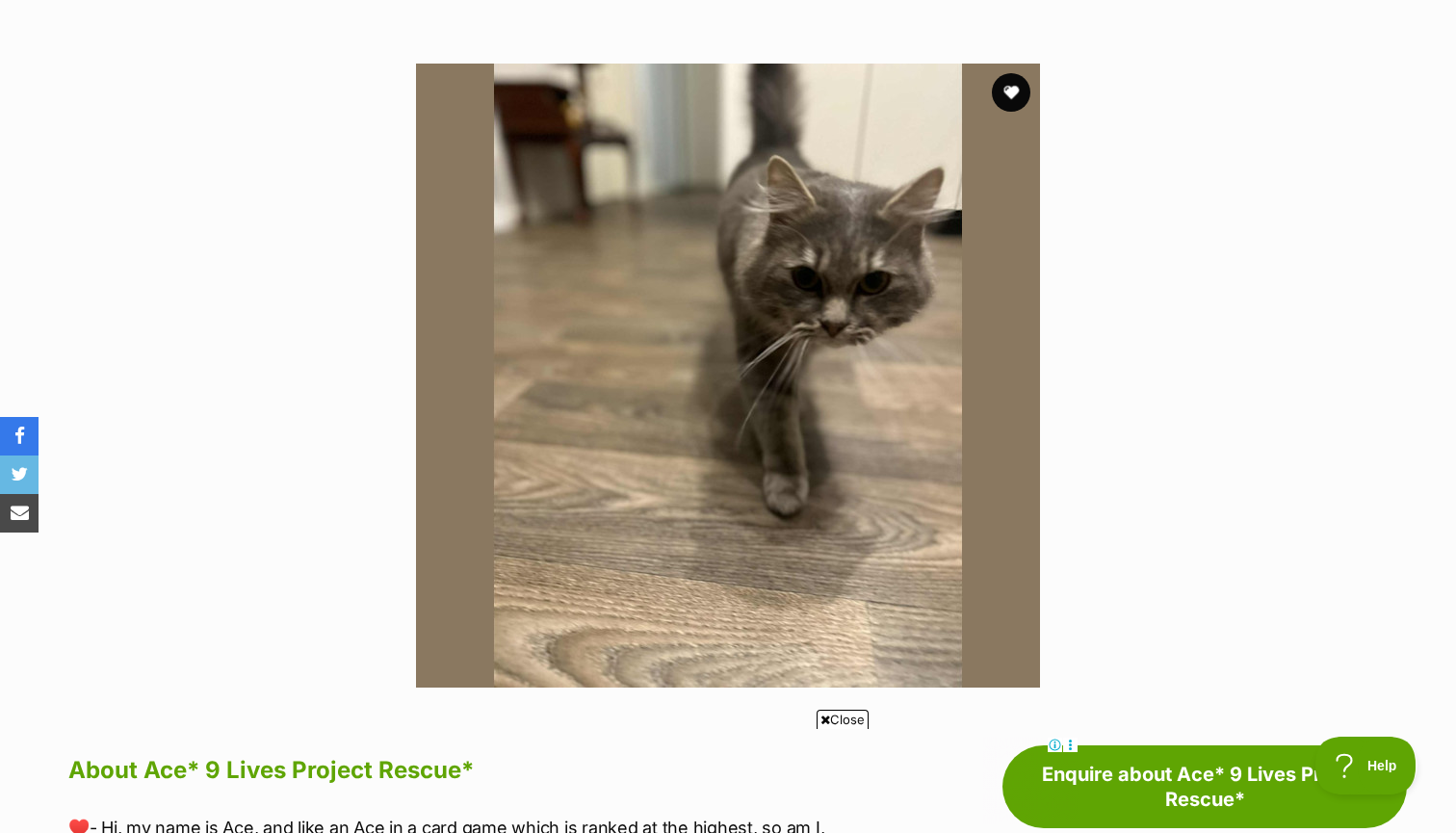 click at bounding box center (728, 376) 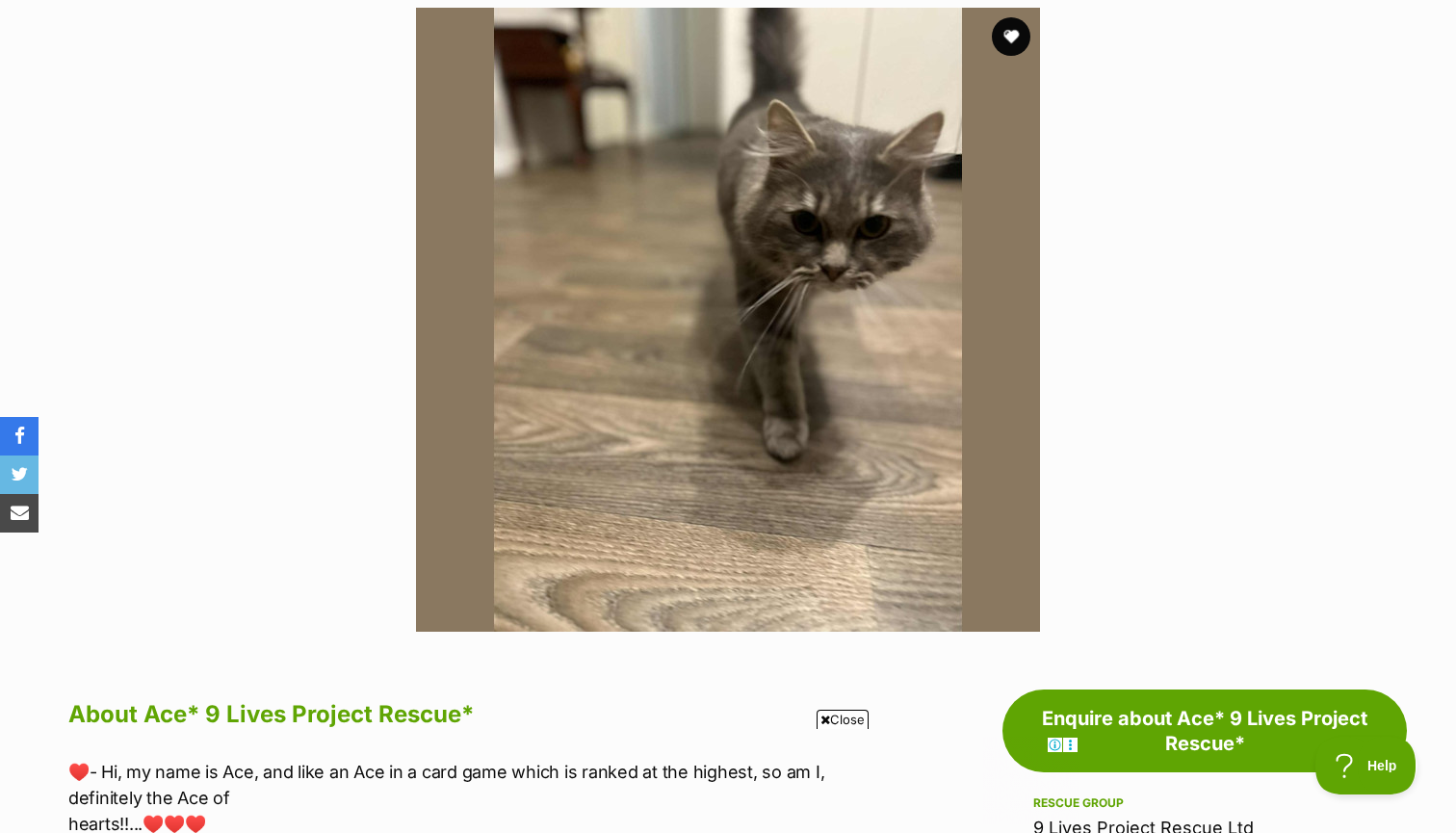 click at bounding box center (728, 320) 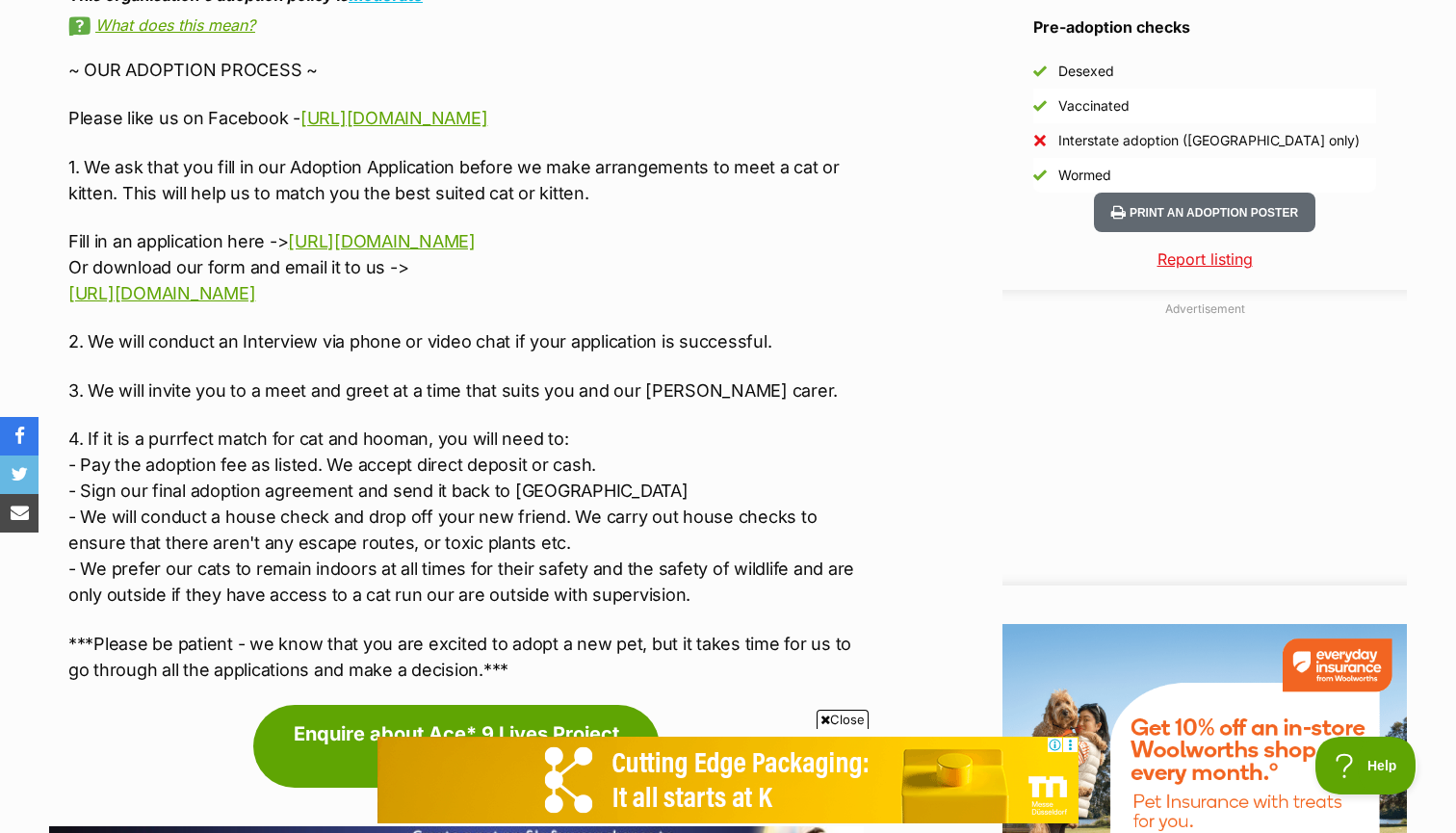 scroll, scrollTop: 2119, scrollLeft: 0, axis: vertical 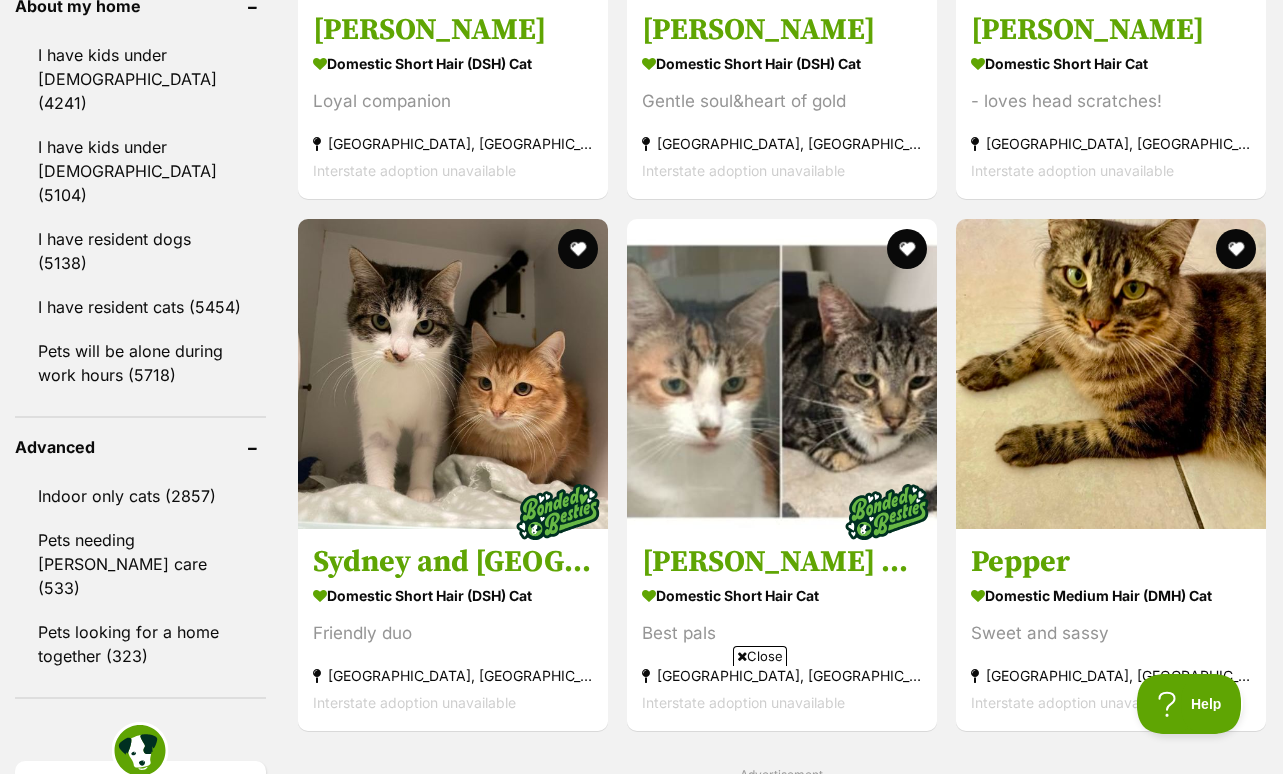 click at bounding box center (453, 1095) 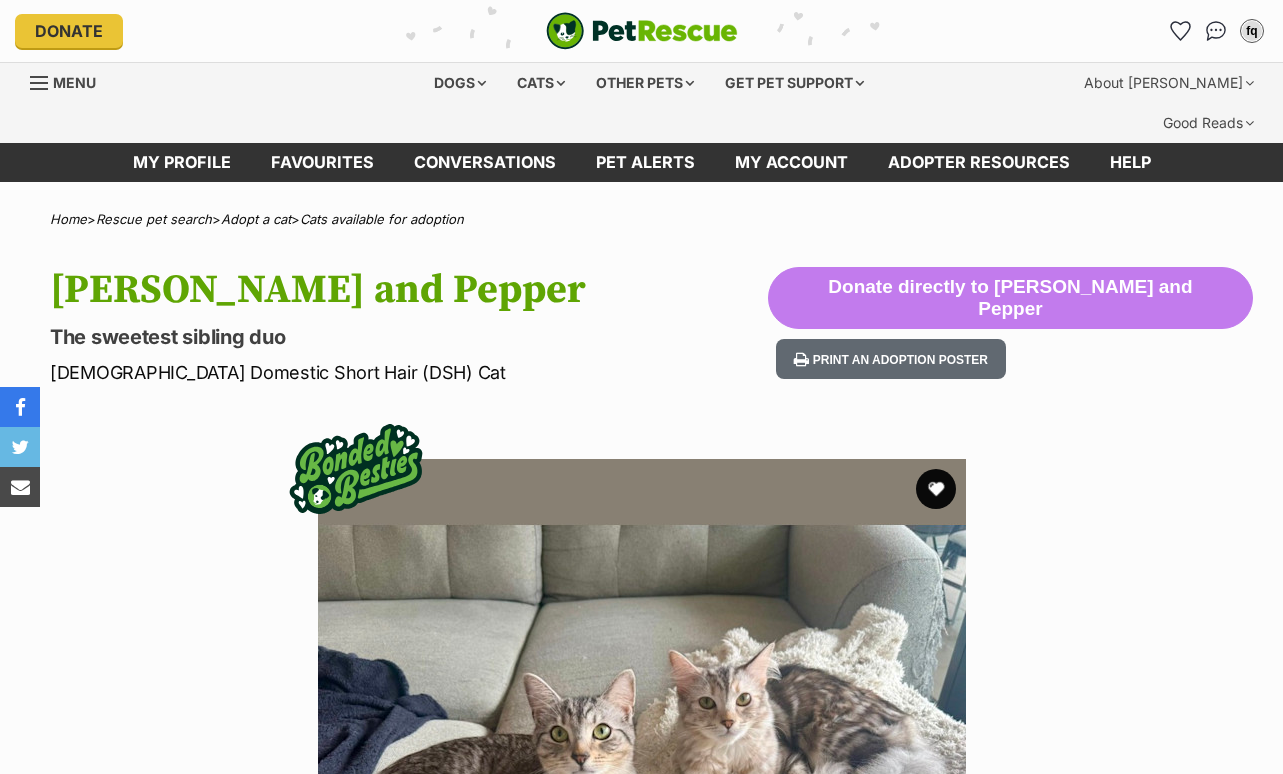 scroll, scrollTop: 0, scrollLeft: 0, axis: both 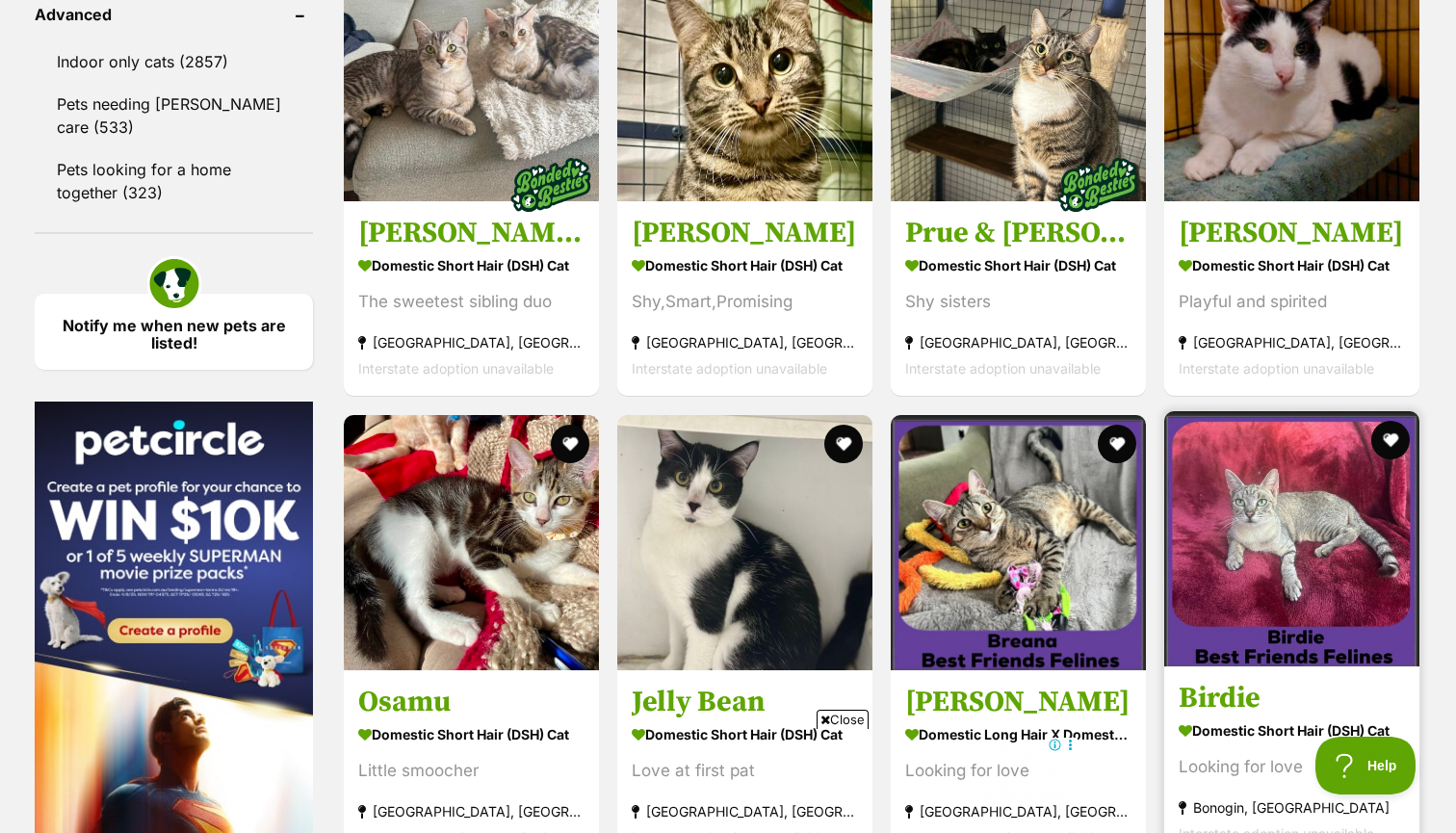 click at bounding box center (1291, 538) 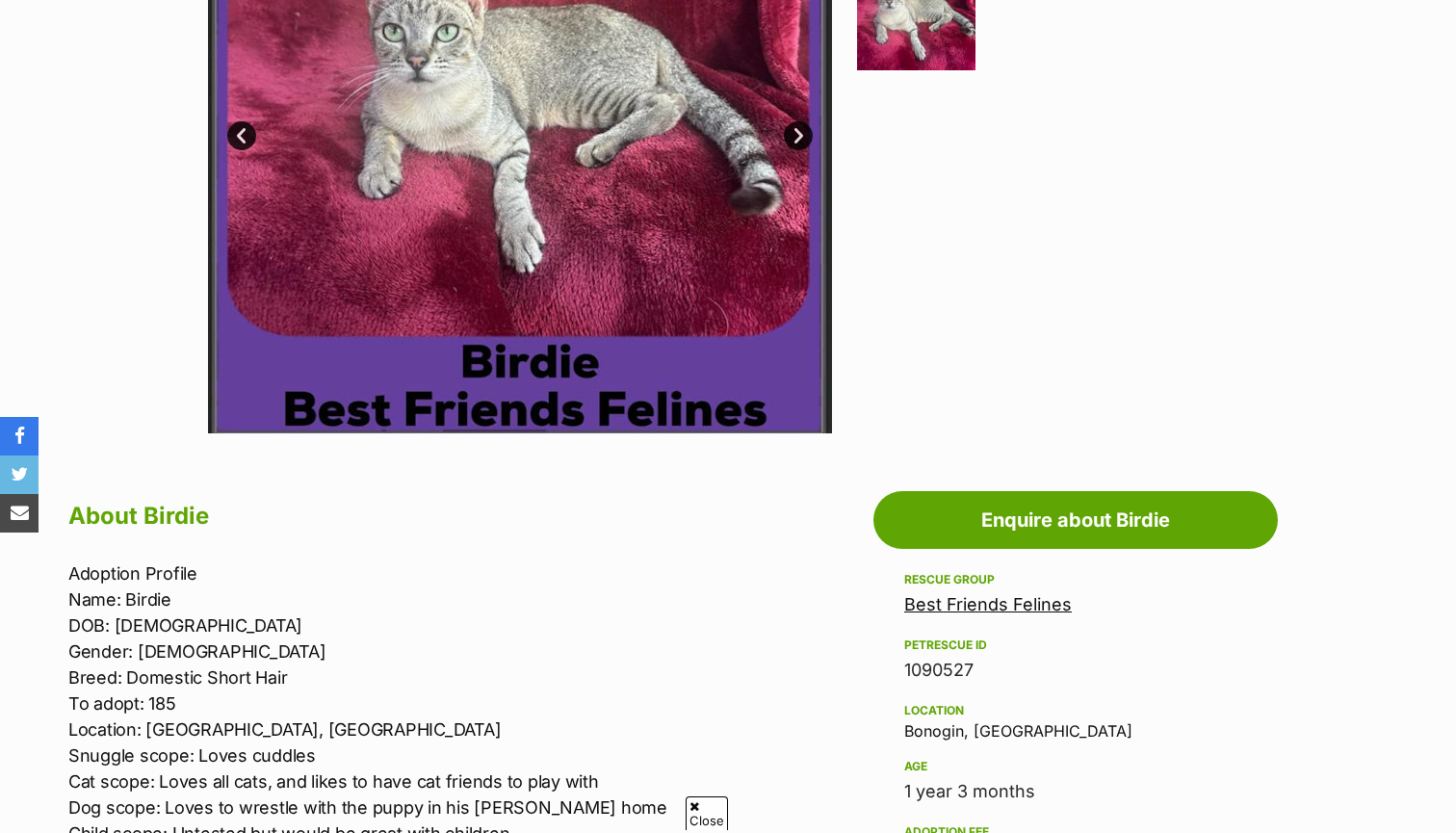 scroll, scrollTop: 0, scrollLeft: 0, axis: both 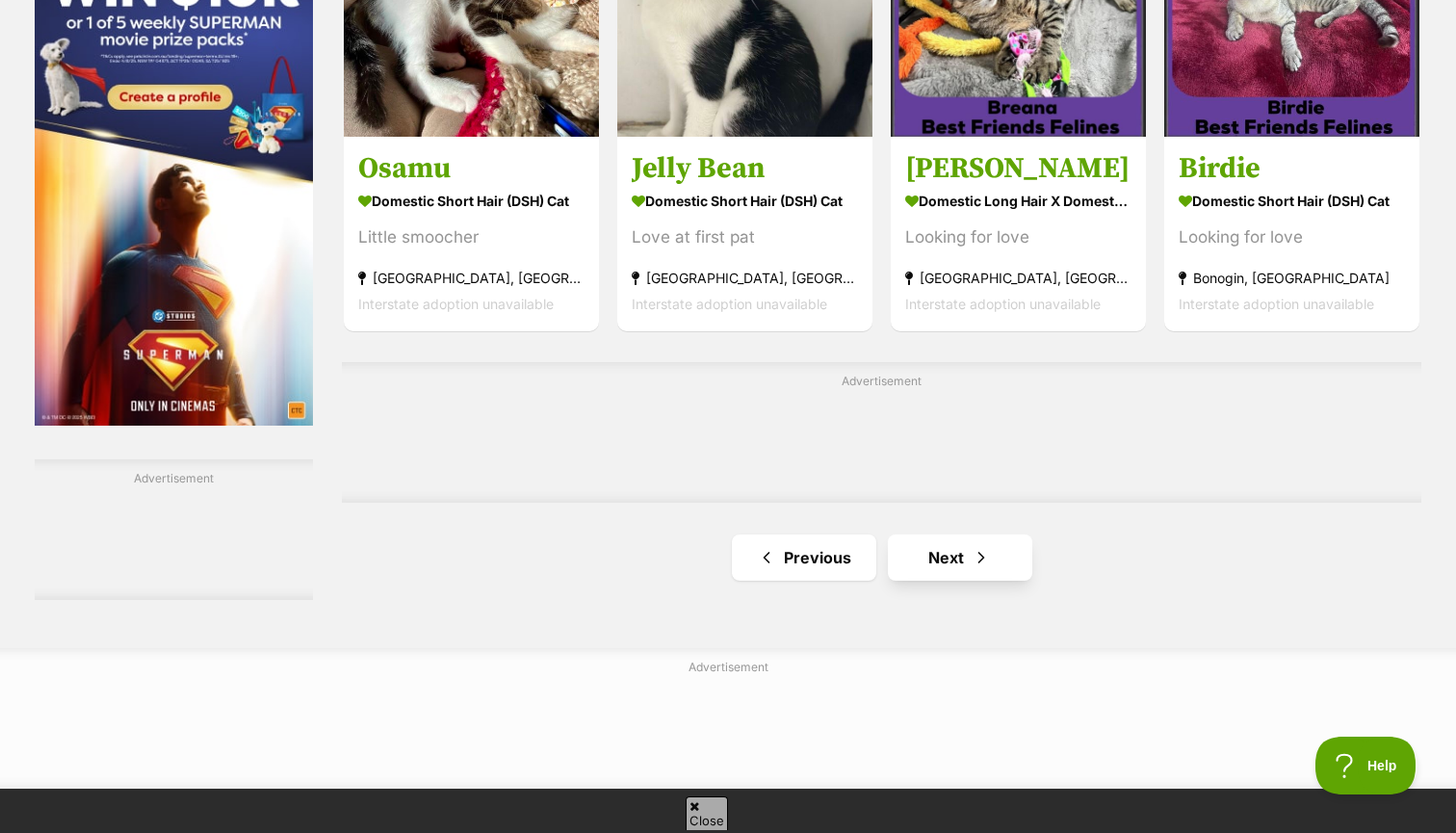 click on "Next" at bounding box center (960, 558) 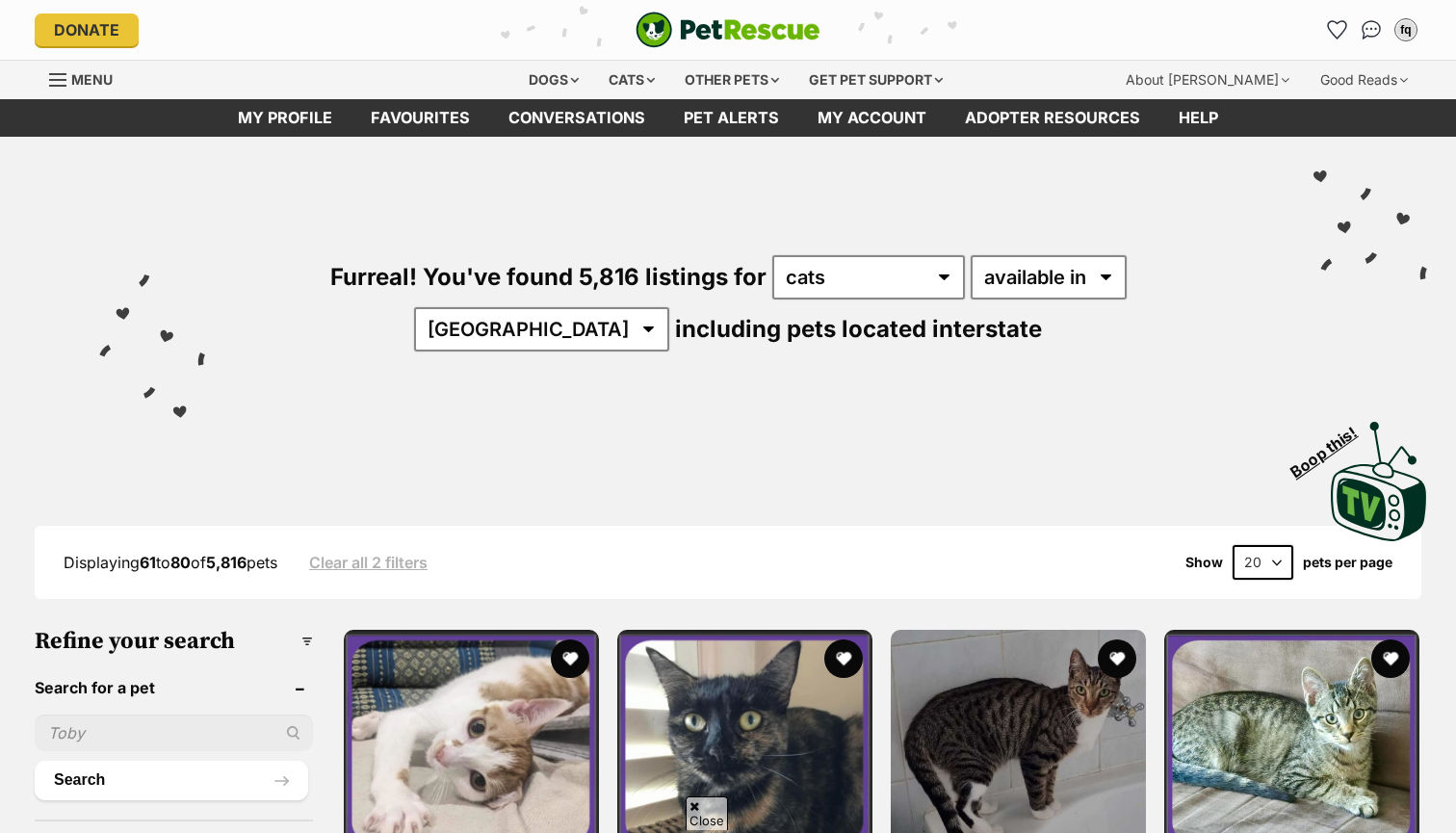 scroll, scrollTop: 322, scrollLeft: 0, axis: vertical 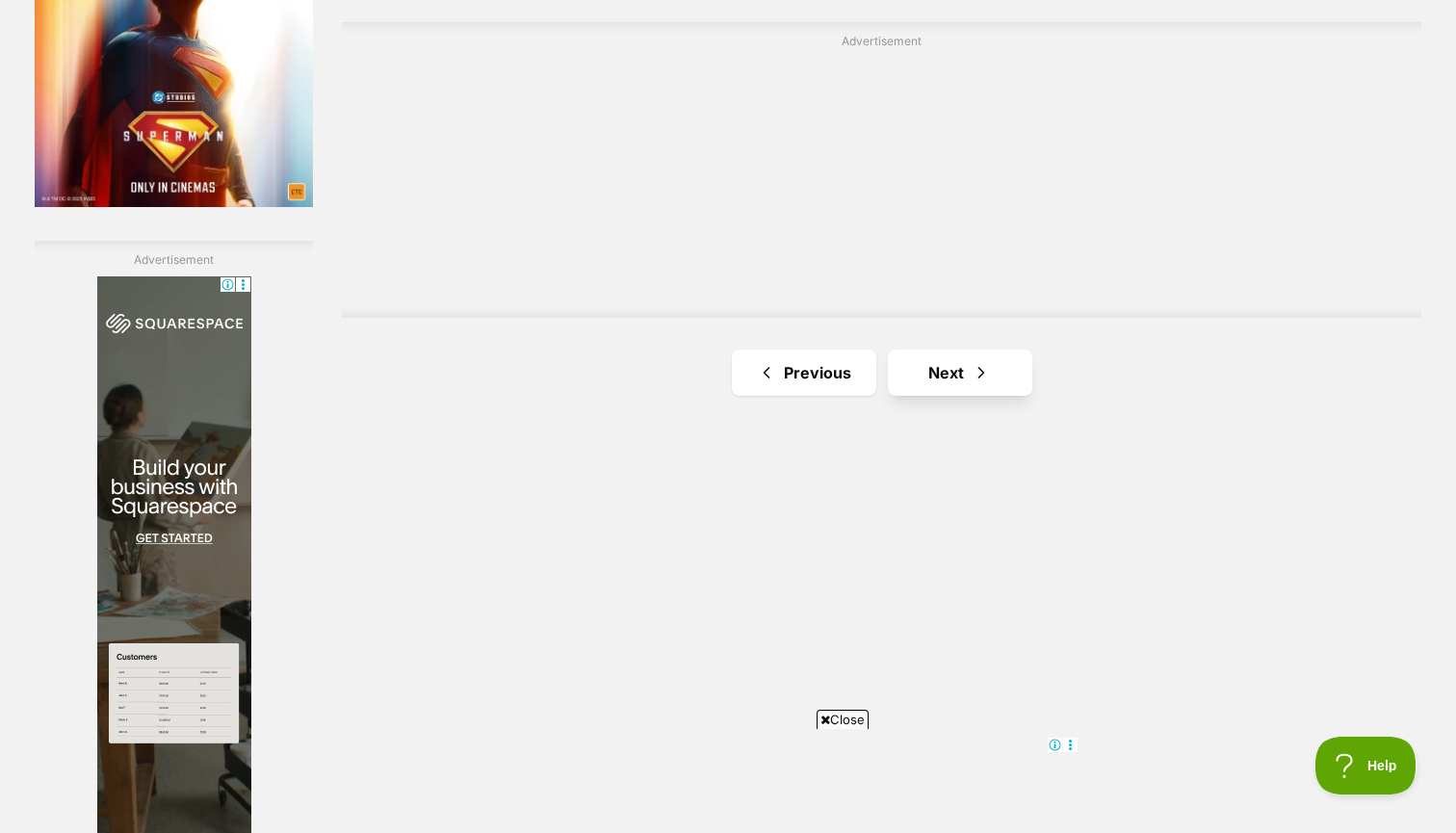 click on "Next" at bounding box center (960, 373) 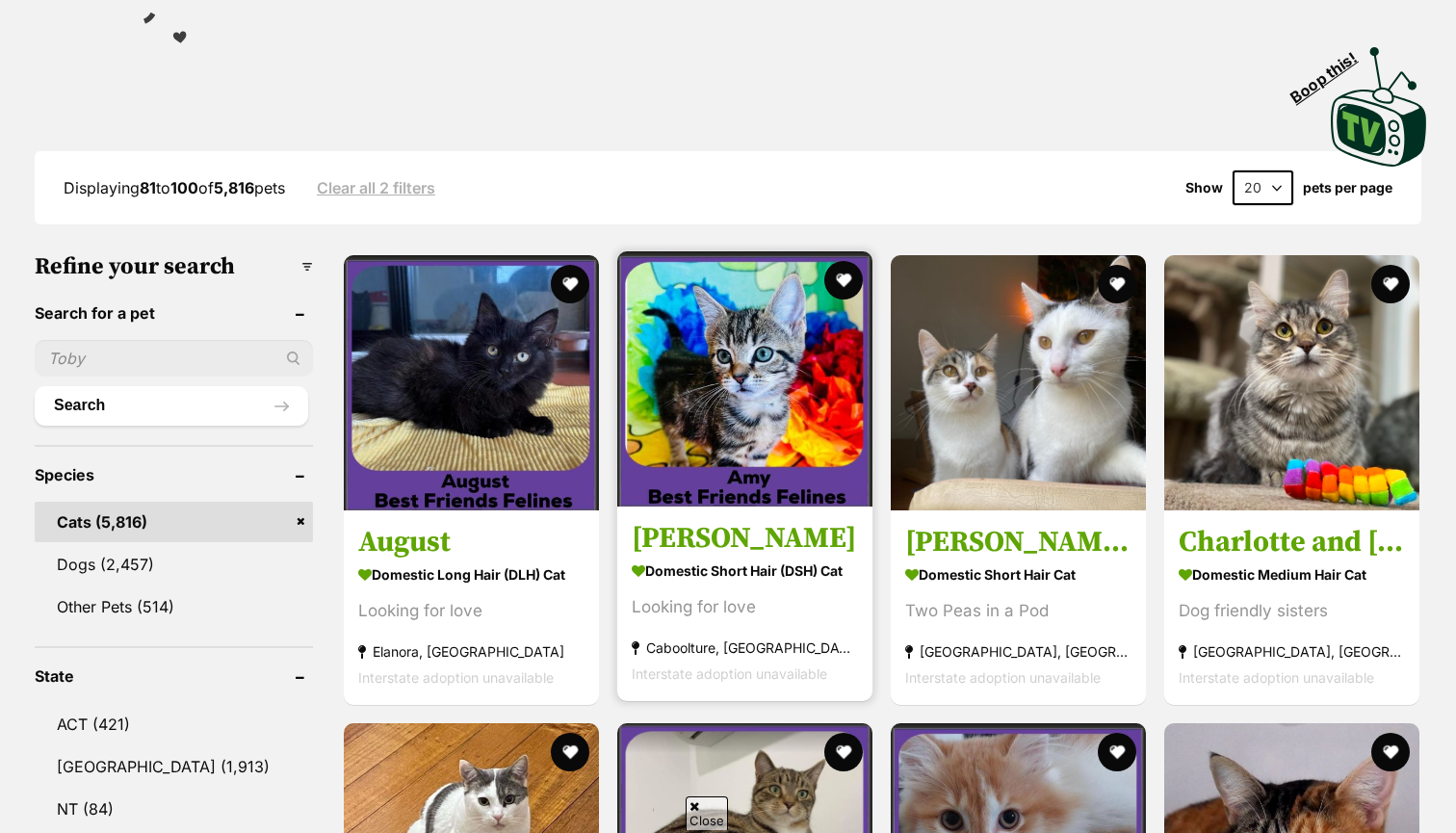 scroll, scrollTop: 0, scrollLeft: 0, axis: both 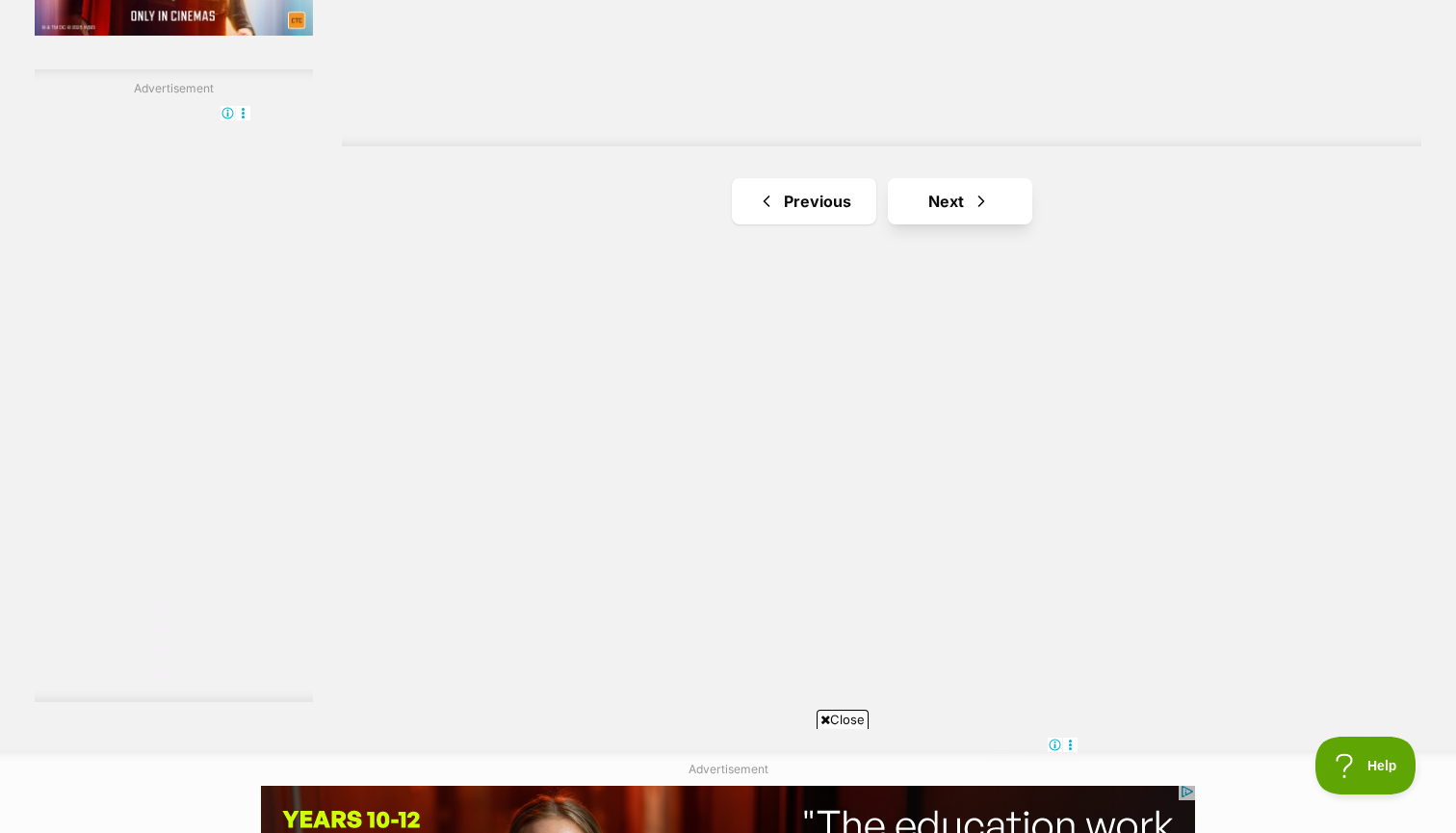 click on "Next" at bounding box center (960, 201) 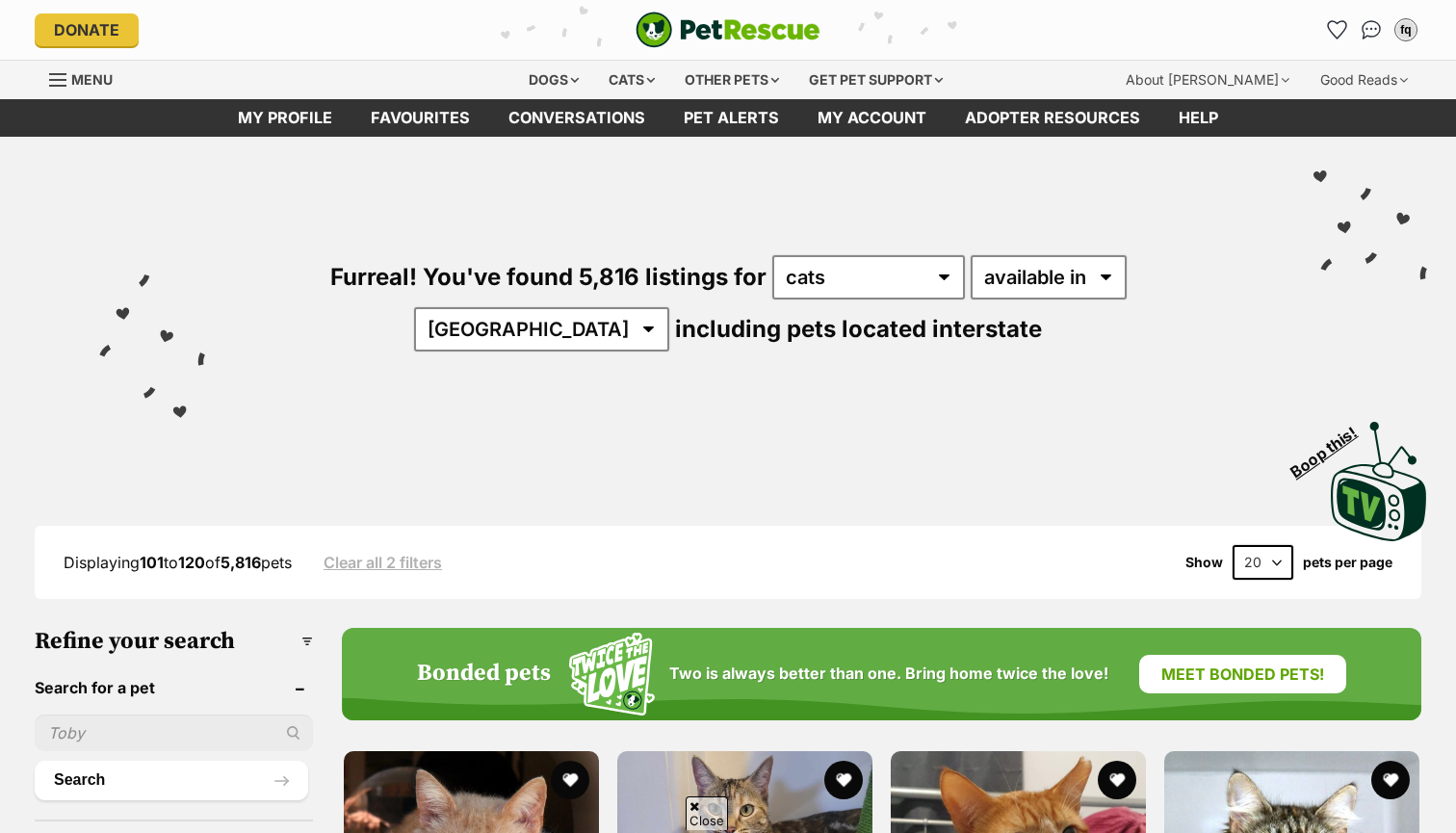 scroll, scrollTop: 372, scrollLeft: 0, axis: vertical 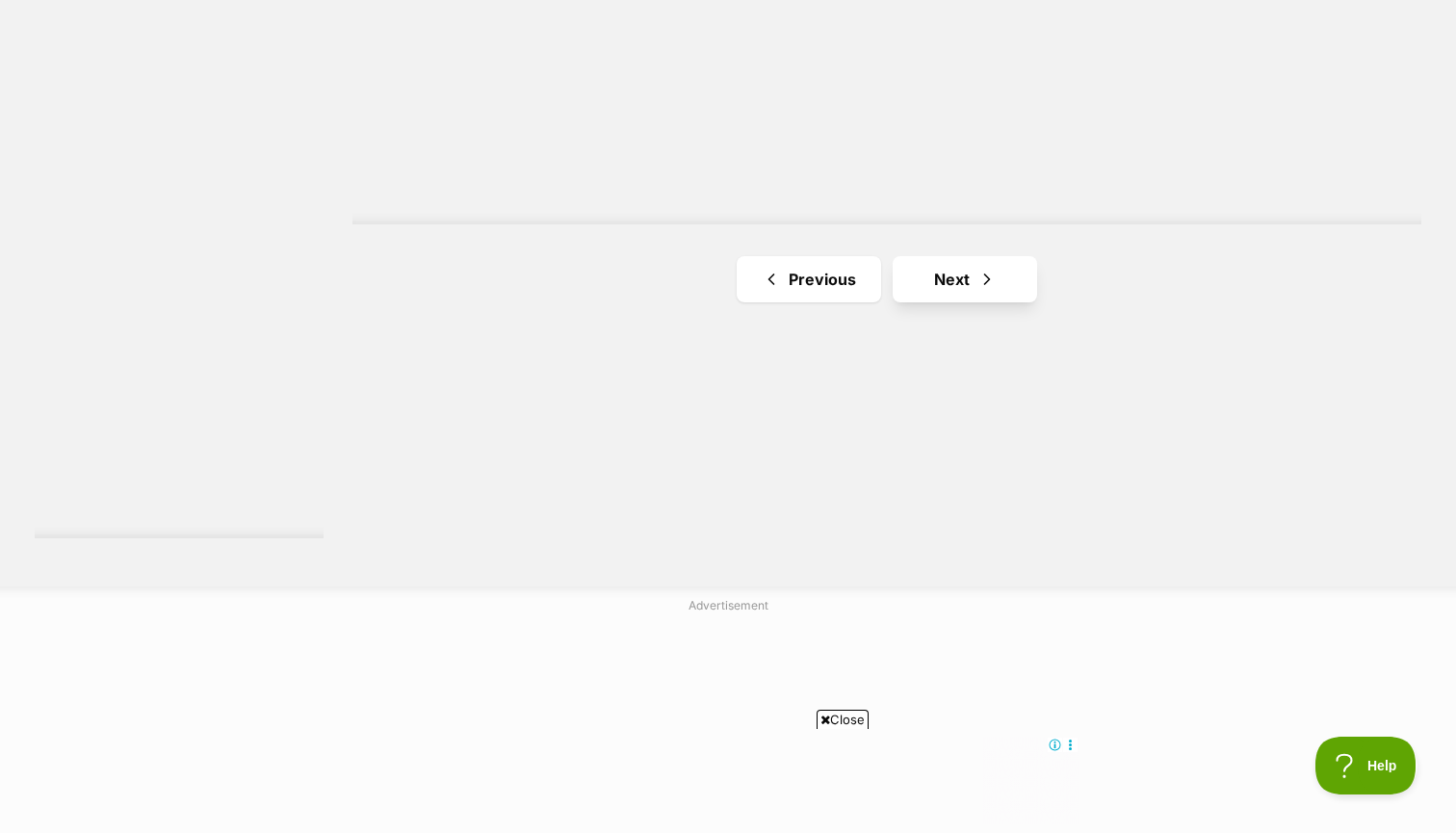 click on "Next" at bounding box center [965, 279] 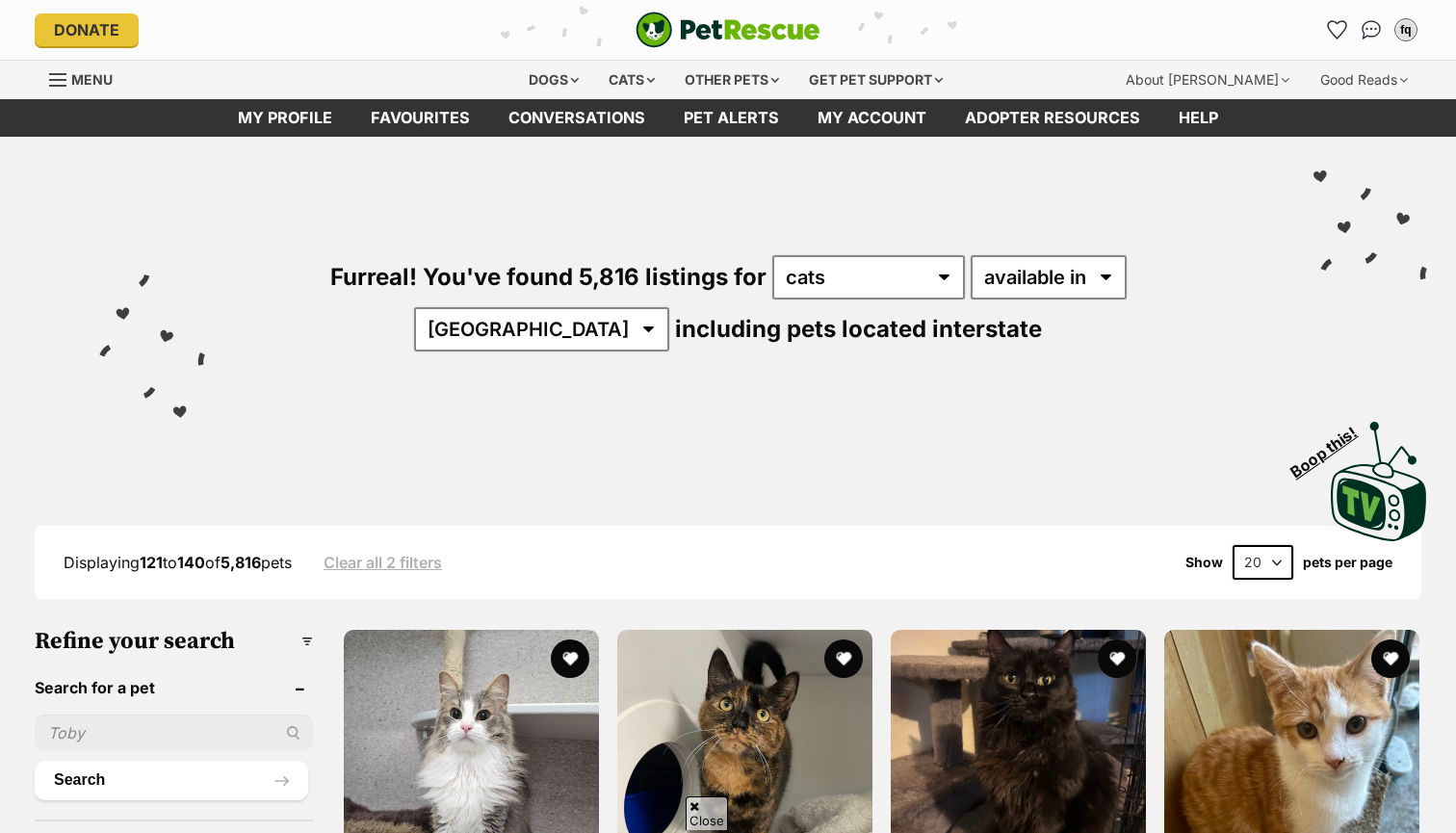 scroll, scrollTop: 377, scrollLeft: 0, axis: vertical 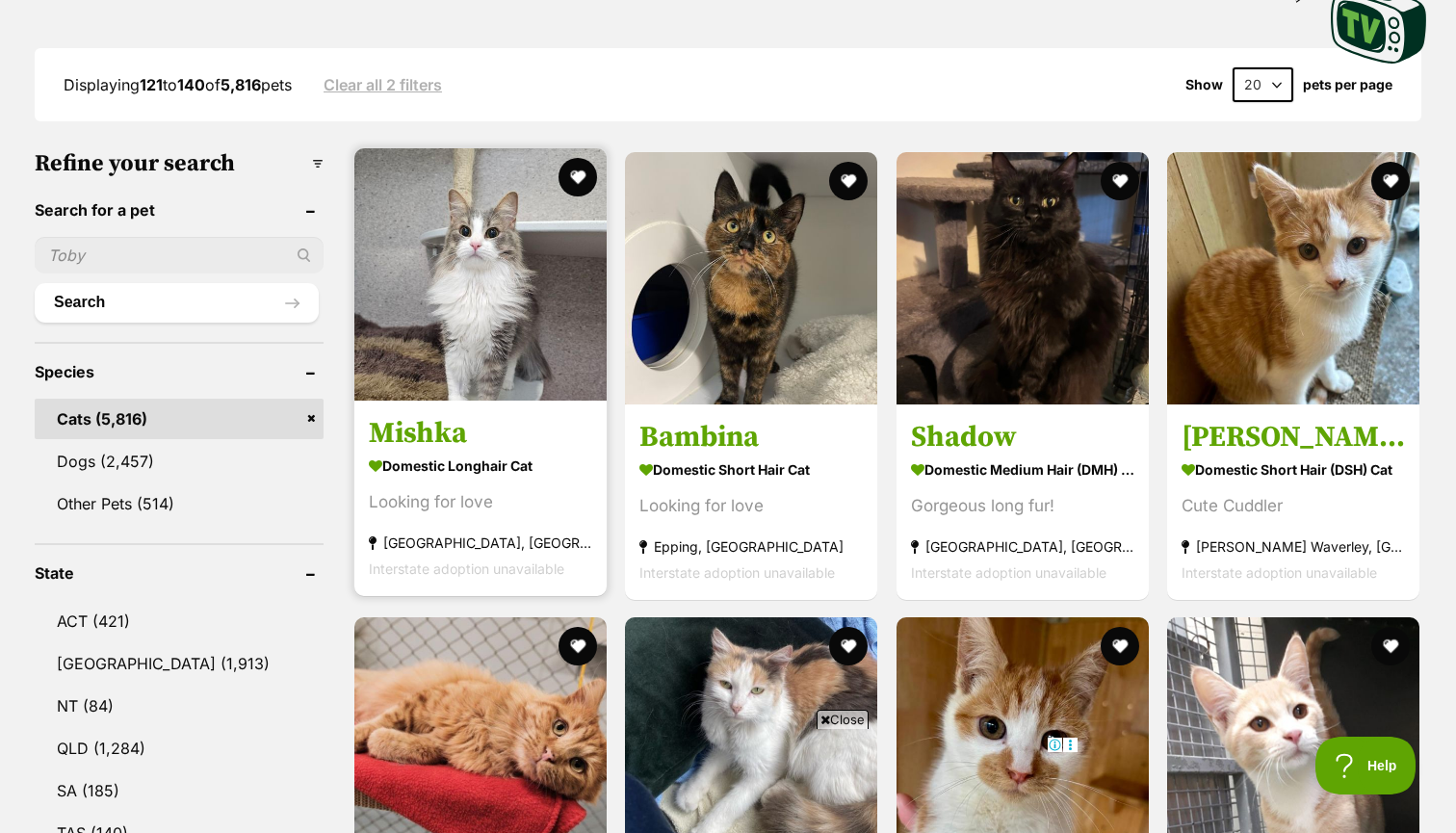 click at bounding box center [481, 274] 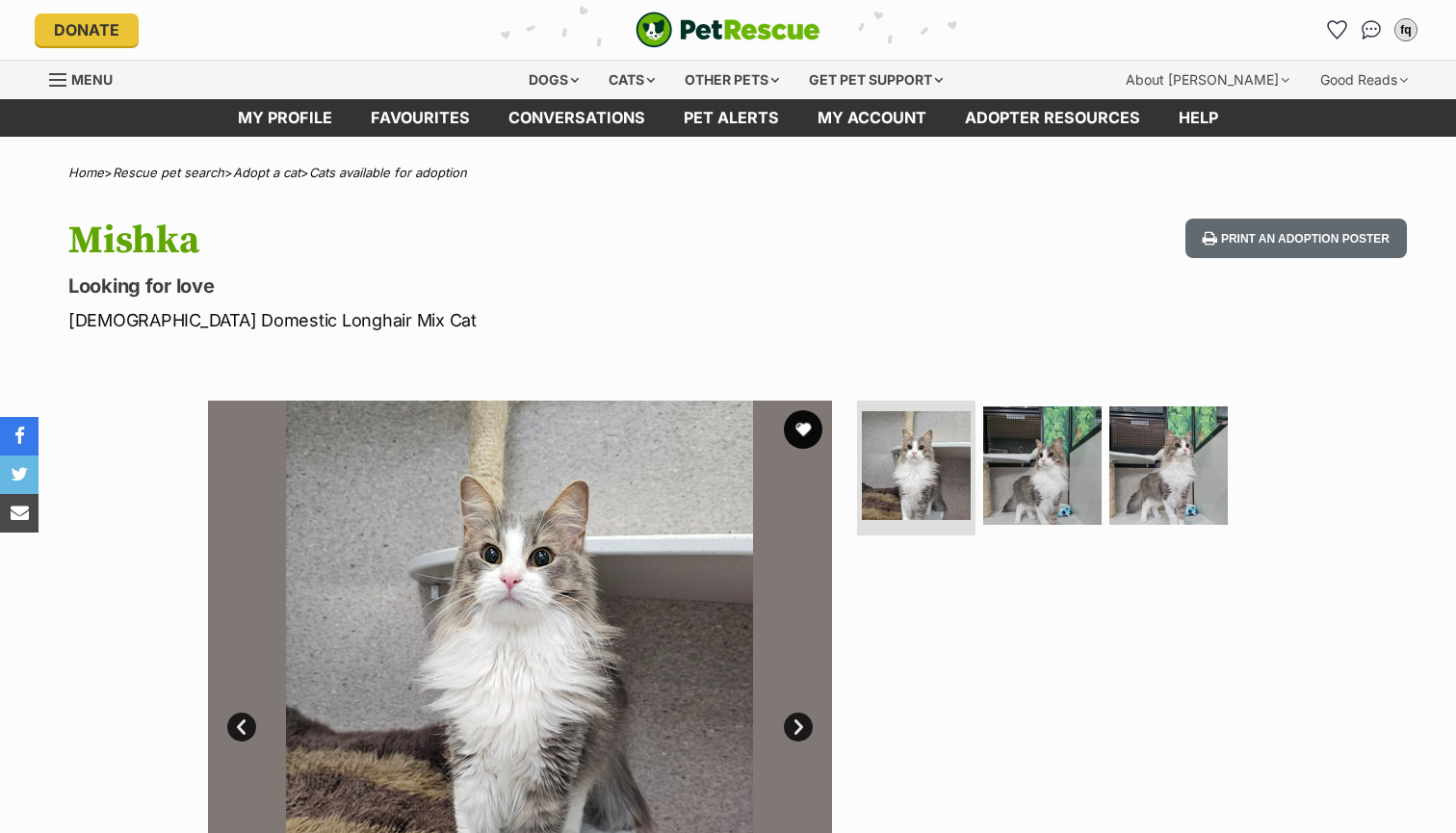 scroll, scrollTop: 1, scrollLeft: 0, axis: vertical 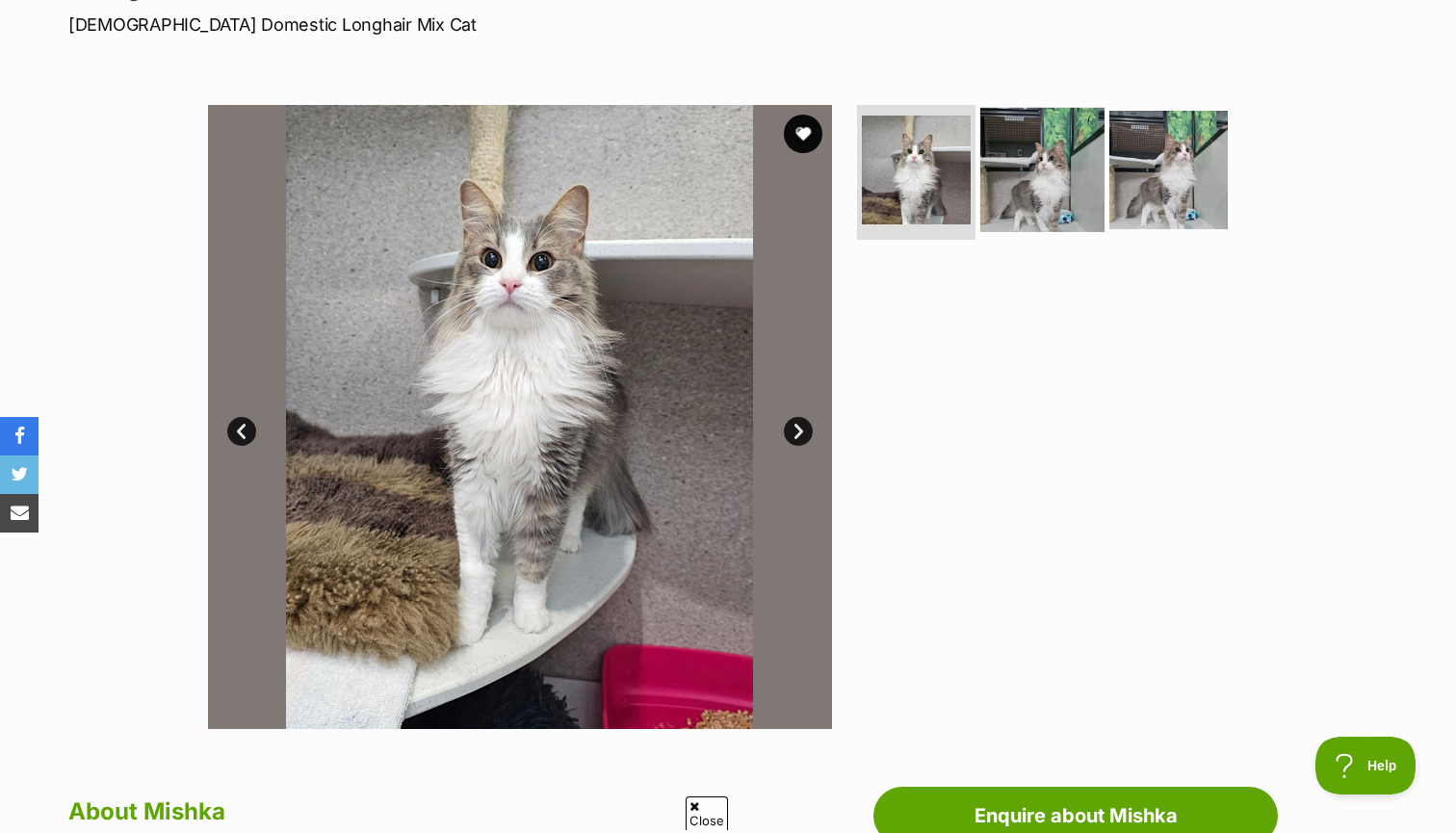 click at bounding box center [1042, 169] 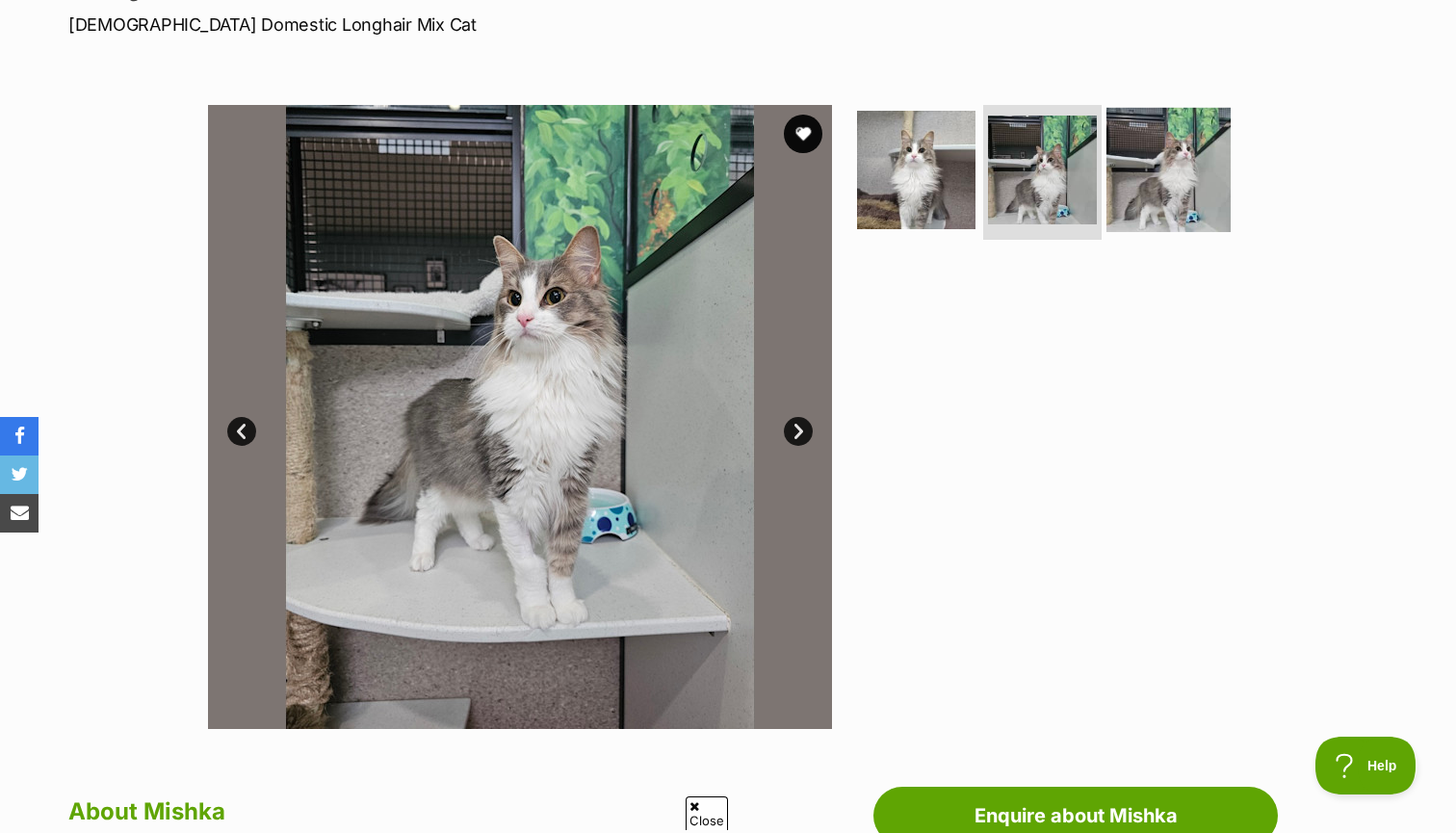 click at bounding box center (1168, 169) 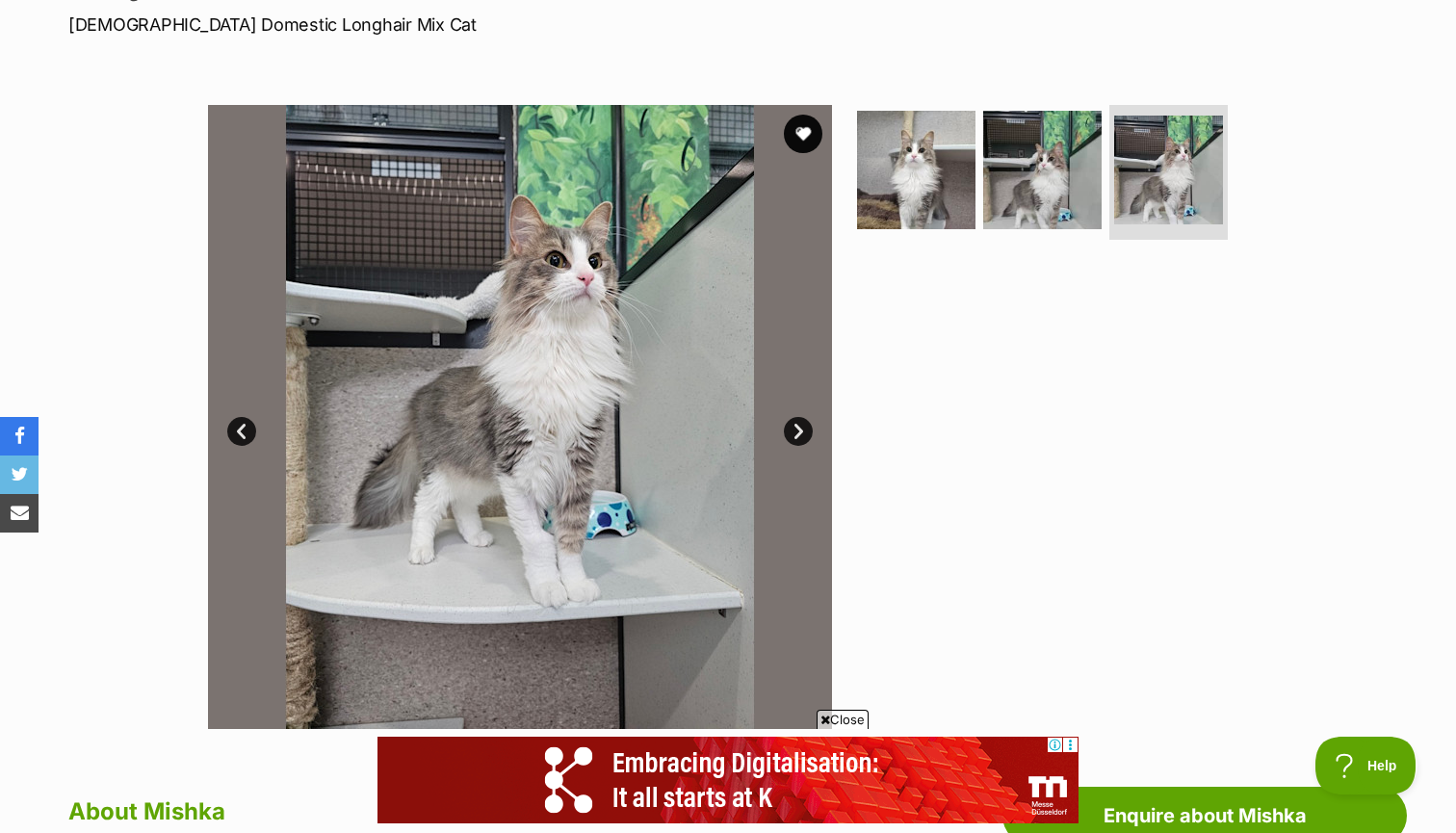 scroll, scrollTop: 0, scrollLeft: 0, axis: both 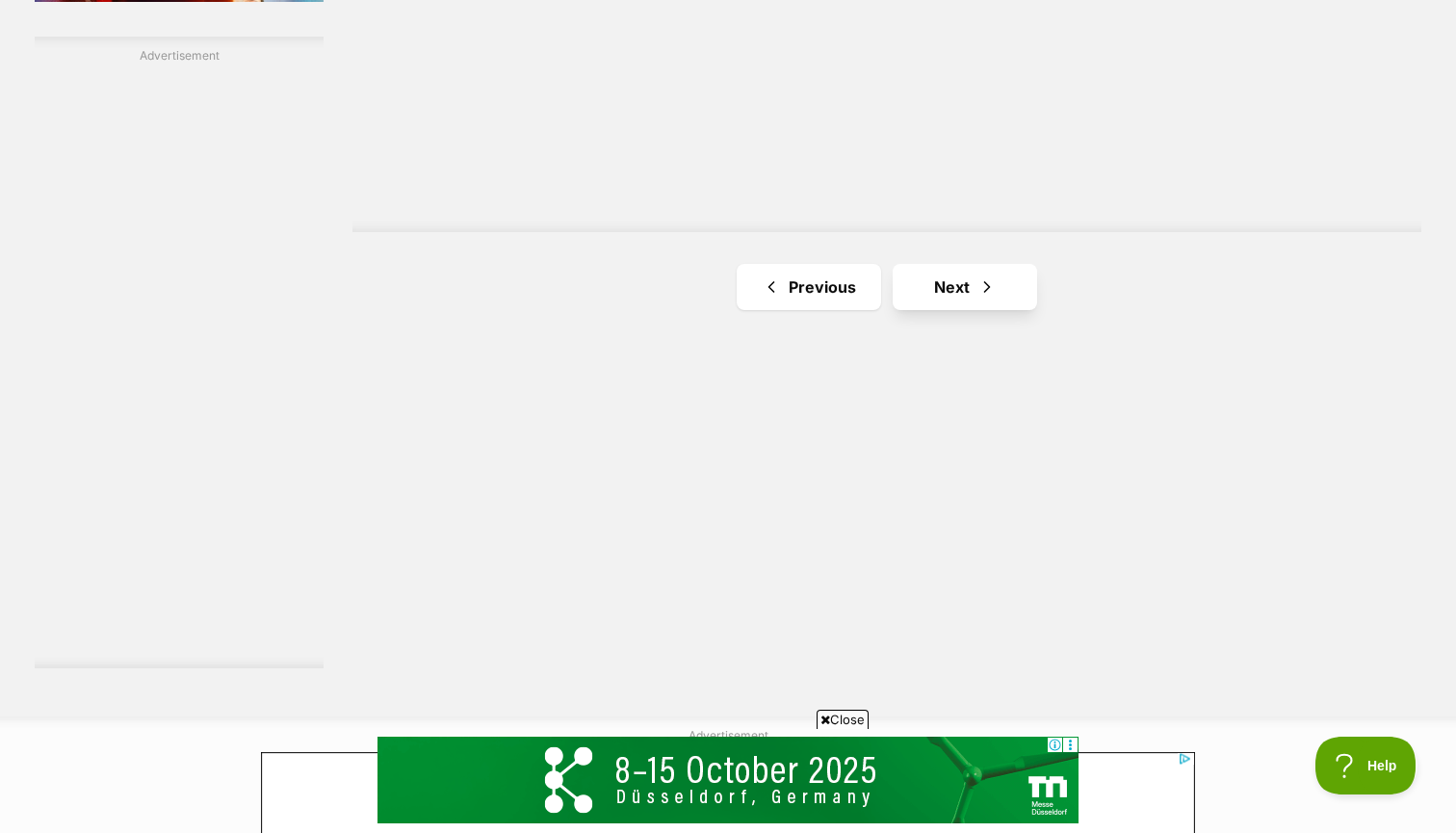 click on "Next" at bounding box center [965, 287] 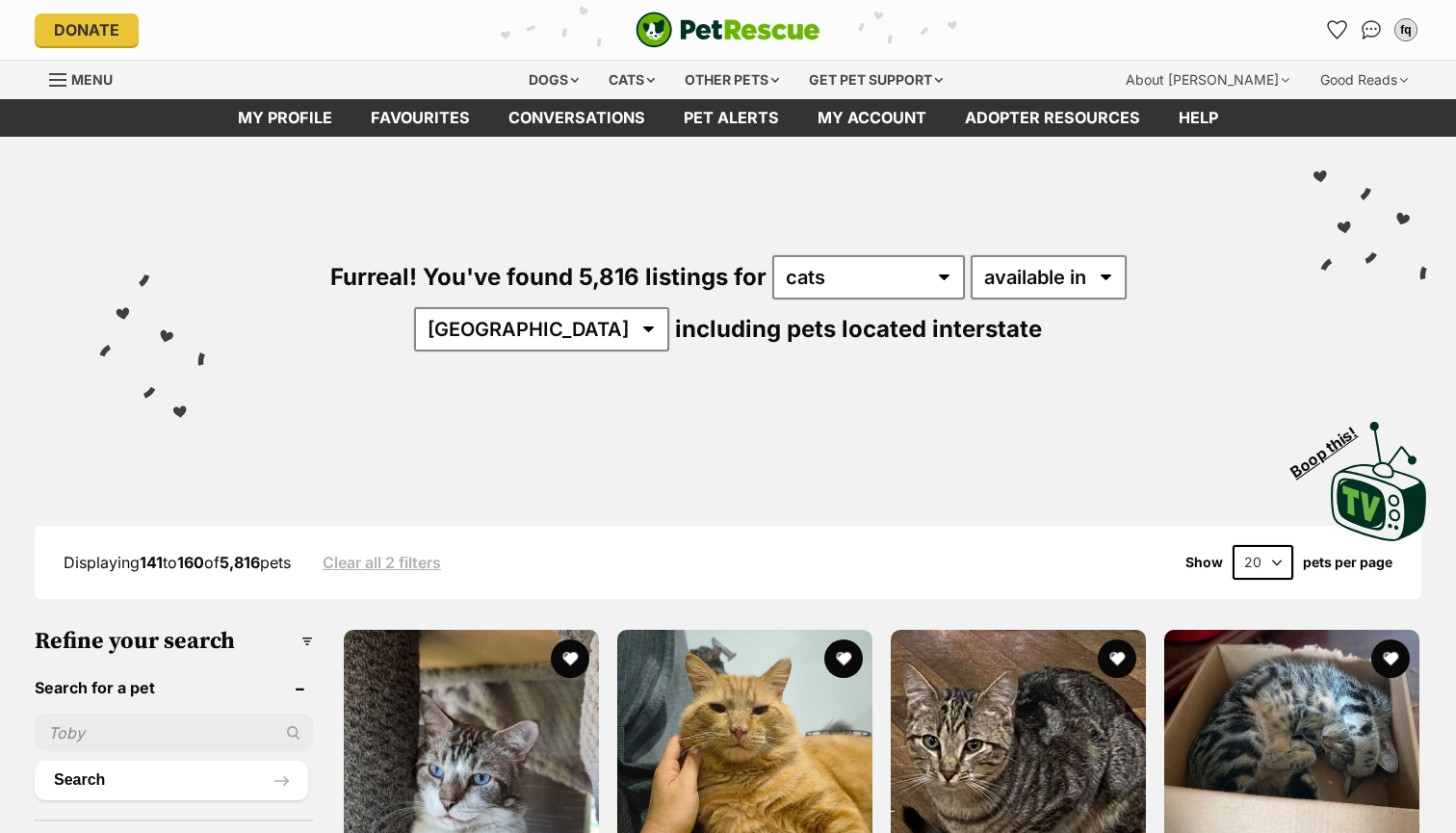 scroll, scrollTop: 191, scrollLeft: 0, axis: vertical 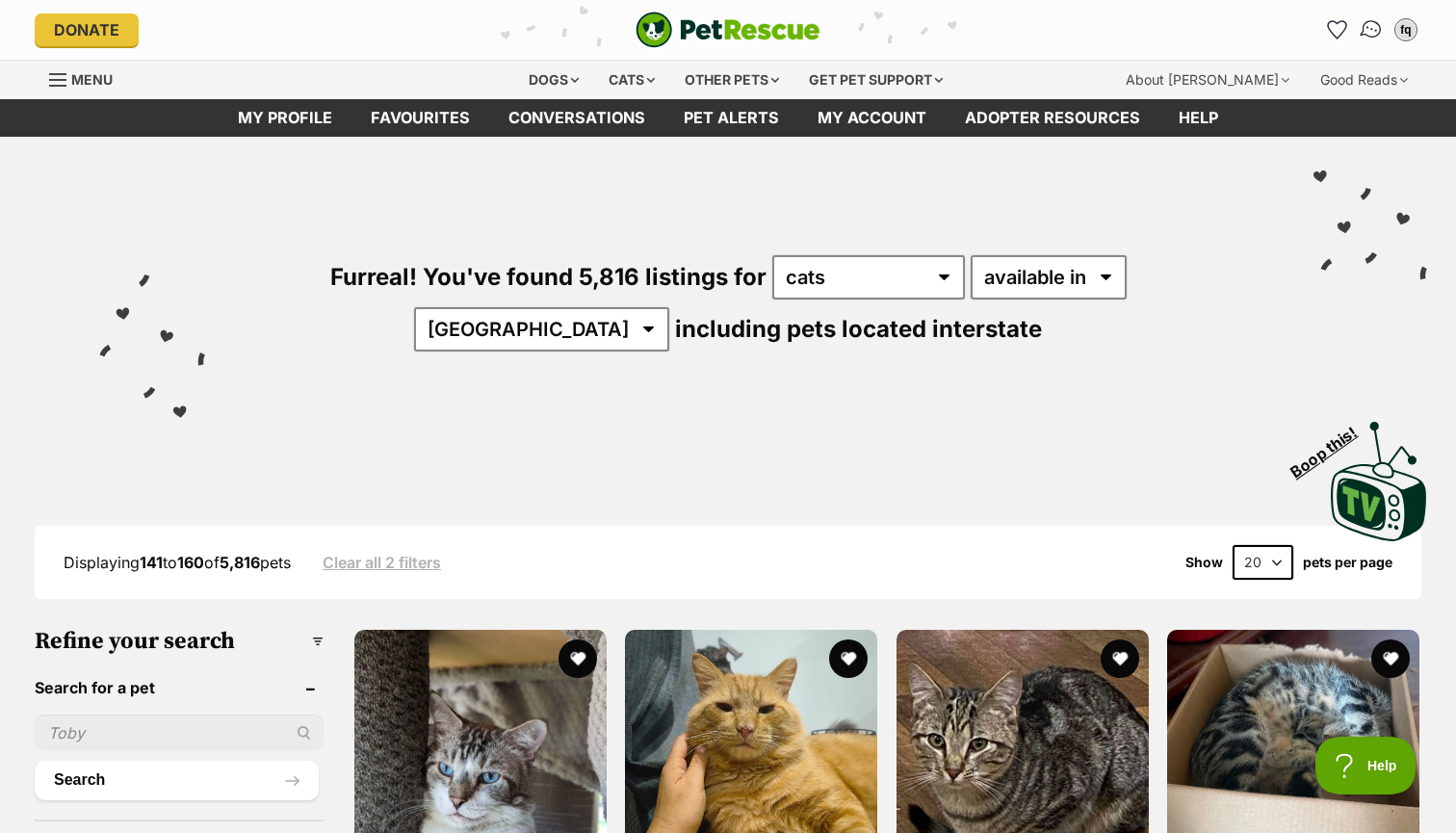 click at bounding box center [1371, 30] 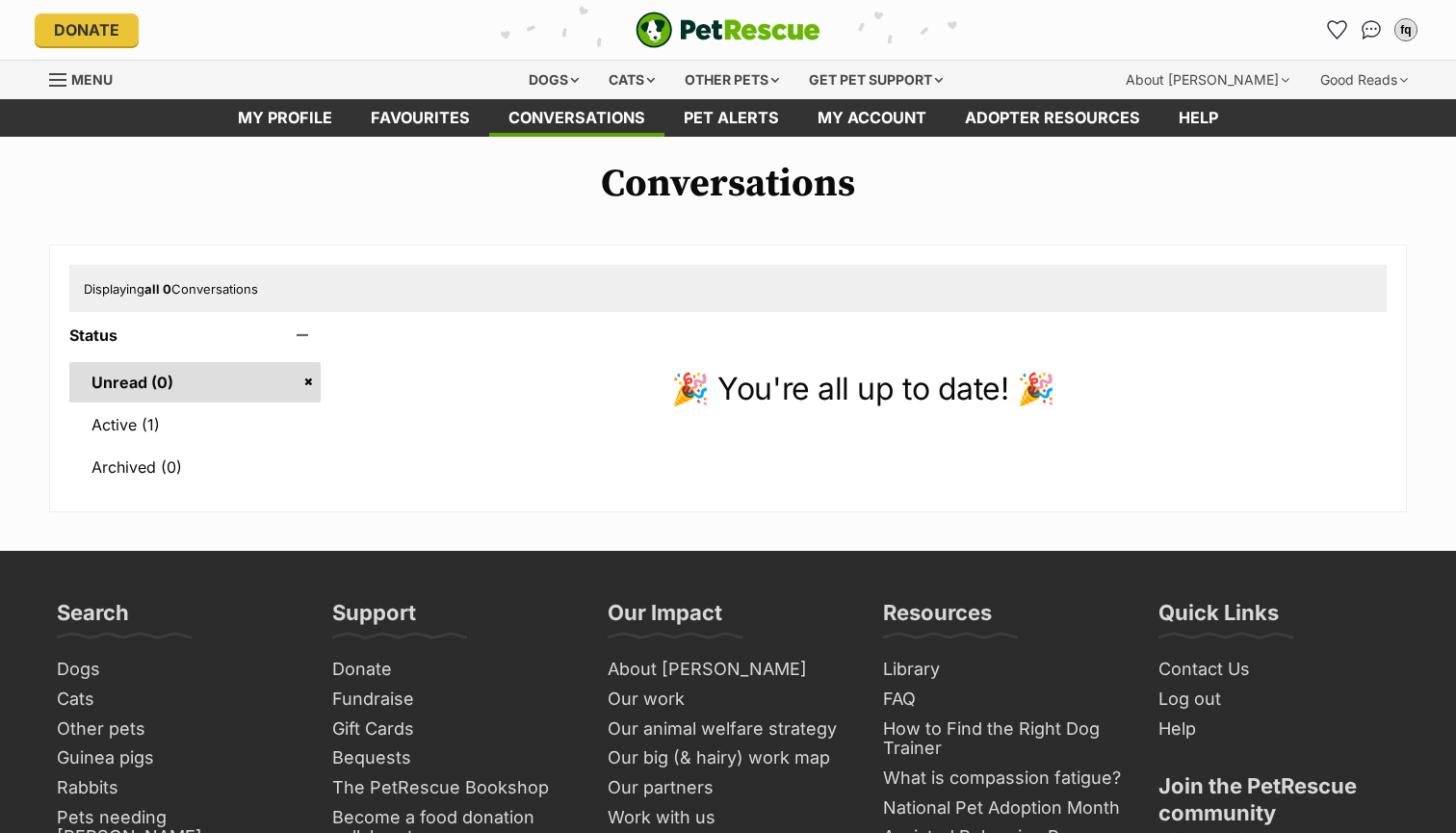 scroll, scrollTop: 0, scrollLeft: 0, axis: both 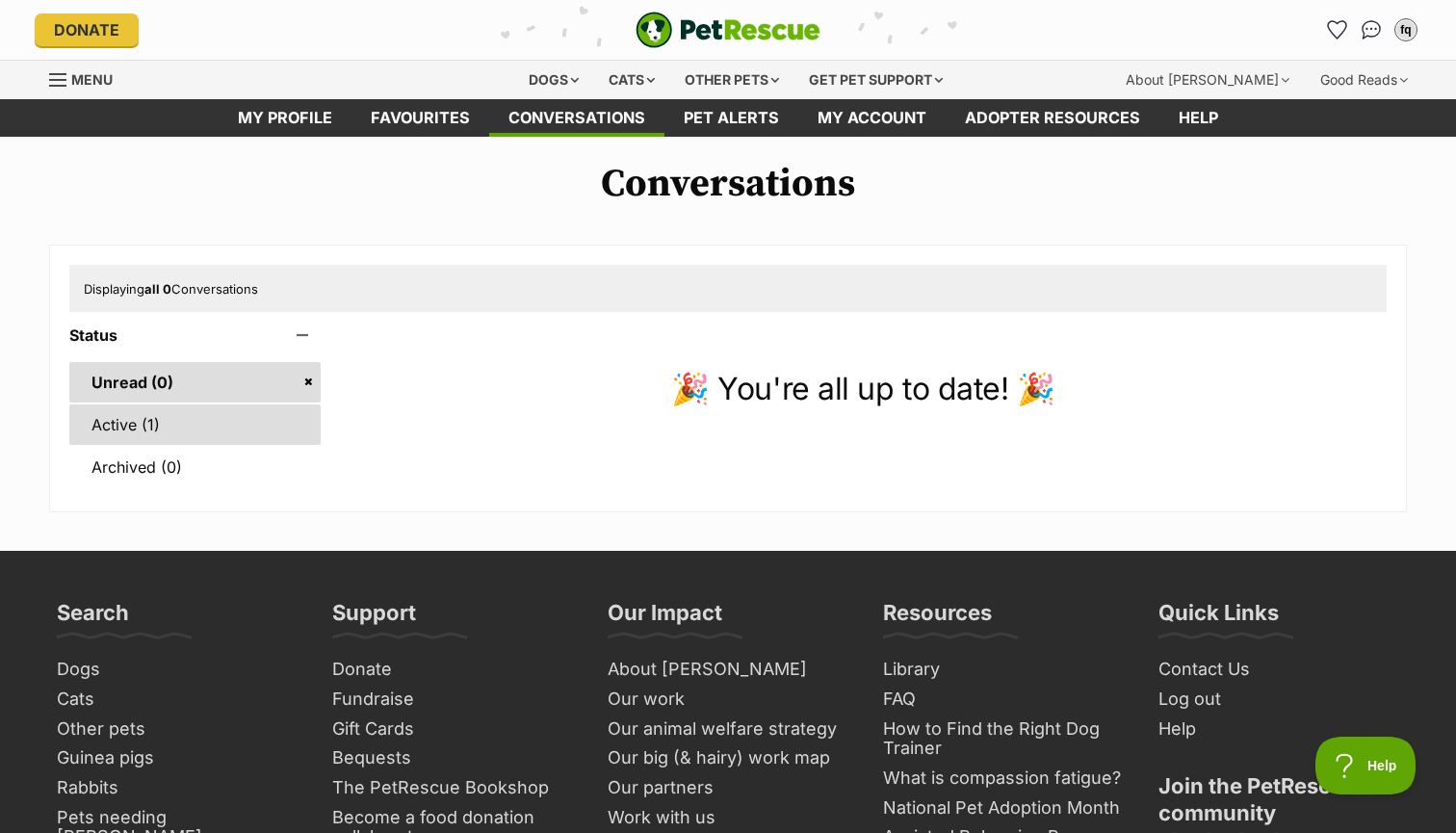 click on "Active (1)" at bounding box center [195, 425] 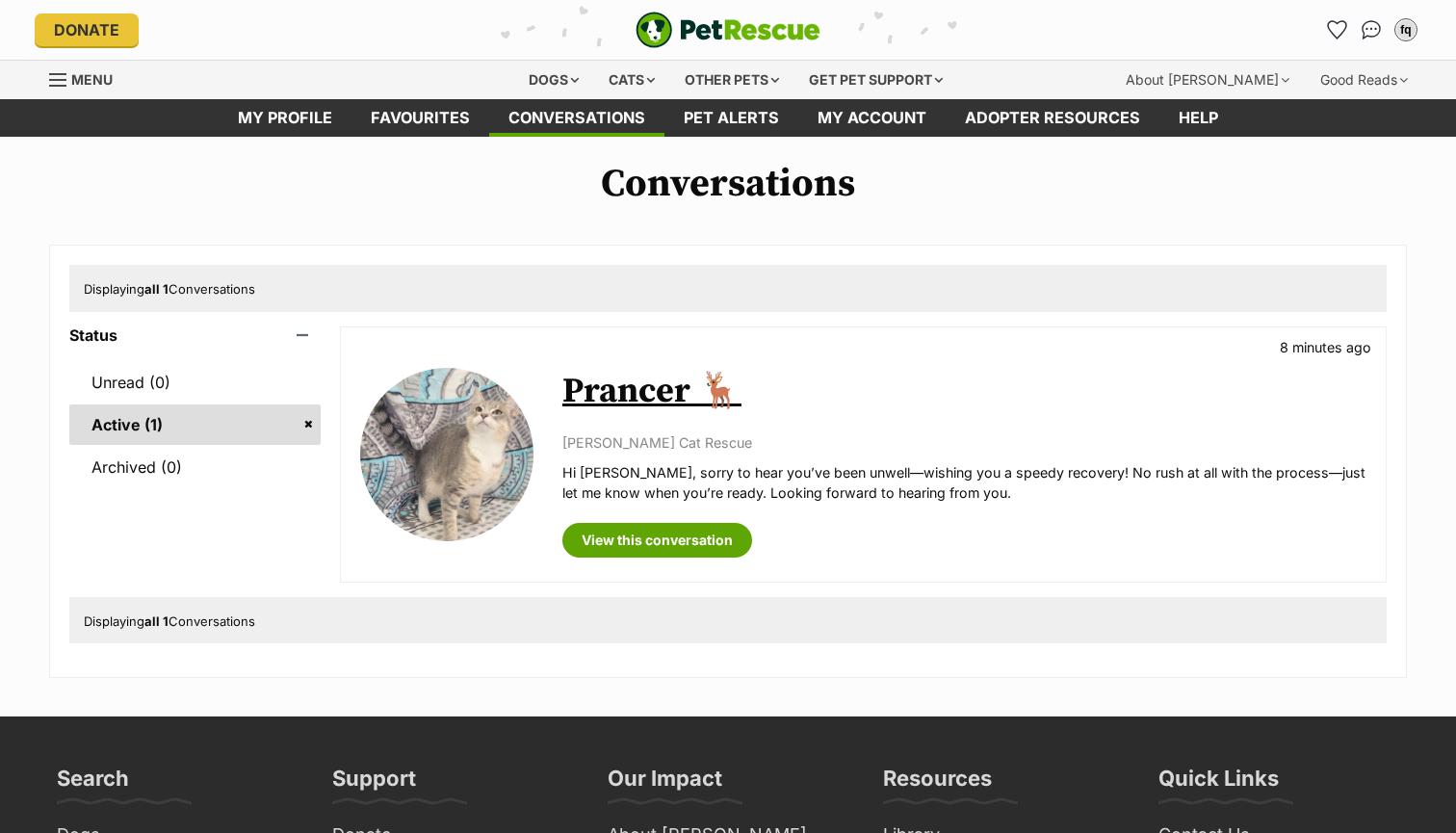 scroll, scrollTop: 0, scrollLeft: 0, axis: both 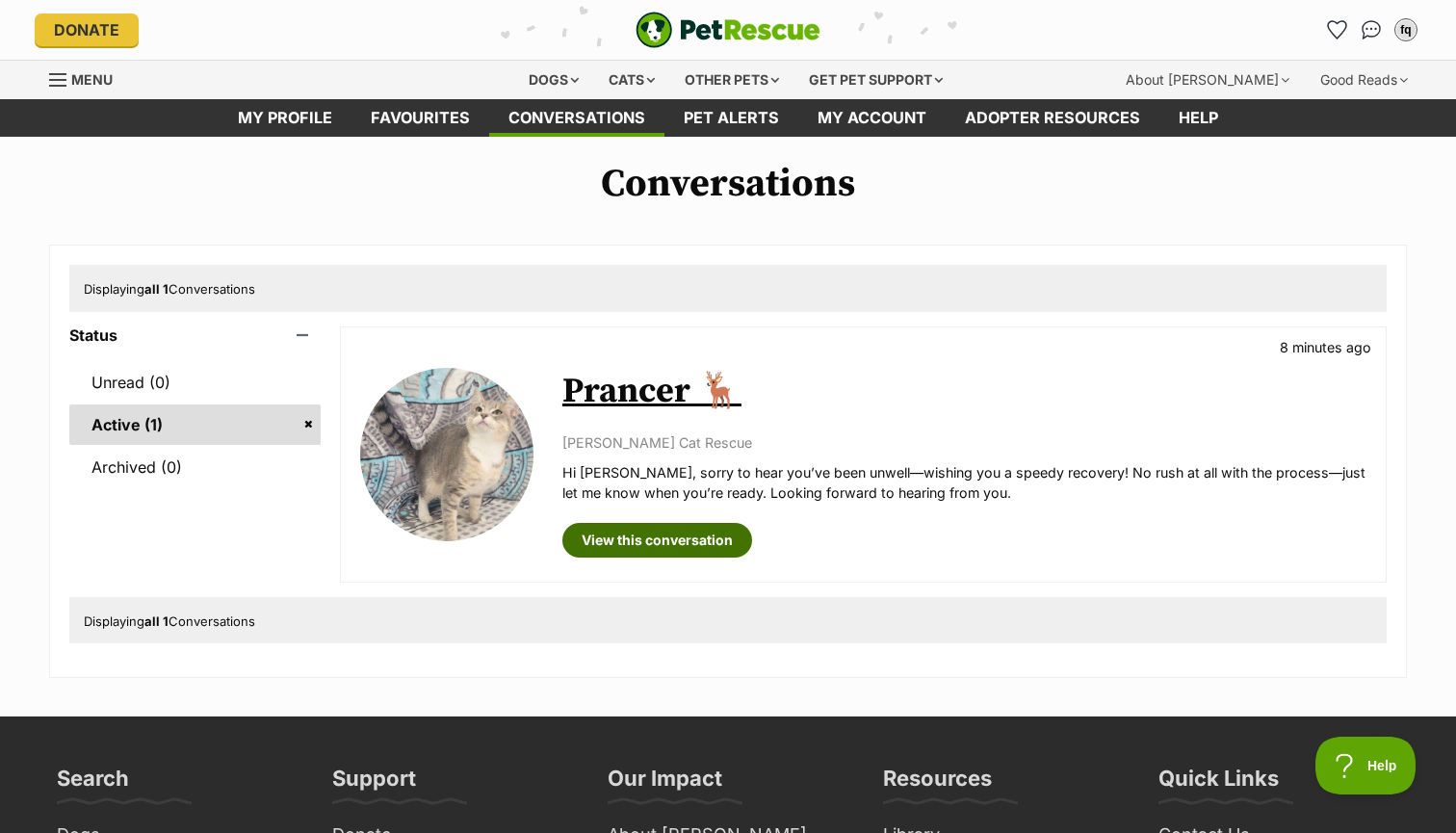 click on "View this conversation" at bounding box center [657, 540] 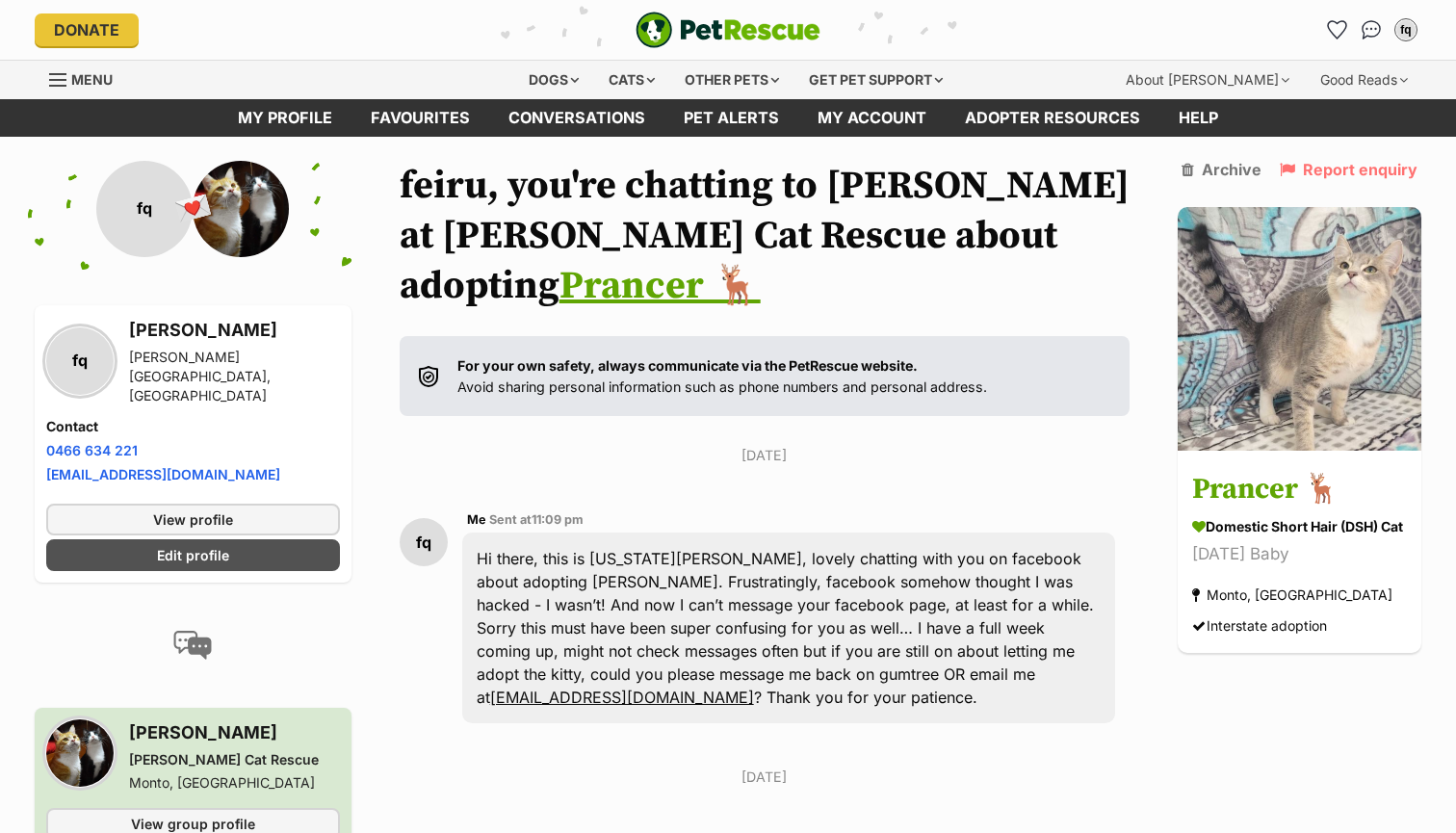scroll, scrollTop: 0, scrollLeft: 0, axis: both 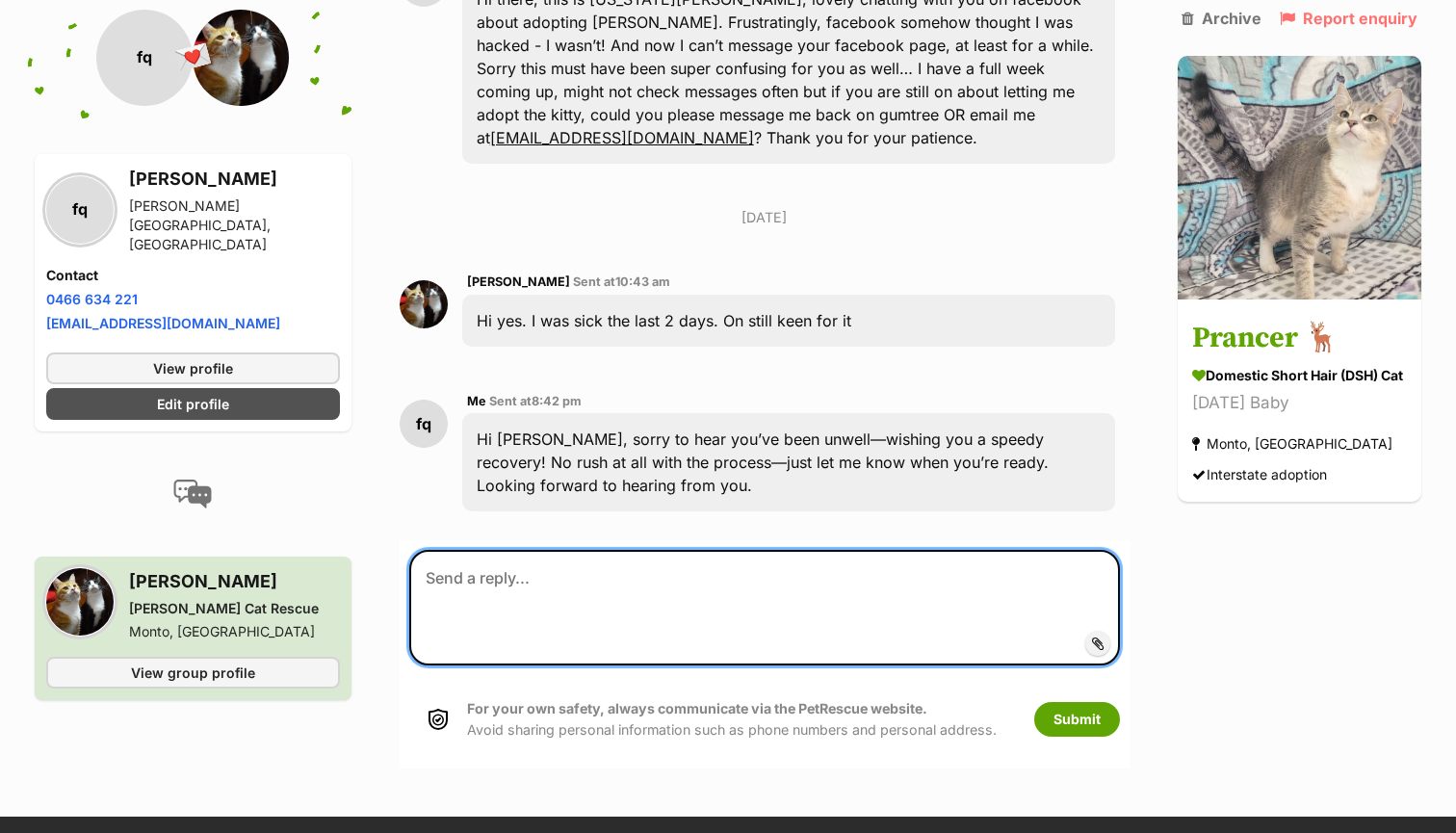 click at bounding box center (765, 608) 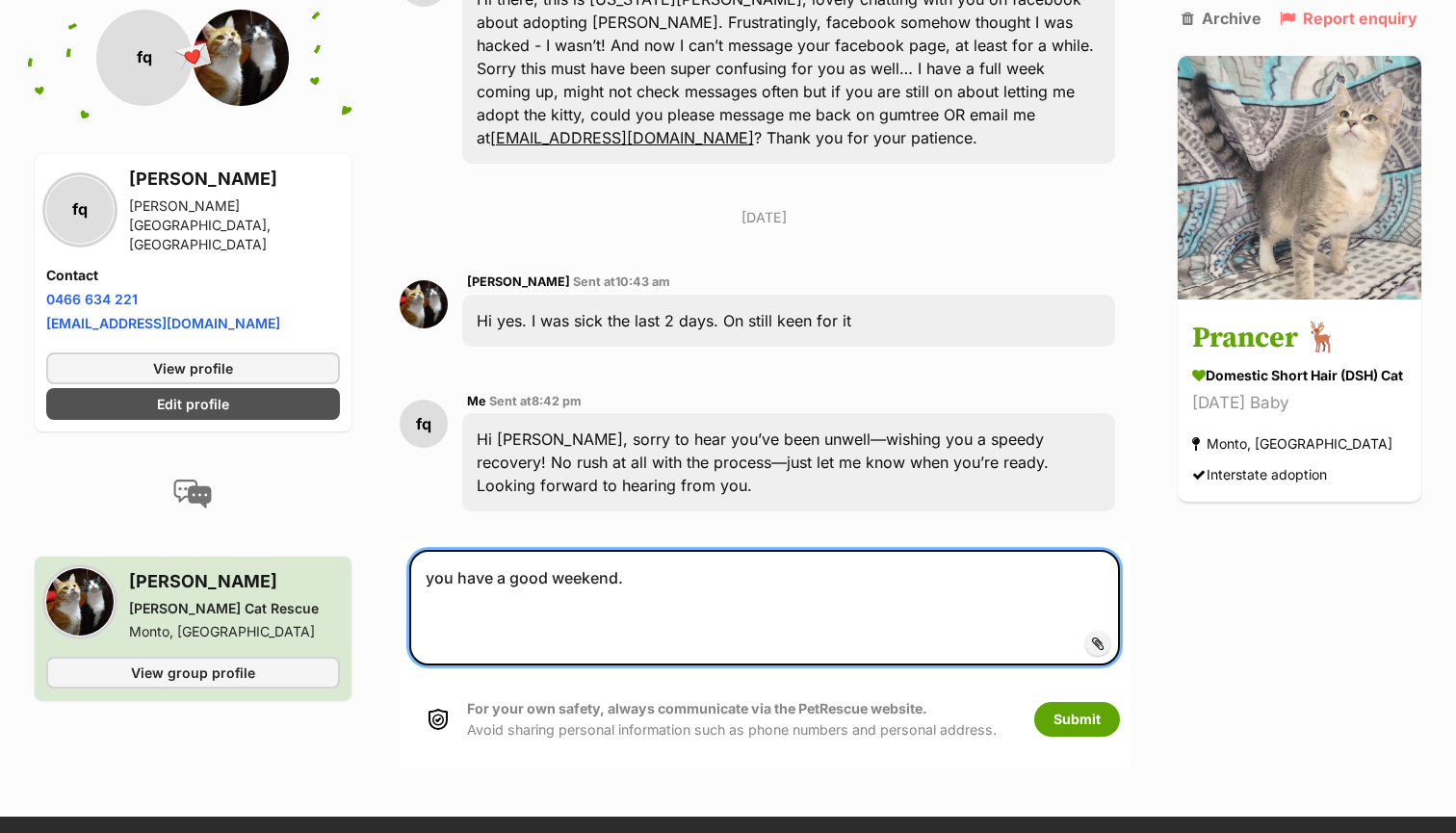 type on "you have a good weekend." 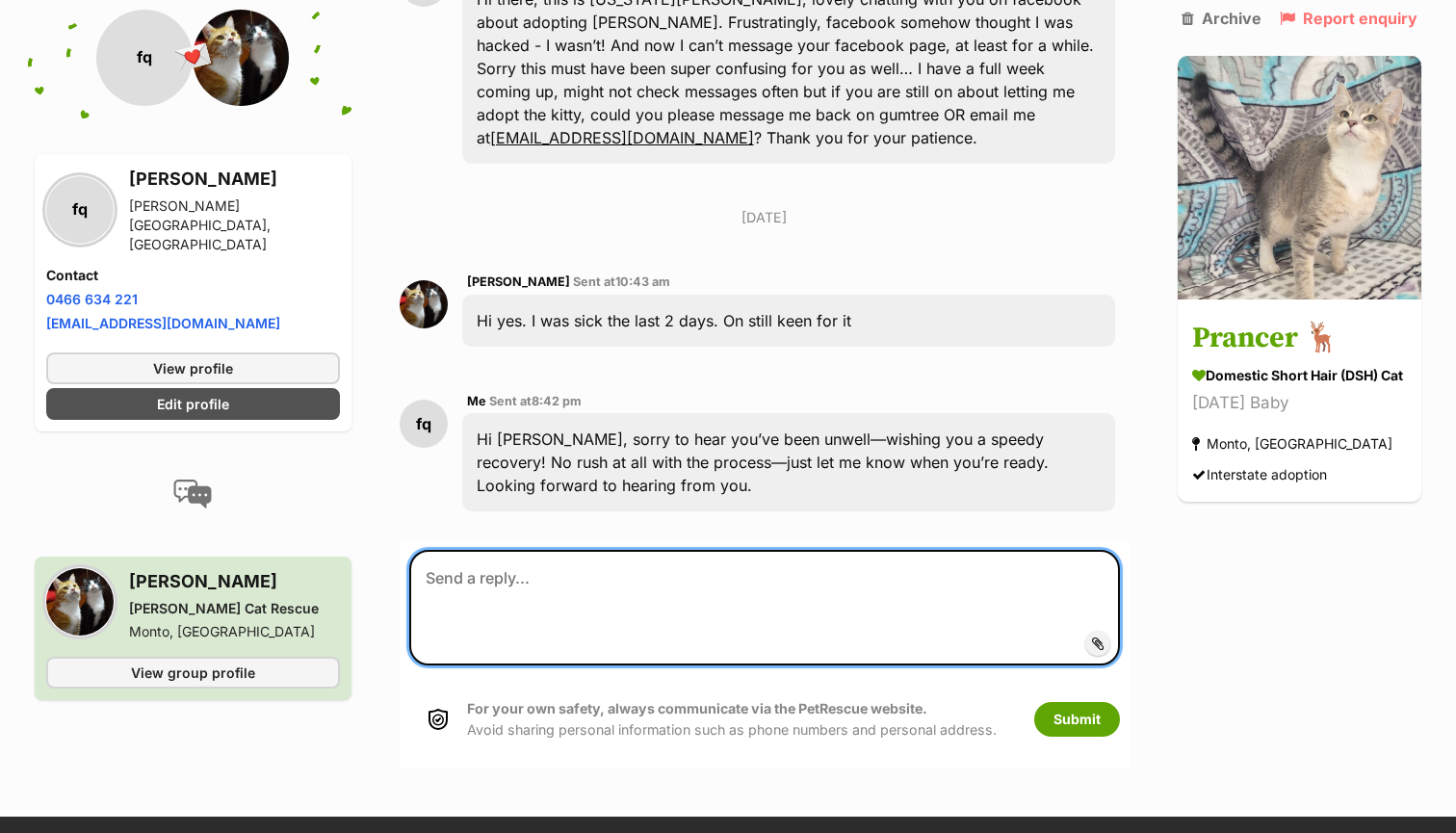 click at bounding box center [765, 608] 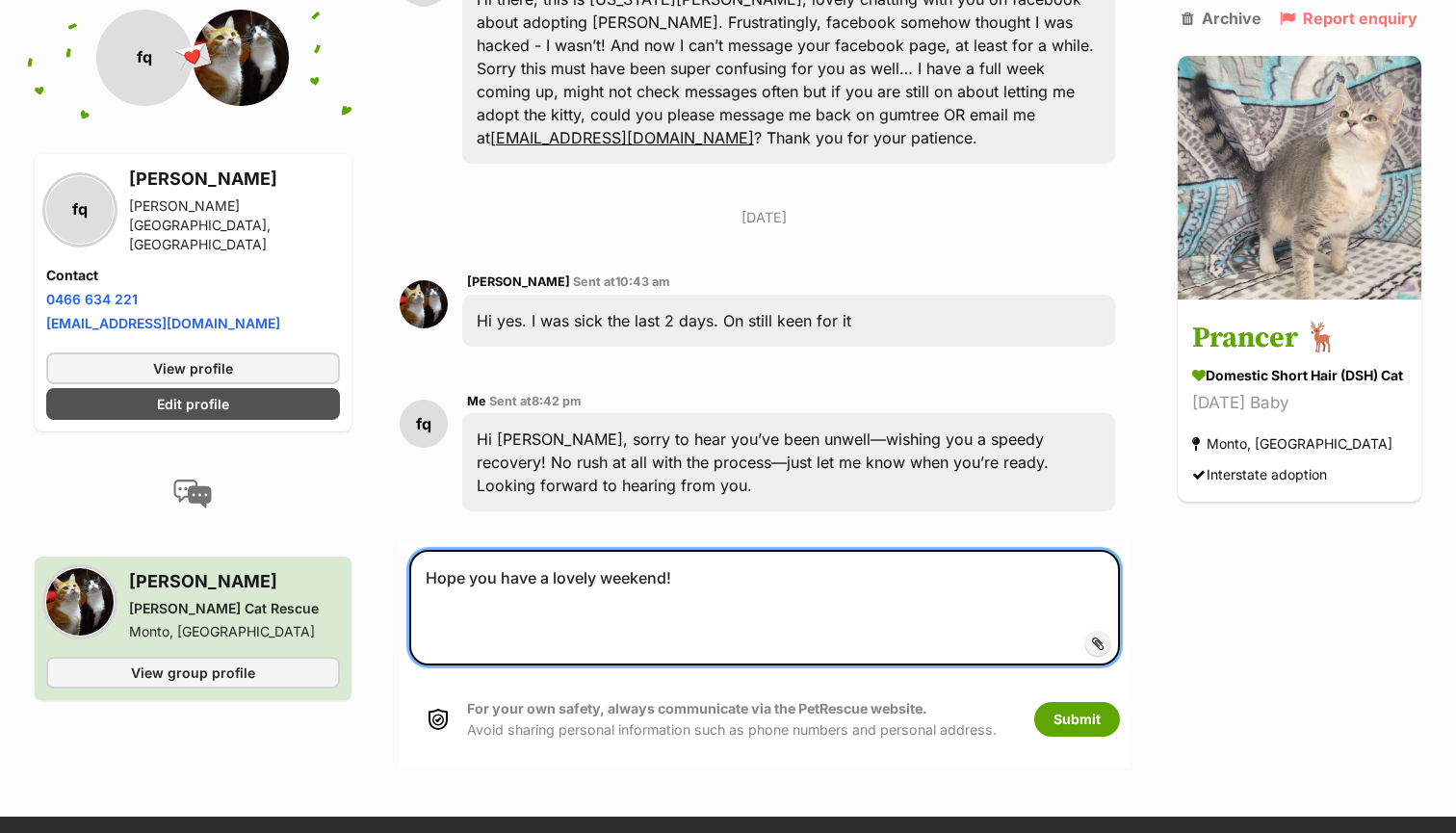 click on "Hope you have a lovely weekend!" at bounding box center [765, 608] 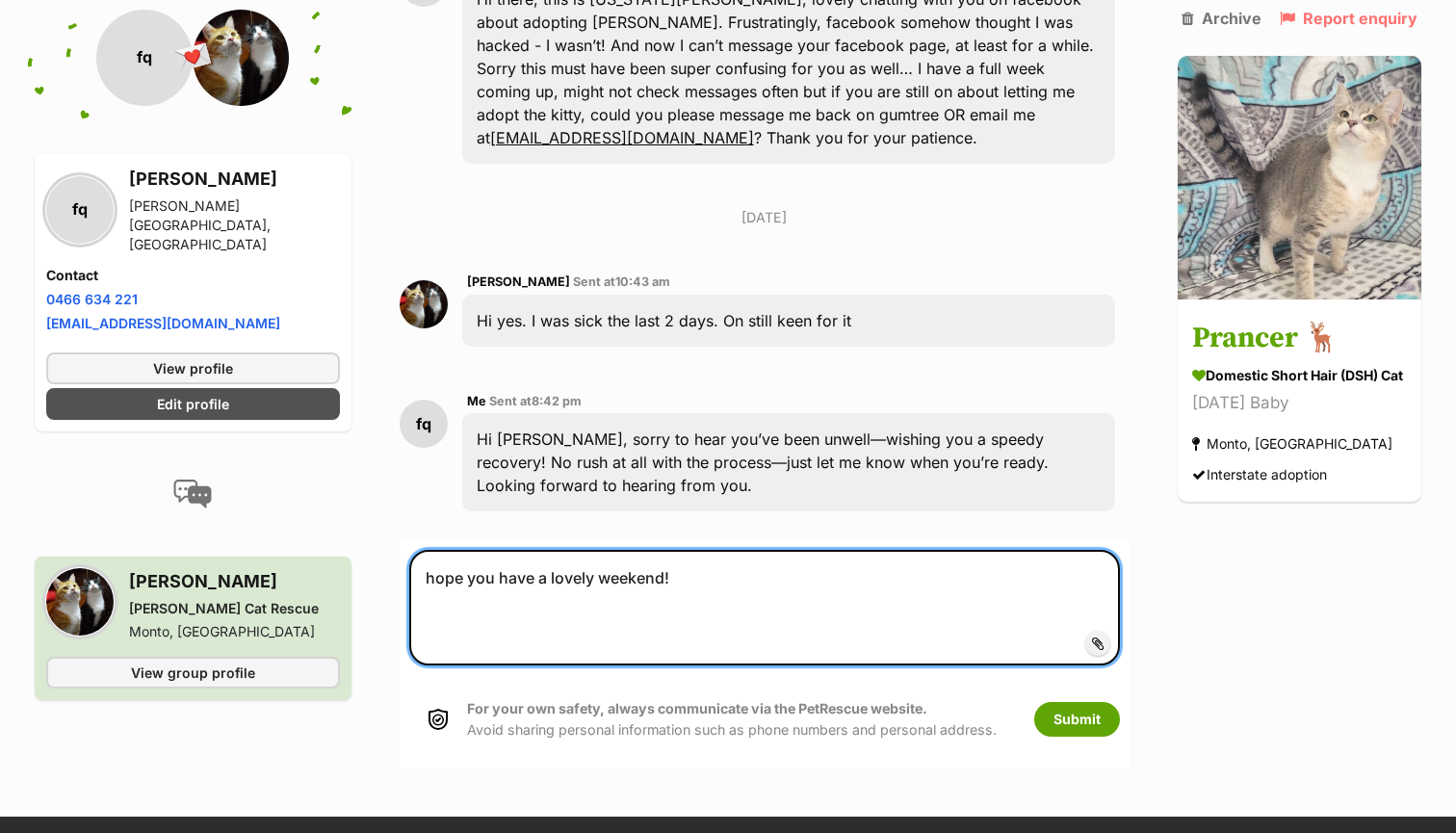 click on "hope you have a lovely weekend!" at bounding box center [765, 608] 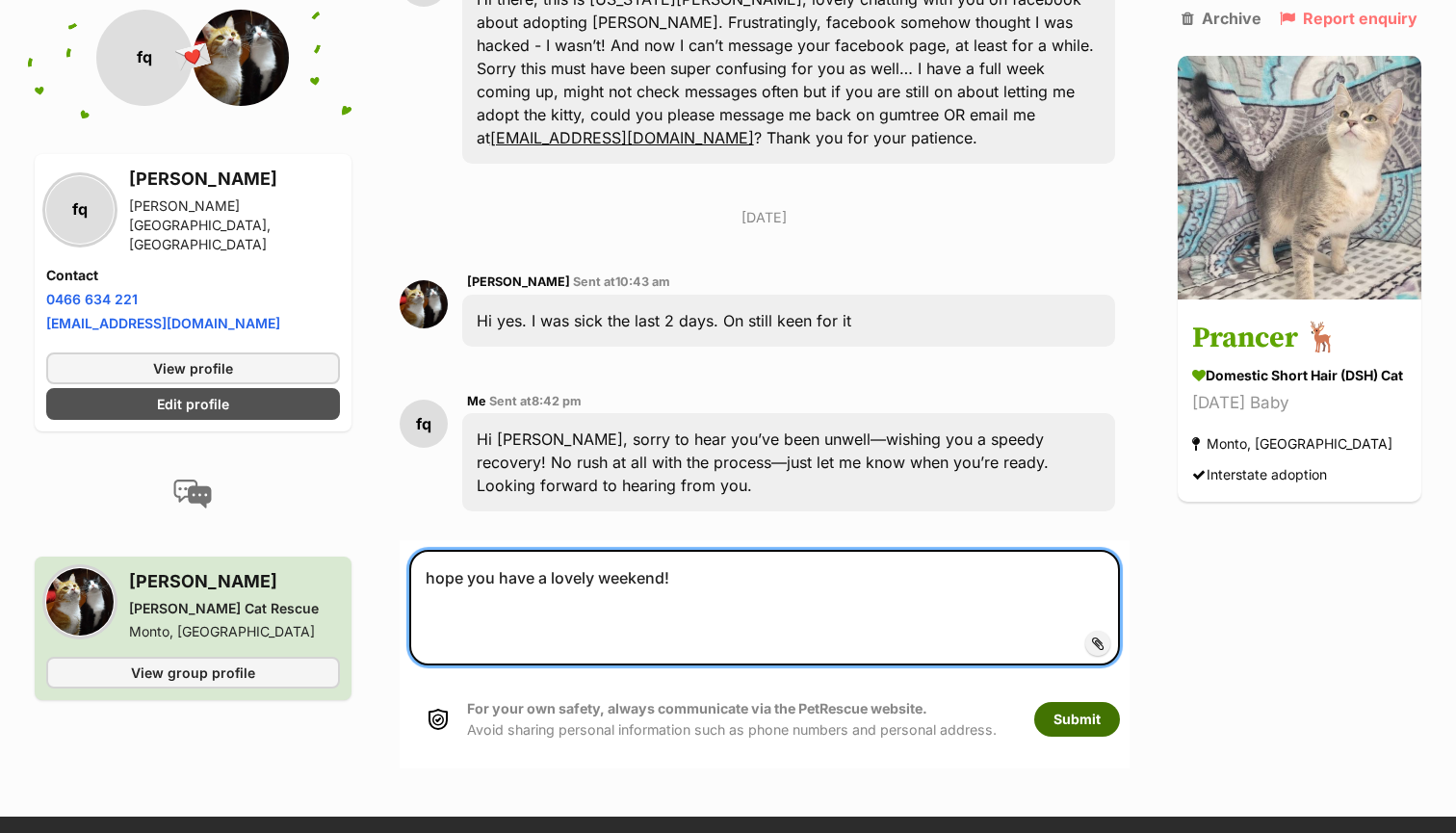 type on "hope you have a lovely weekend!" 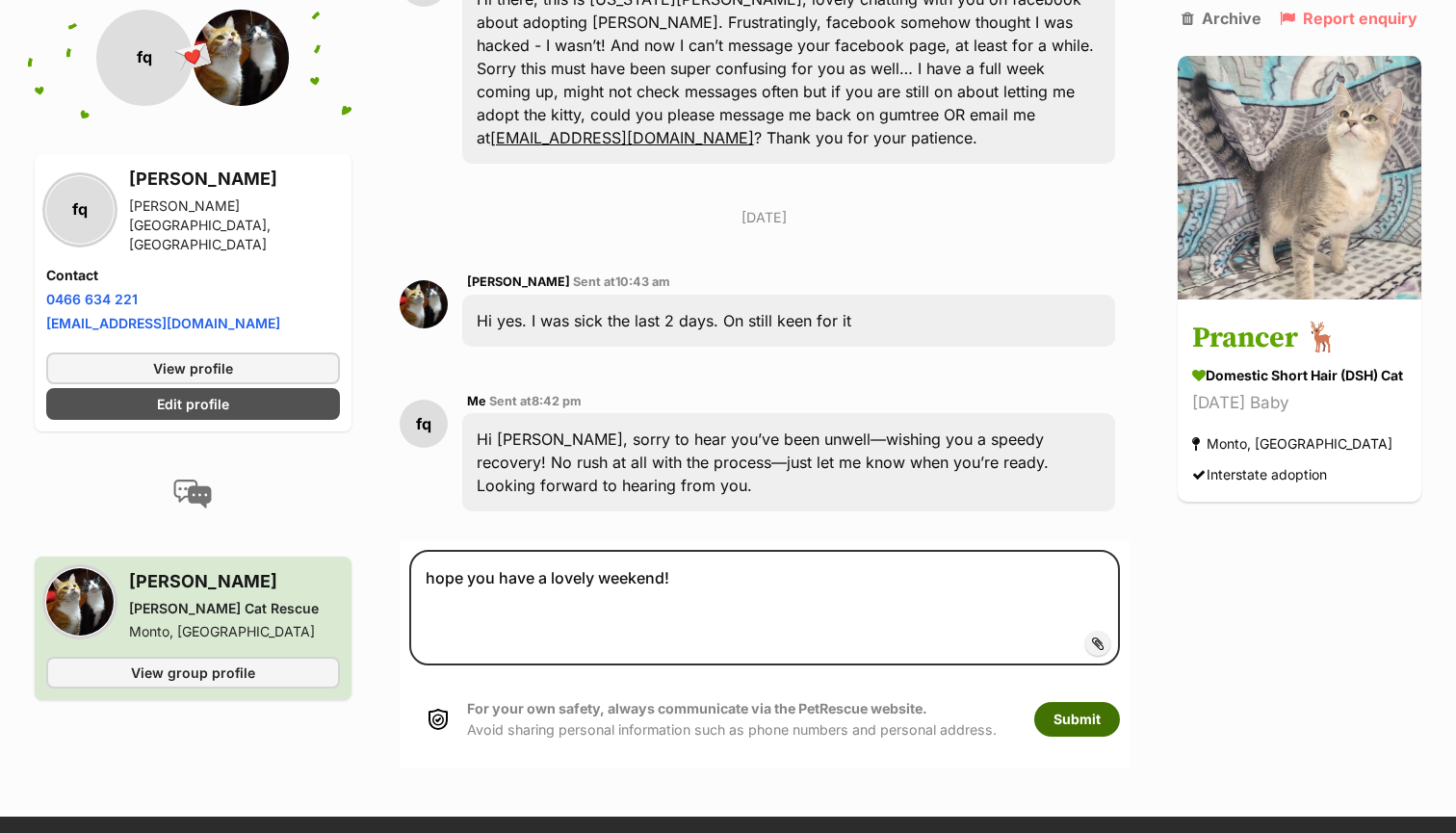 click on "Submit" at bounding box center [1077, 719] 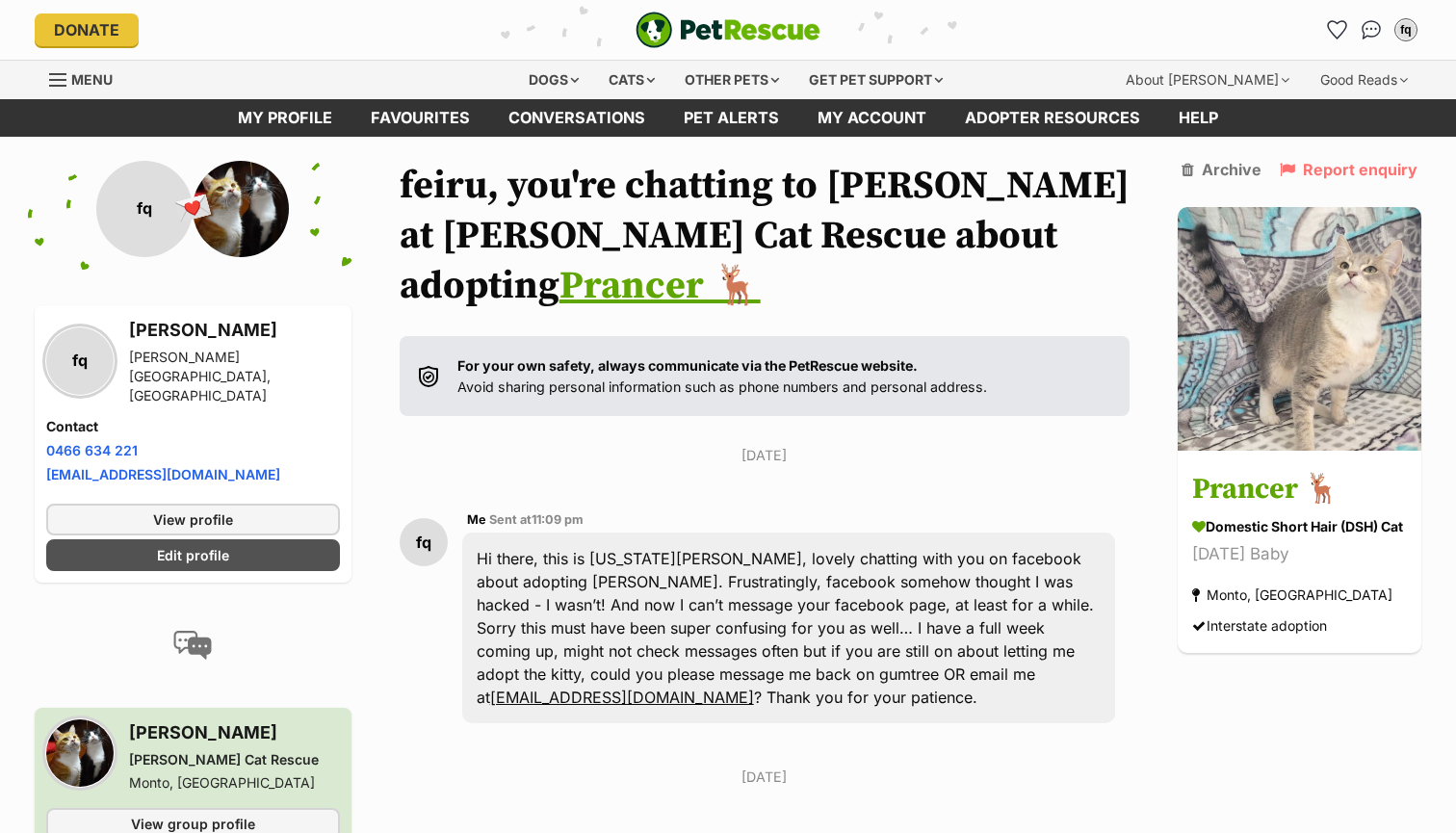 scroll, scrollTop: 371, scrollLeft: 0, axis: vertical 